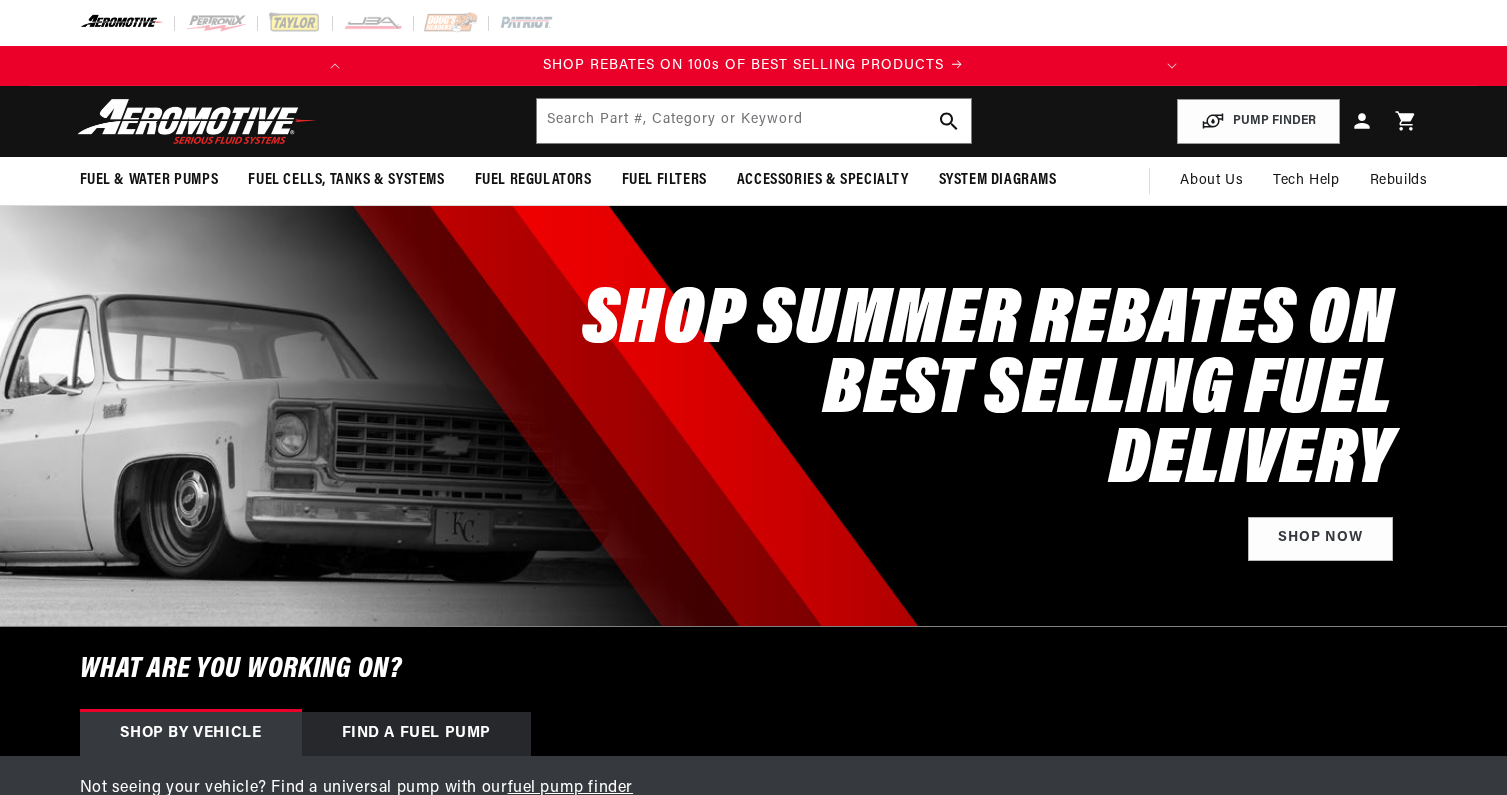 scroll, scrollTop: 0, scrollLeft: 0, axis: both 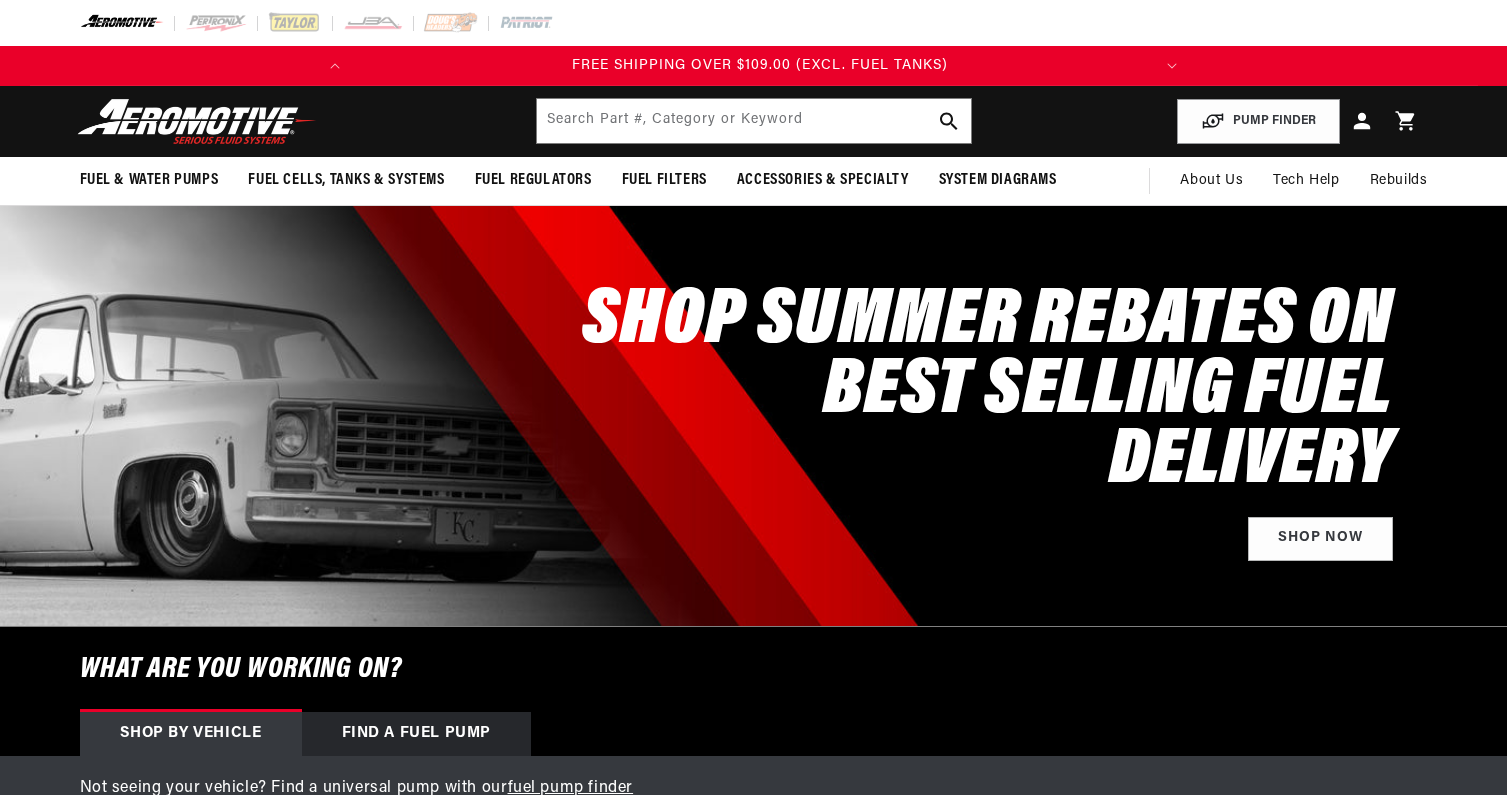 click 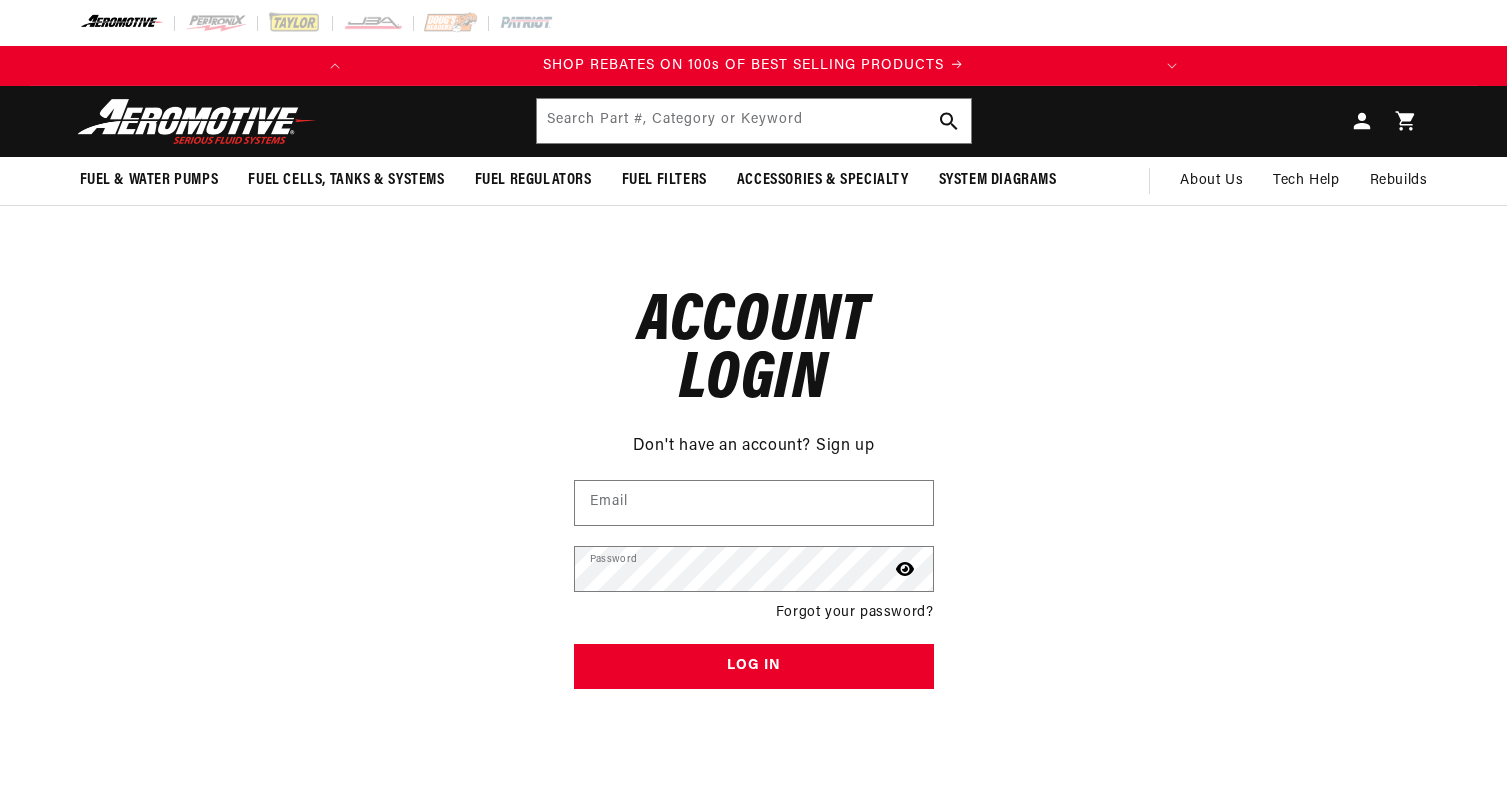 scroll, scrollTop: 0, scrollLeft: 0, axis: both 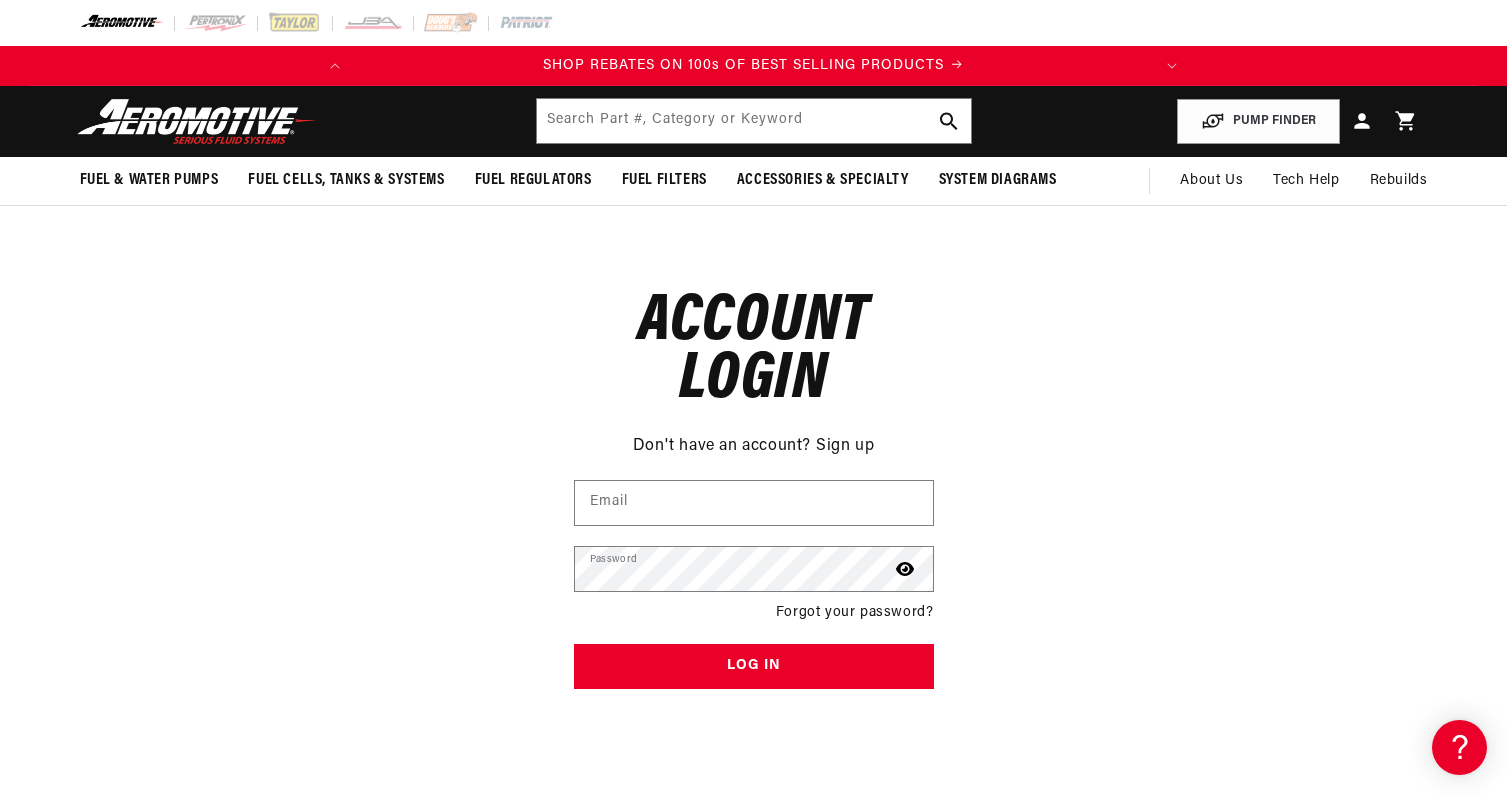 click on "Forgot your password?" at bounding box center (855, 613) 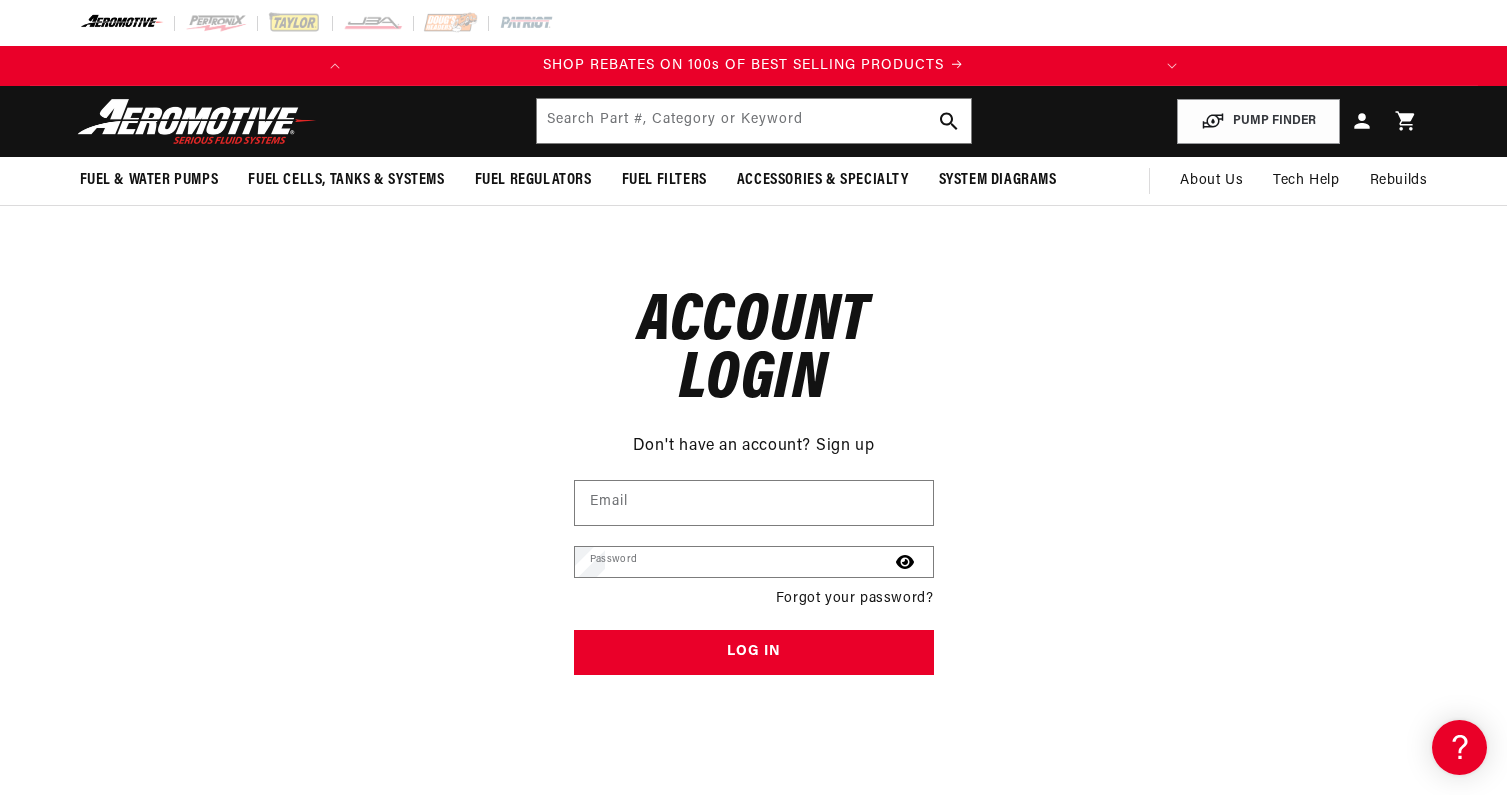 scroll, scrollTop: 94, scrollLeft: 0, axis: vertical 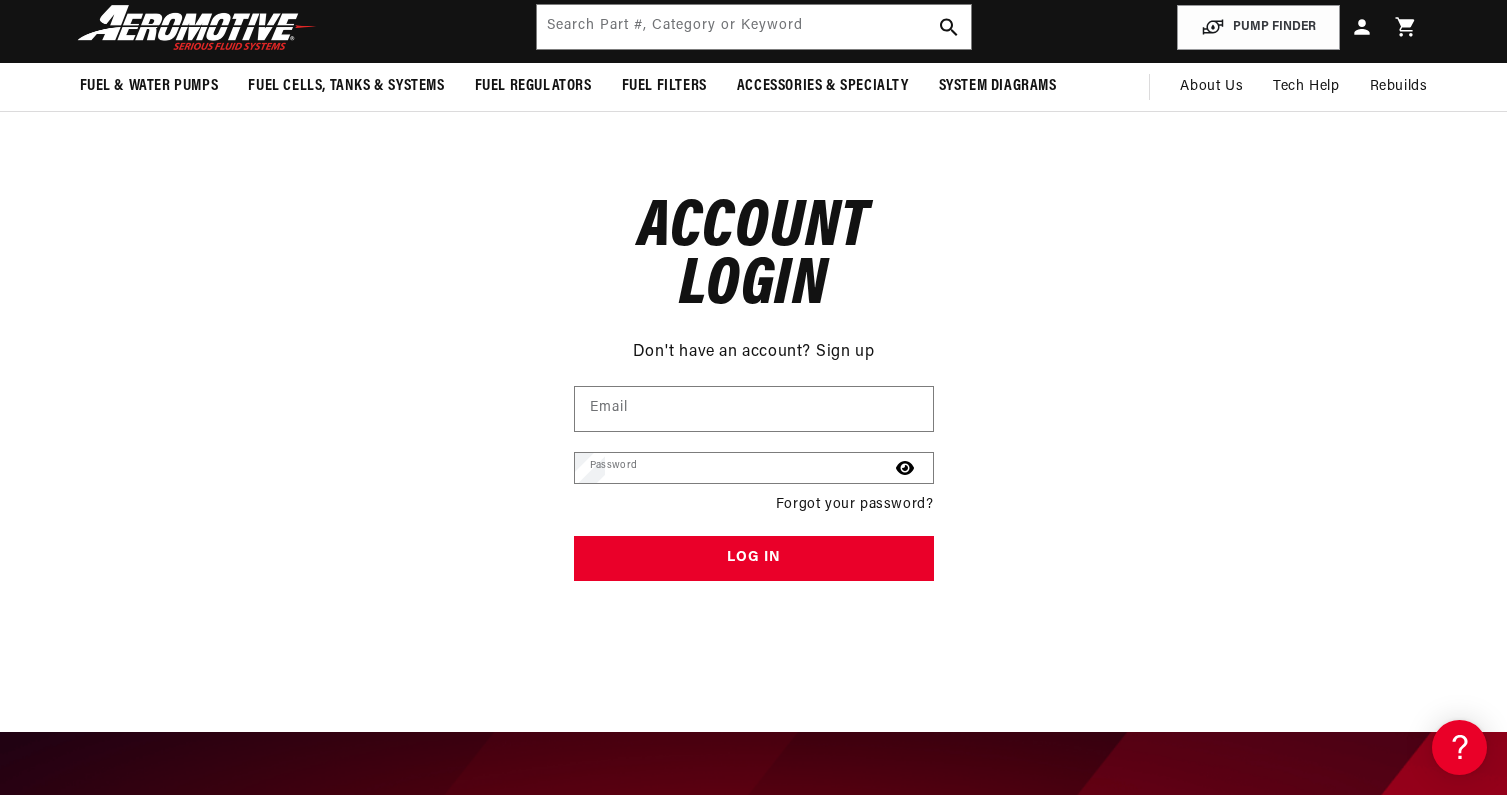 click on "Email" at bounding box center (0, 0) 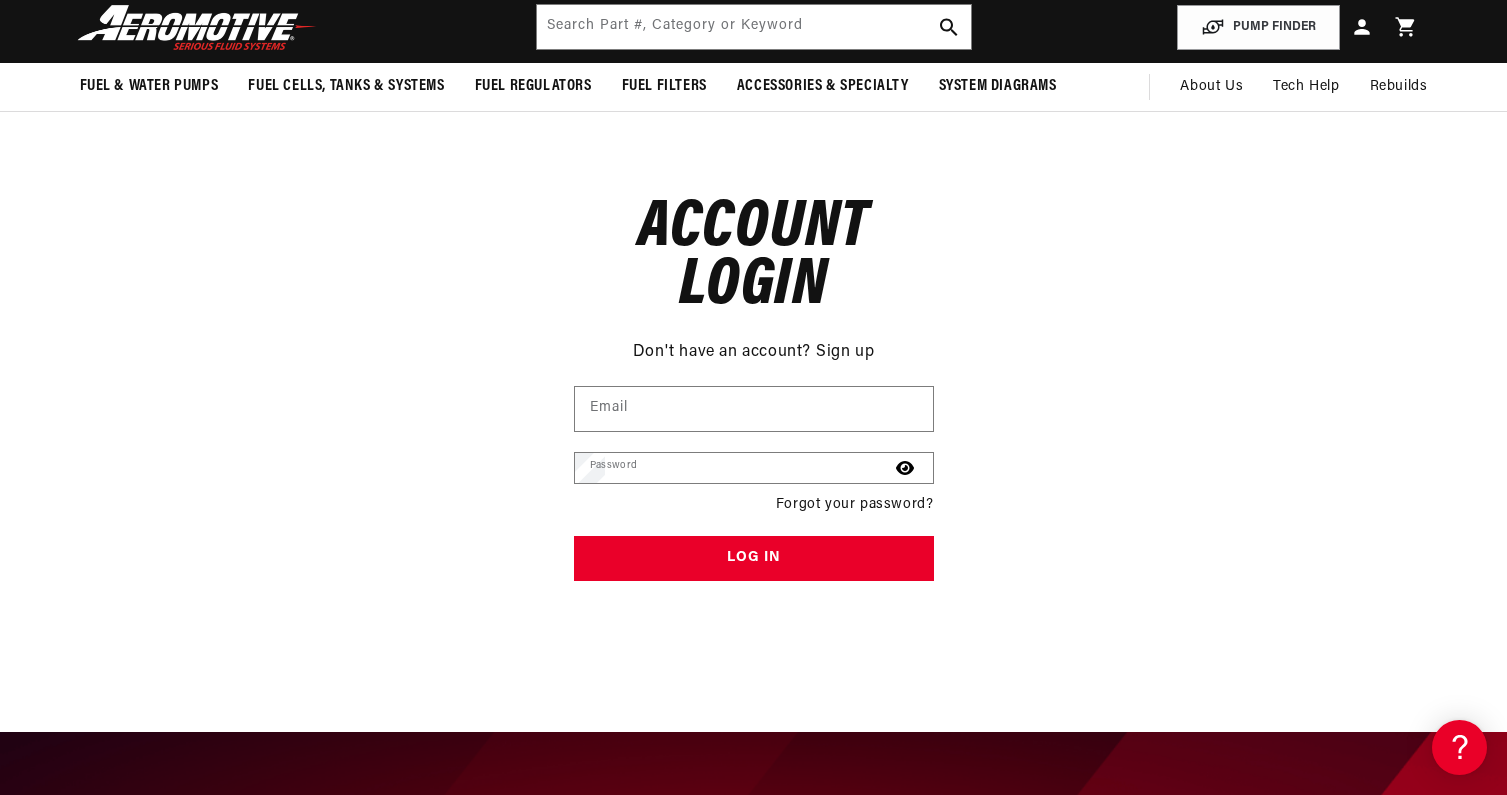 scroll, scrollTop: 0, scrollLeft: 0, axis: both 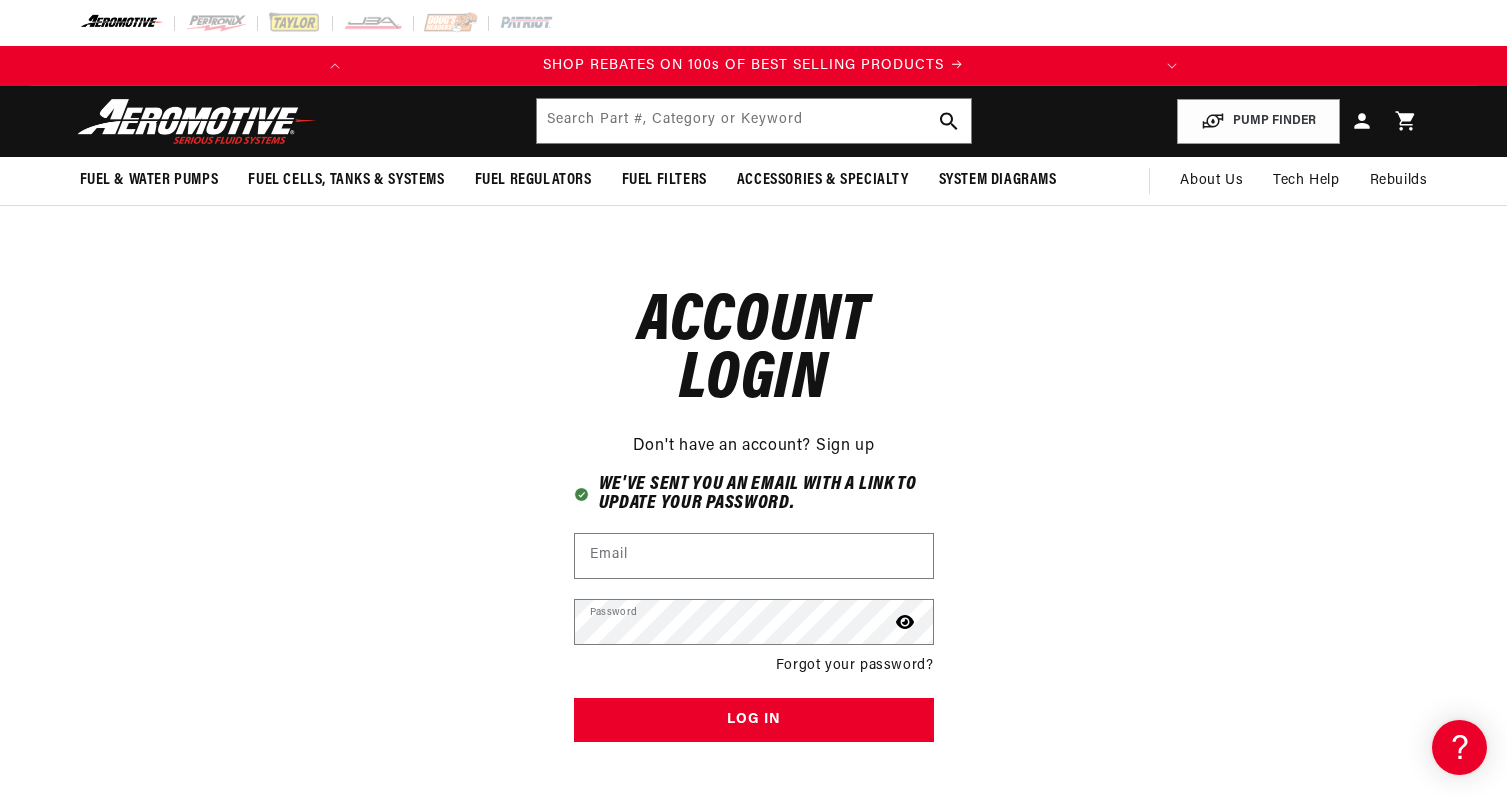 click on "Sign up" at bounding box center (845, 447) 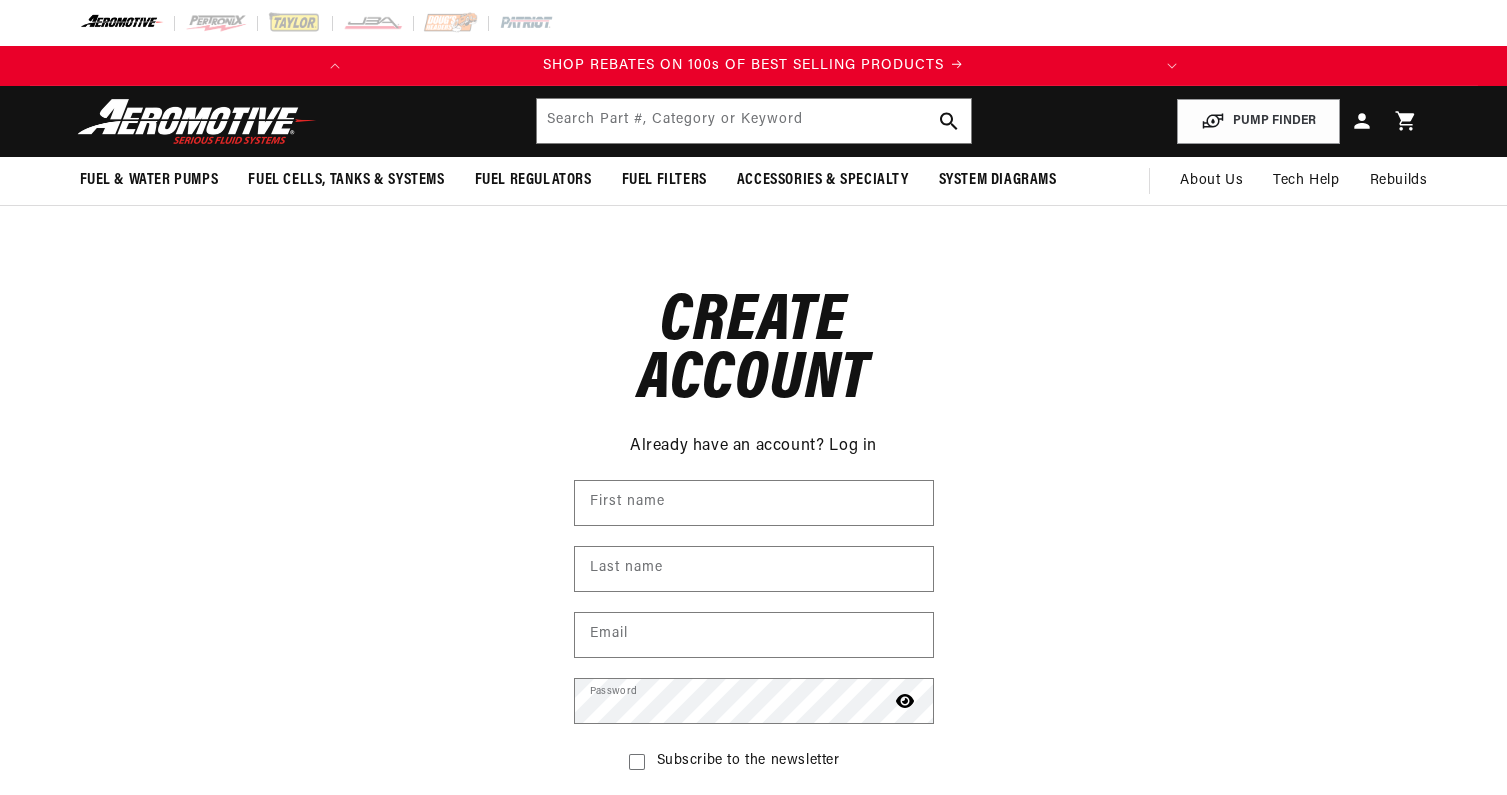 scroll, scrollTop: 0, scrollLeft: 0, axis: both 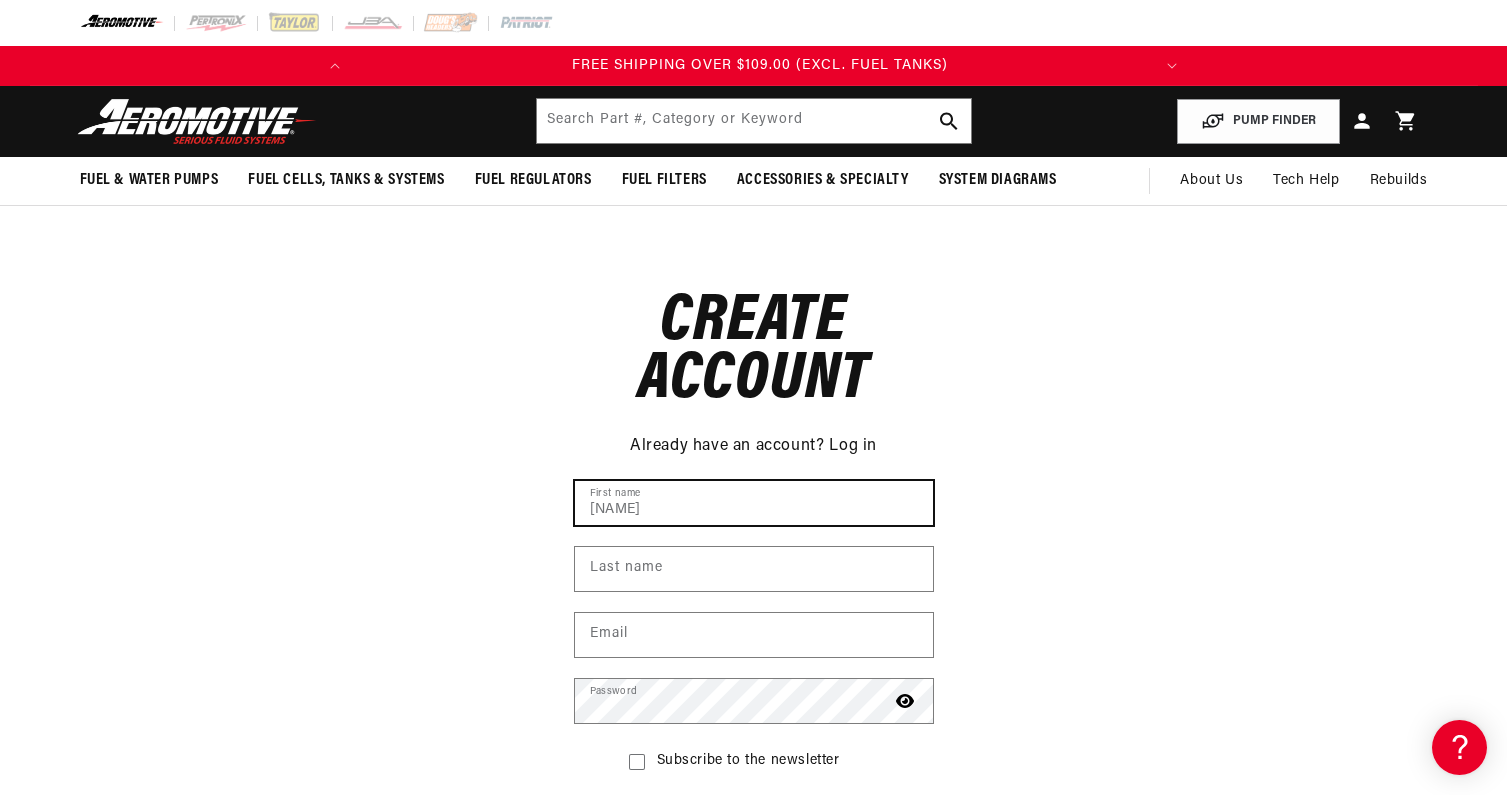 type on "timothy" 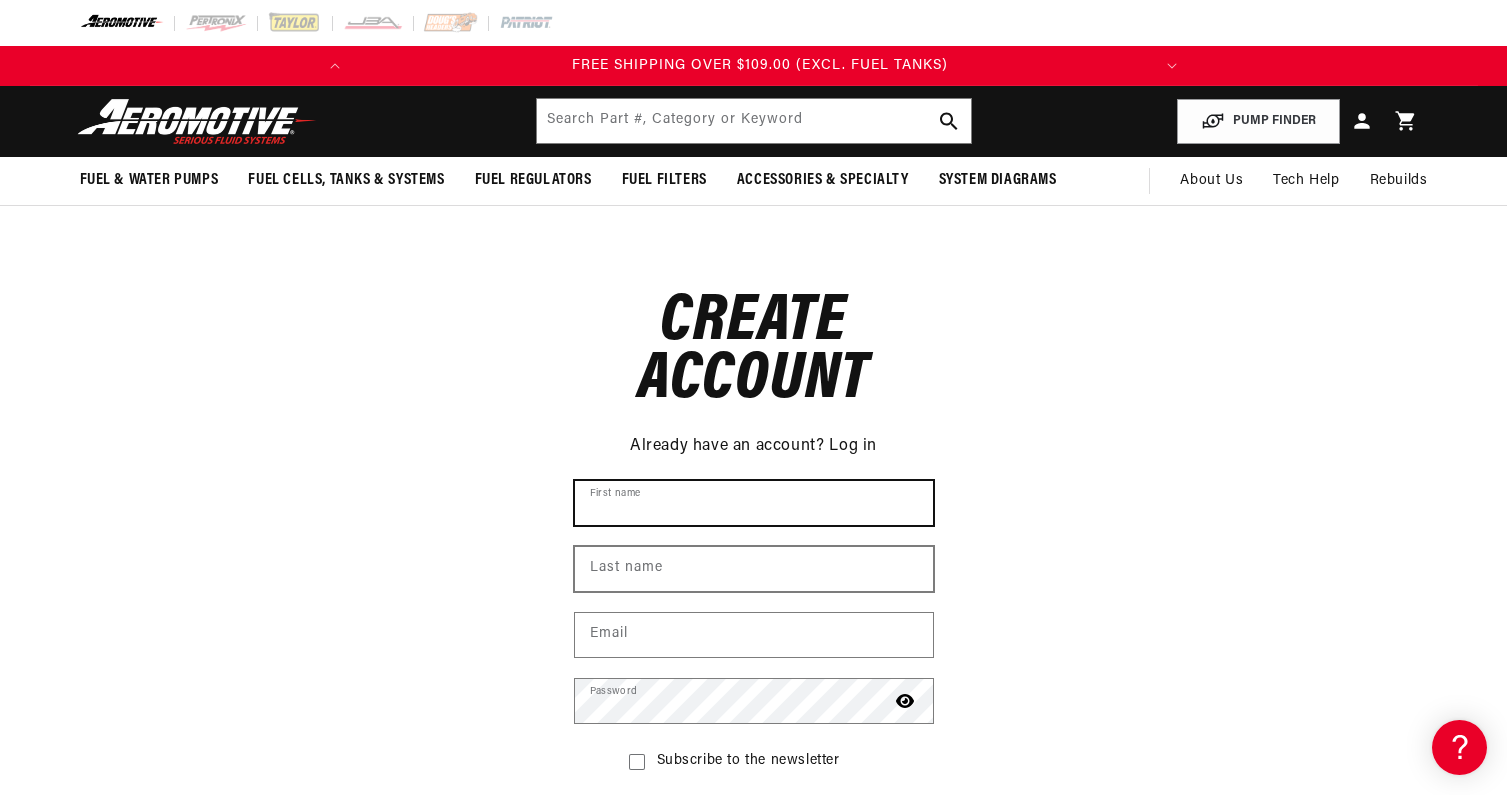 type on "Timothy" 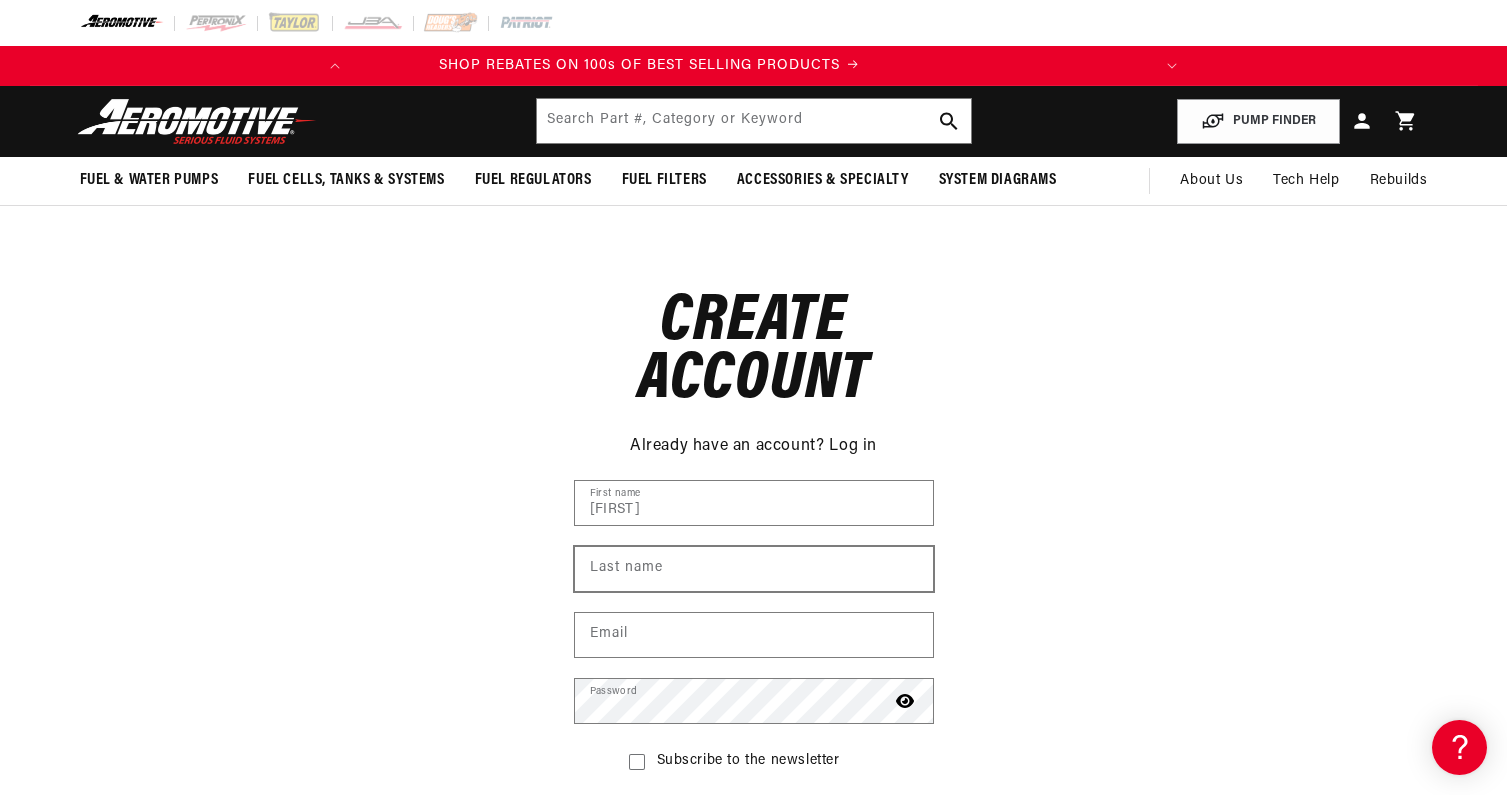 scroll, scrollTop: 0, scrollLeft: 0, axis: both 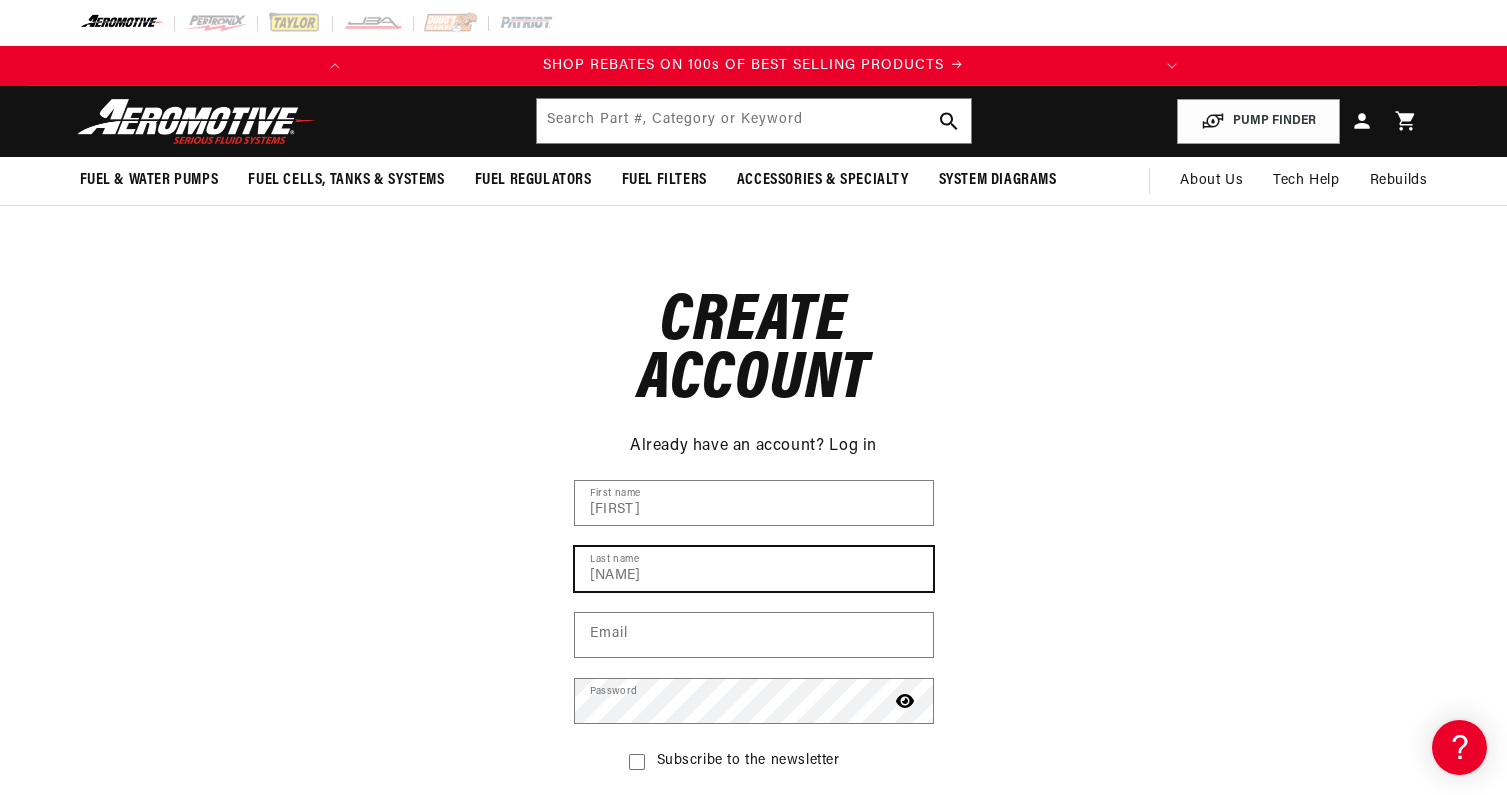 type on "[USERNAME]" 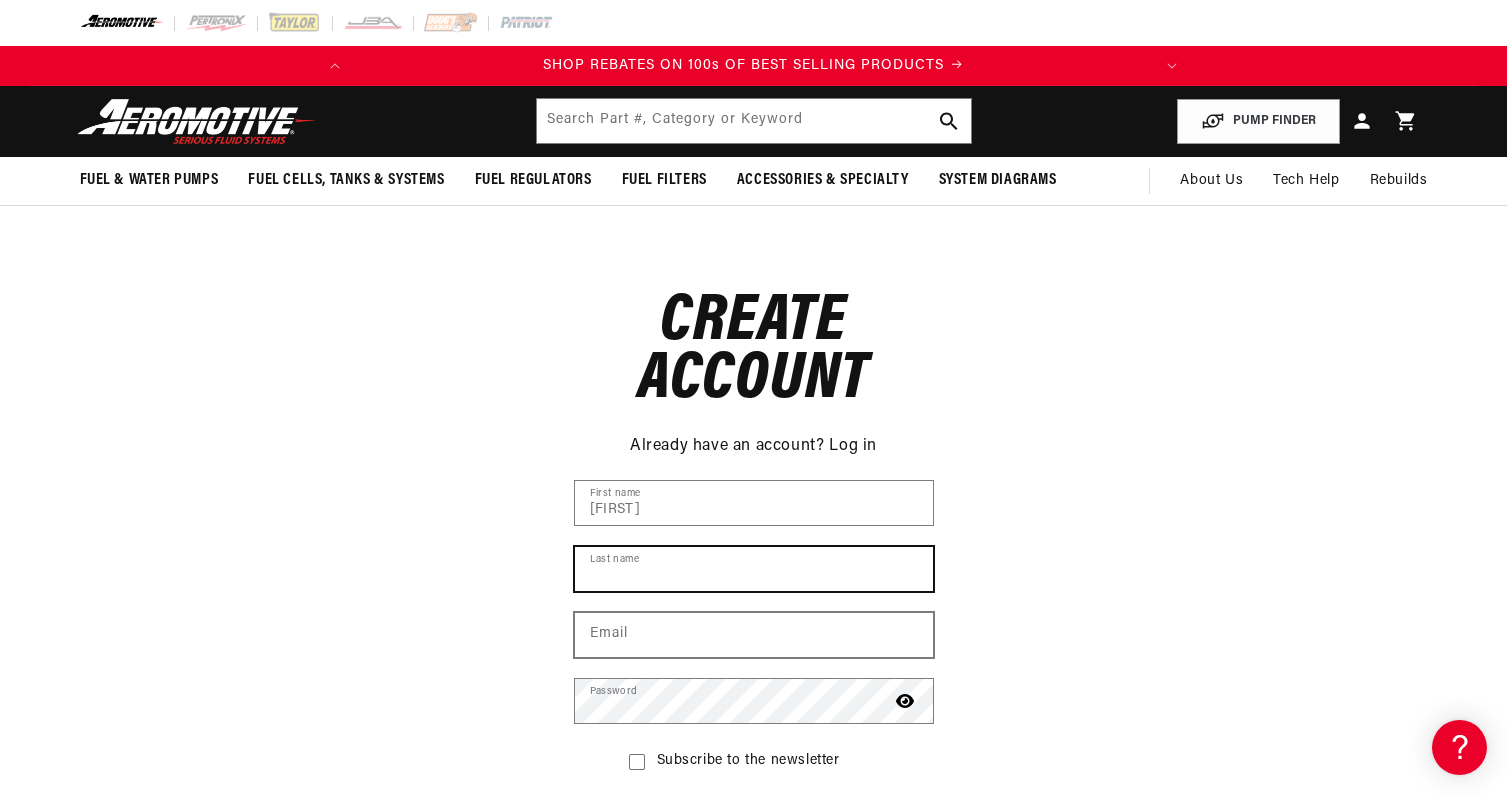 type on "Smith" 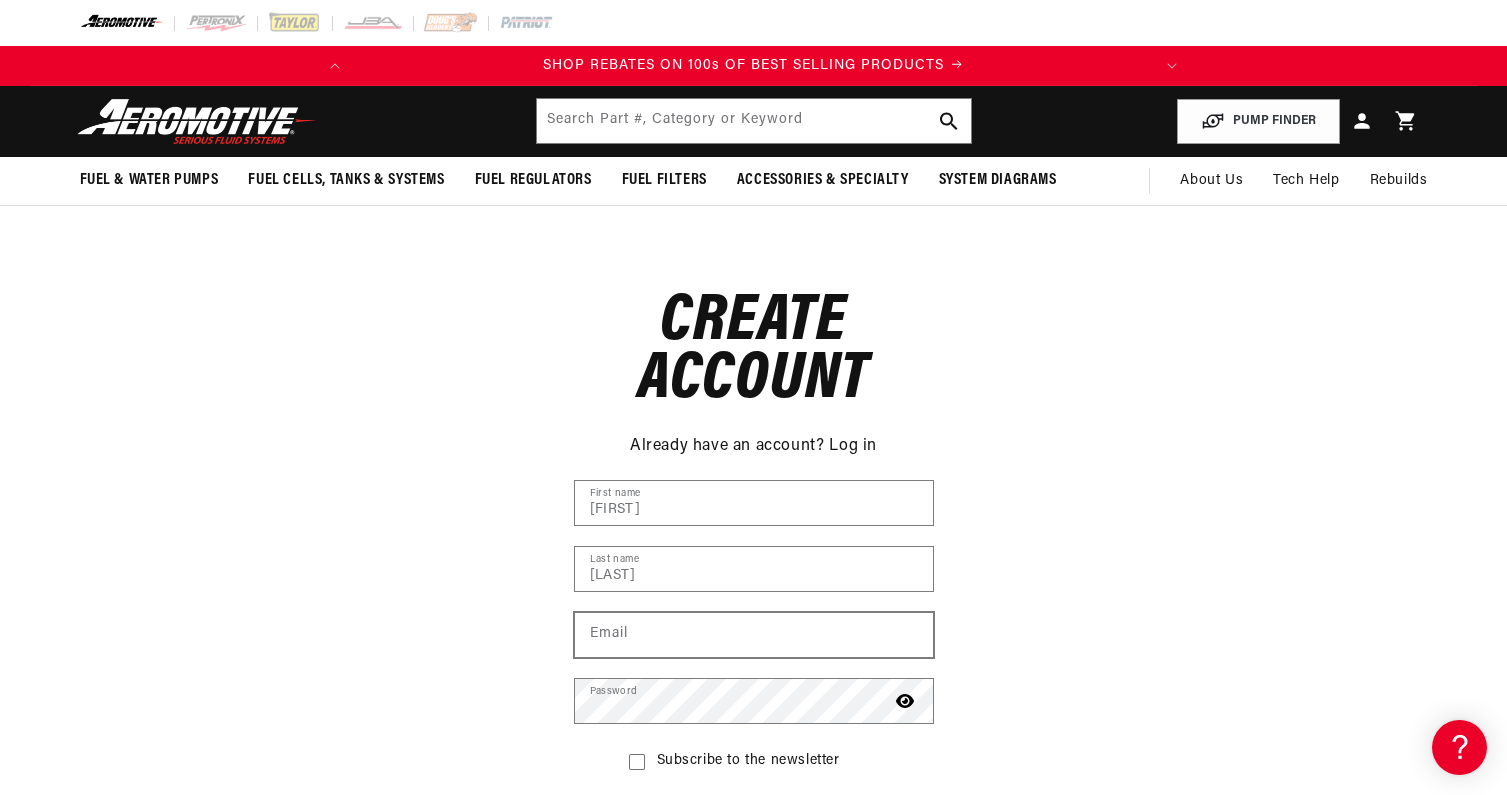 scroll, scrollTop: 0, scrollLeft: 791, axis: horizontal 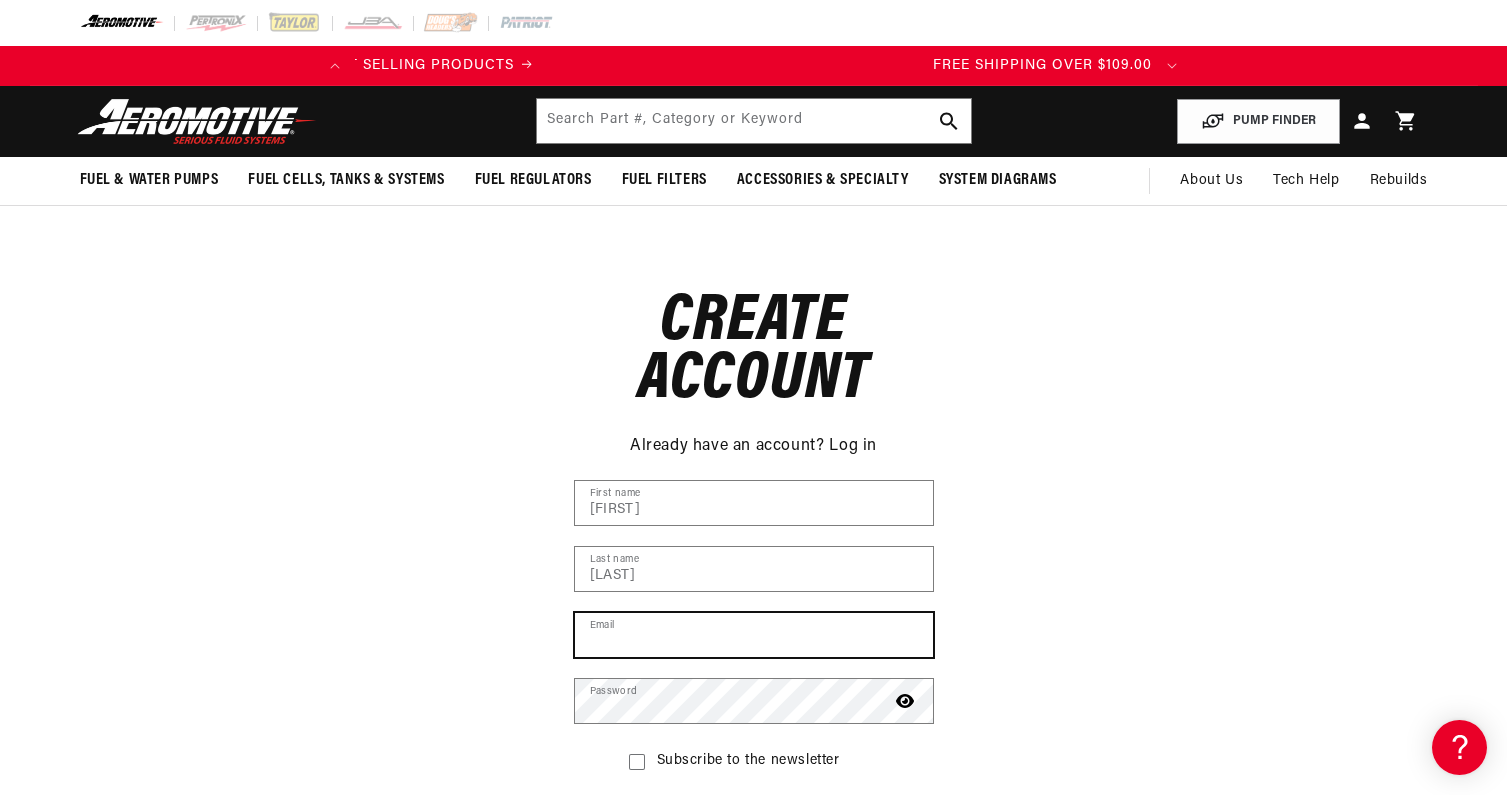 type on "30-tasks.sealer@icloud.com" 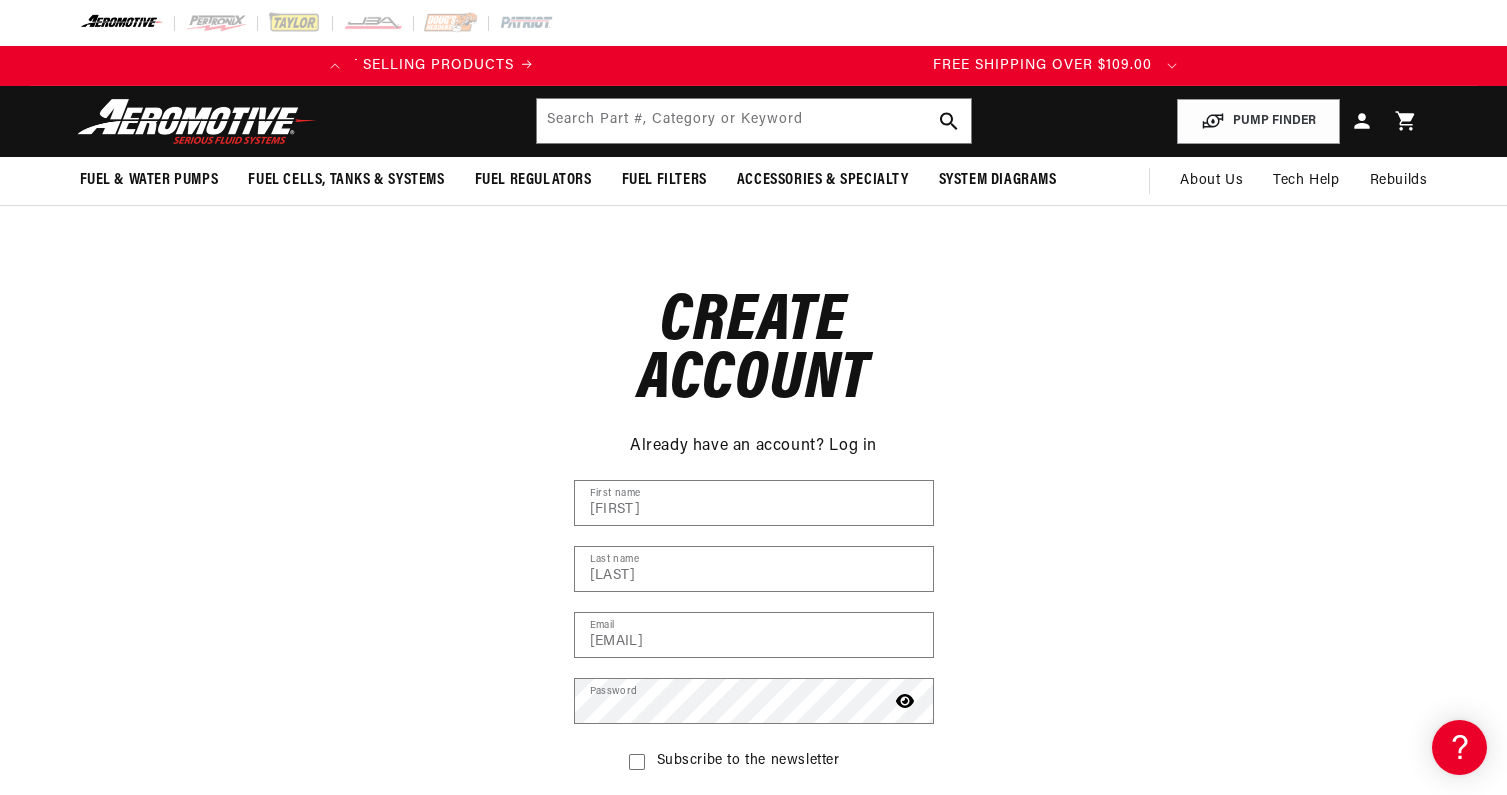 scroll, scrollTop: 101, scrollLeft: 0, axis: vertical 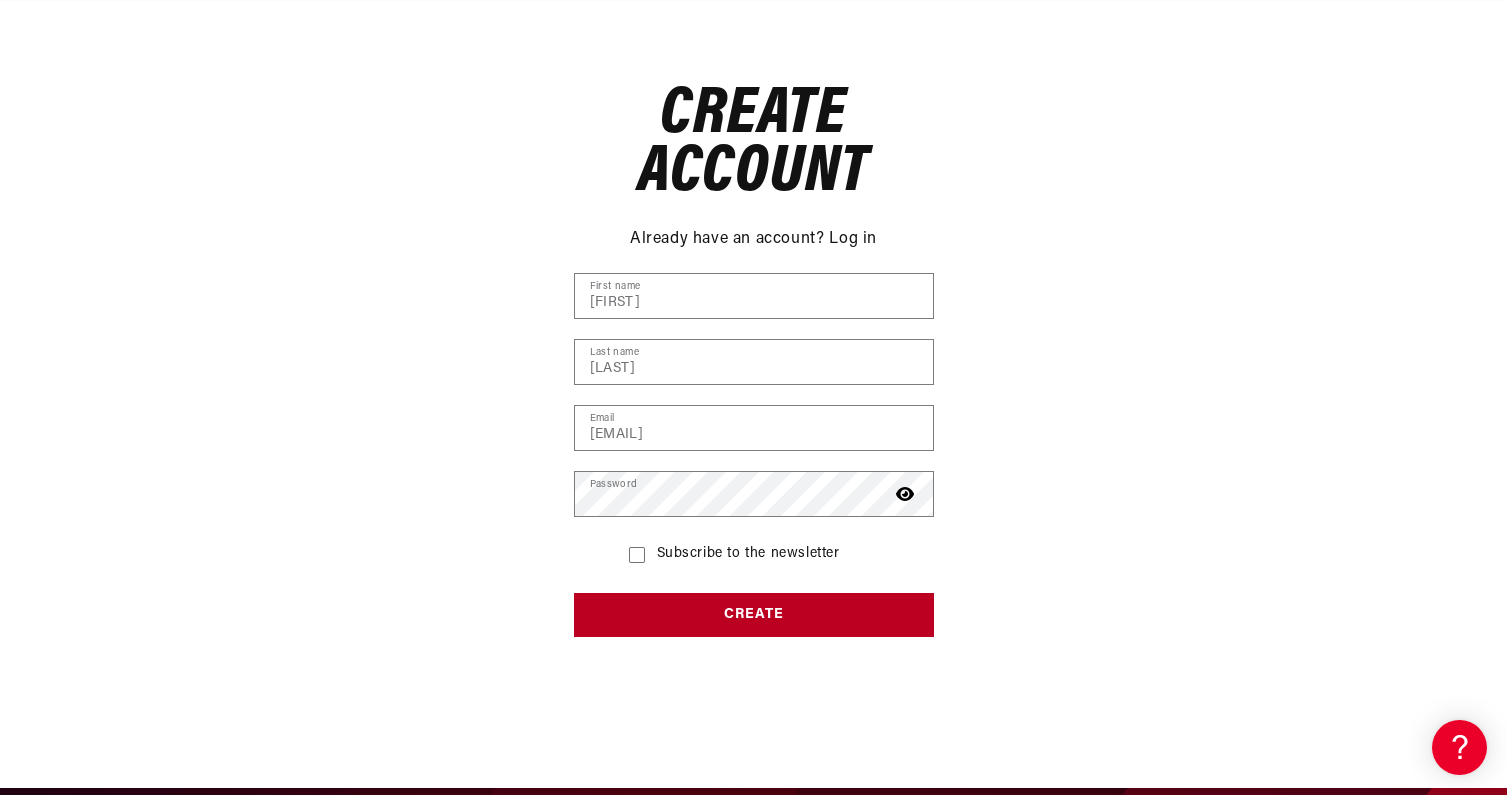 click on "Create" at bounding box center (754, 615) 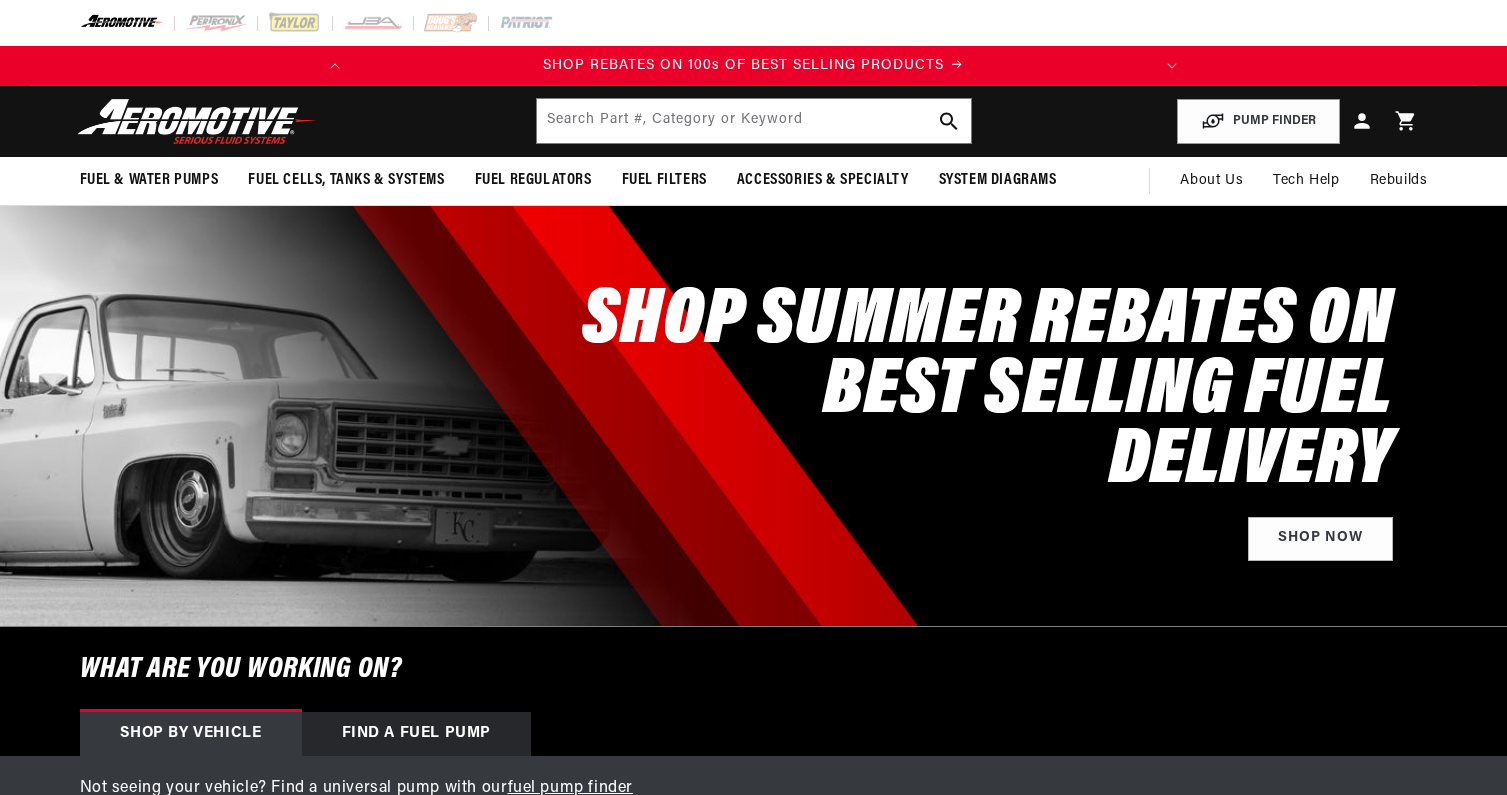 scroll, scrollTop: 0, scrollLeft: 0, axis: both 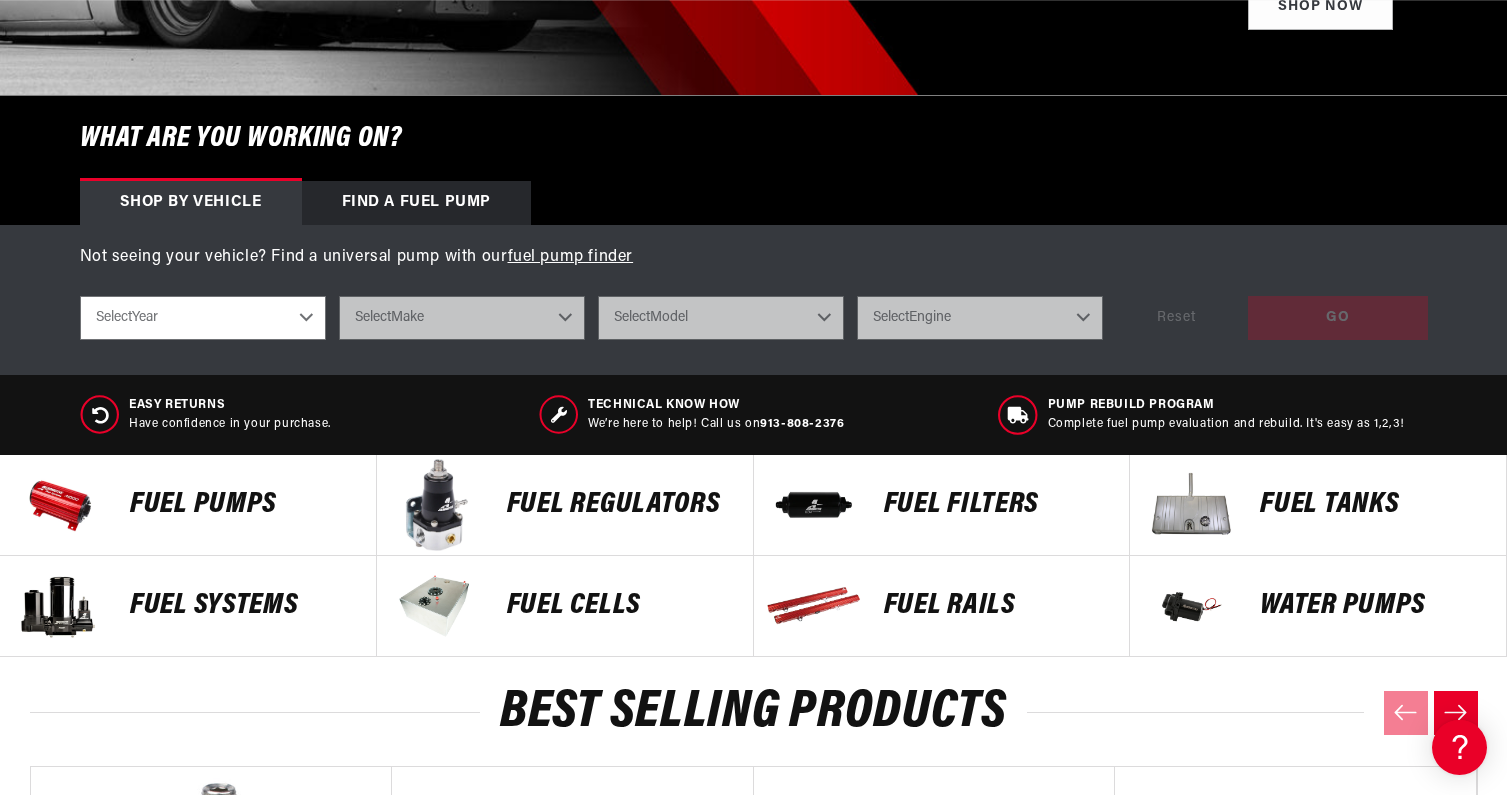 select on "1988" 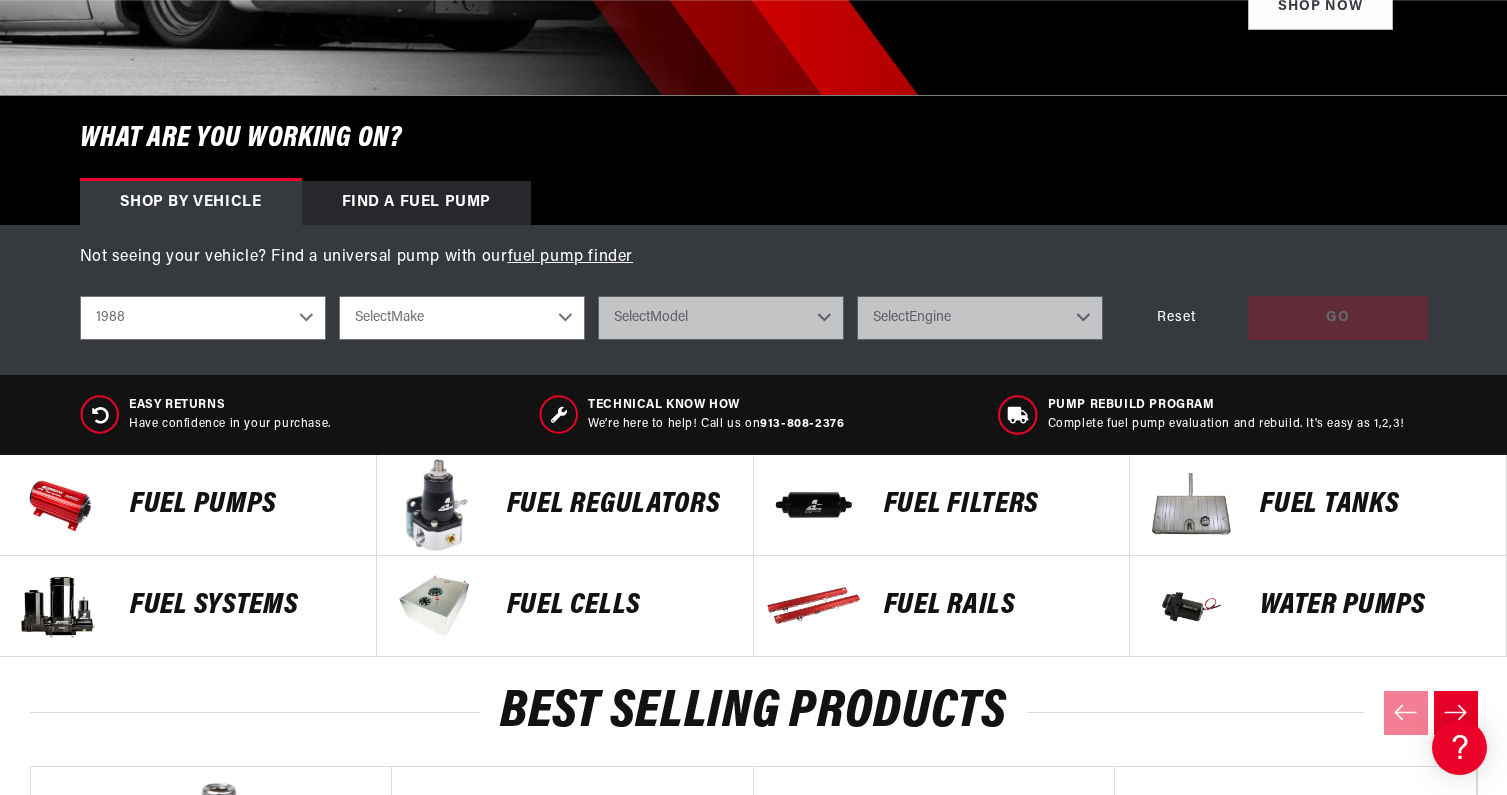 select on "Chevrolet" 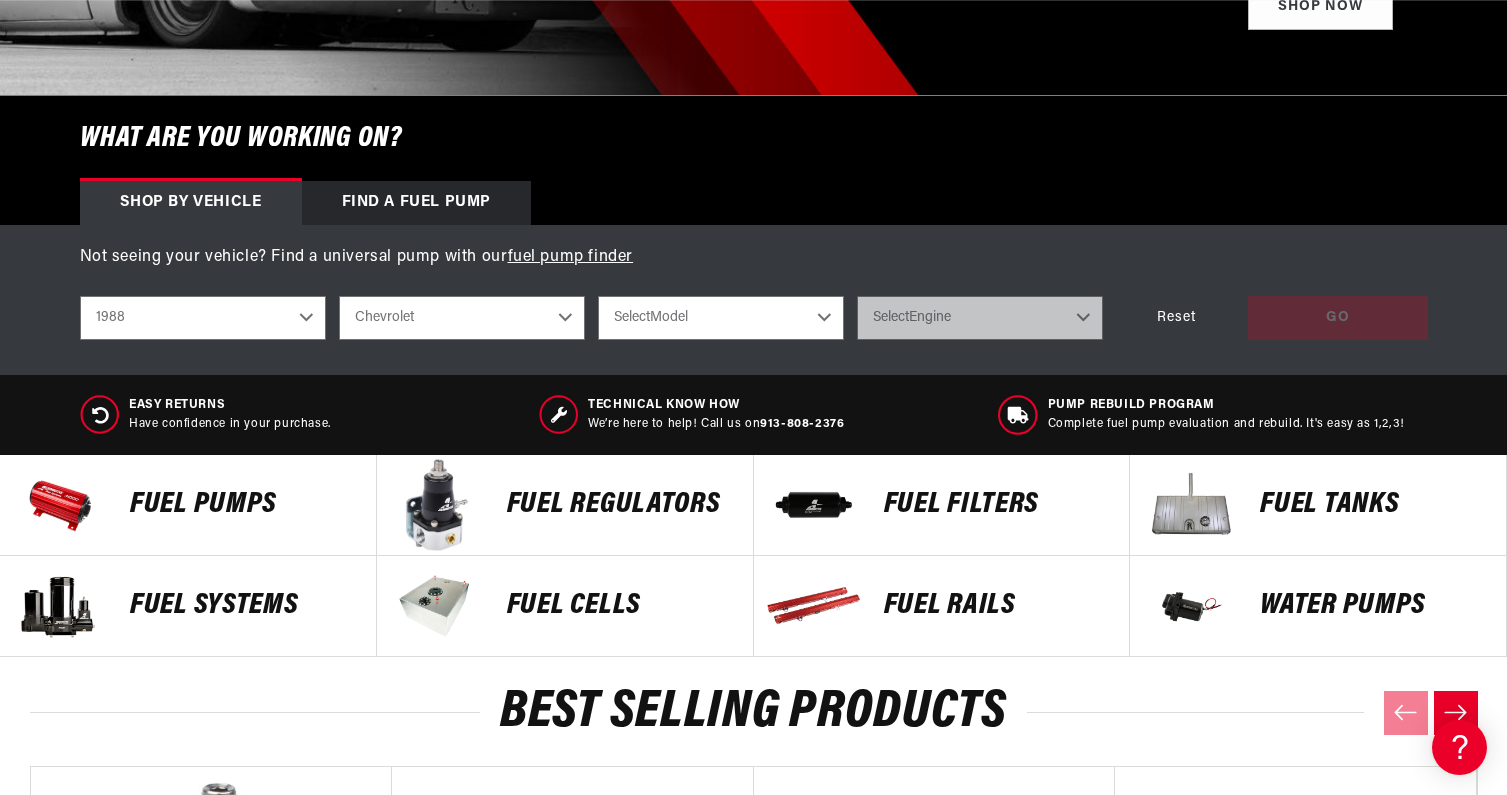 scroll, scrollTop: 0, scrollLeft: 0, axis: both 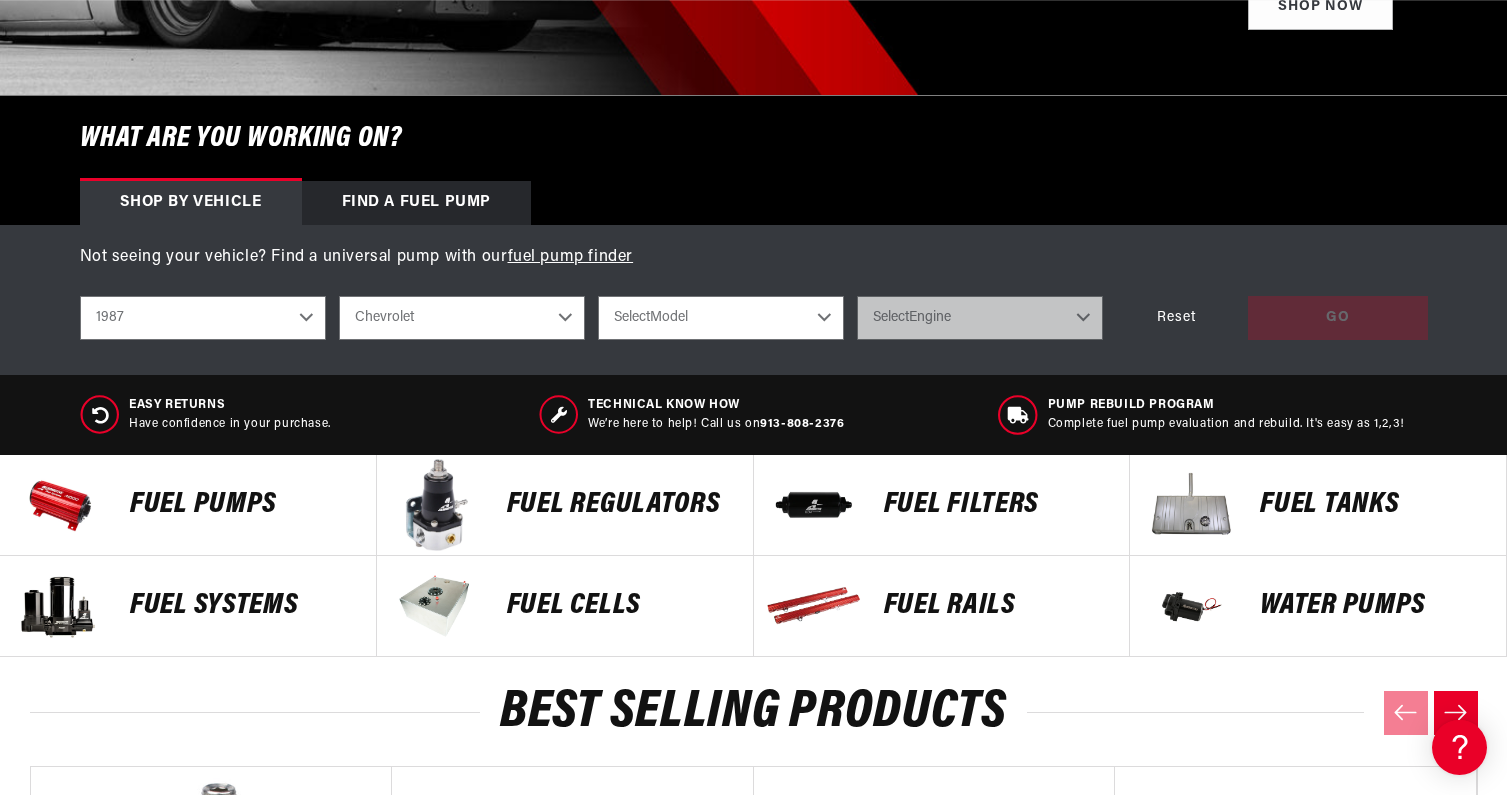 select on "1988" 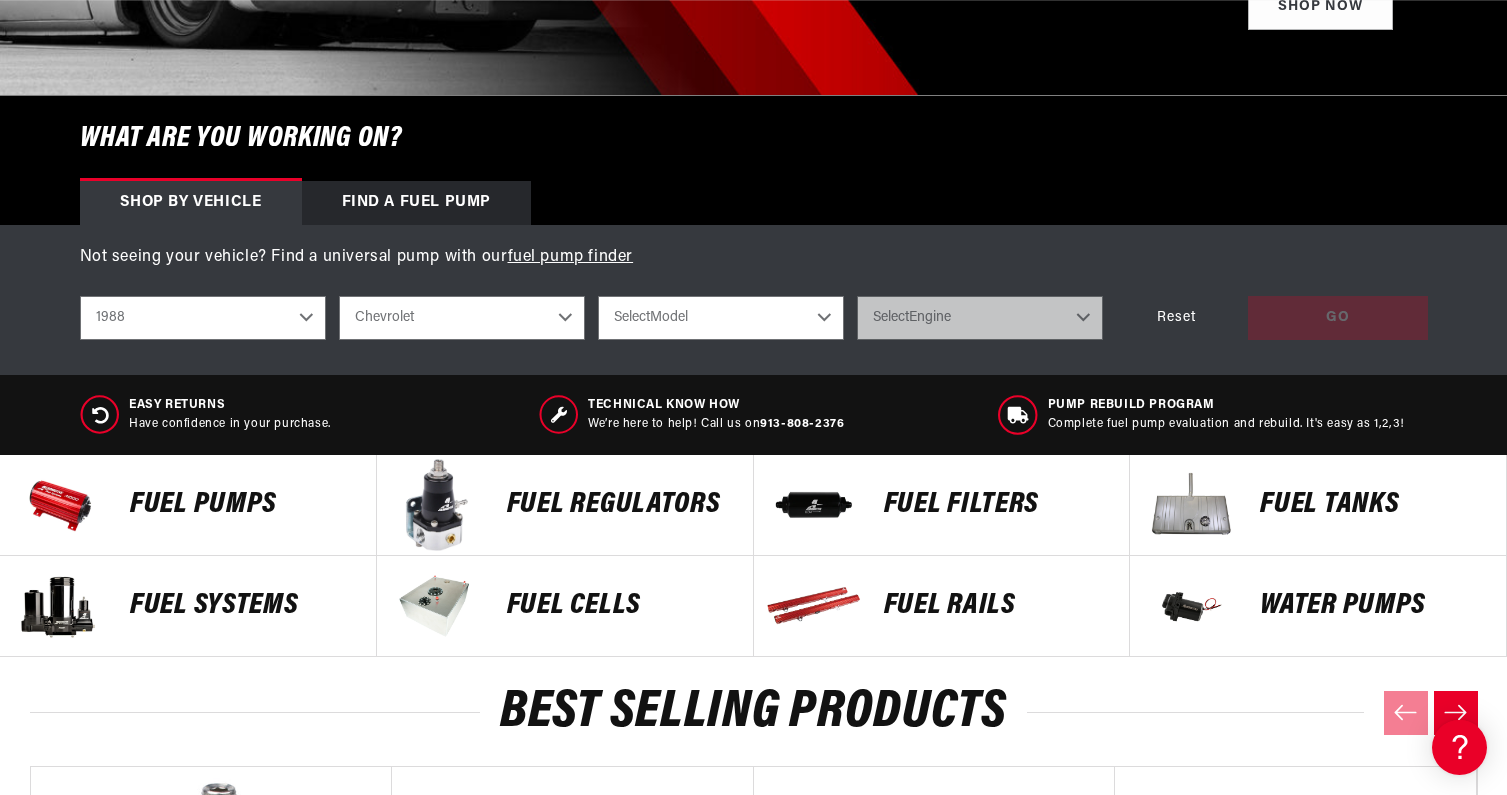 scroll, scrollTop: 0, scrollLeft: 791, axis: horizontal 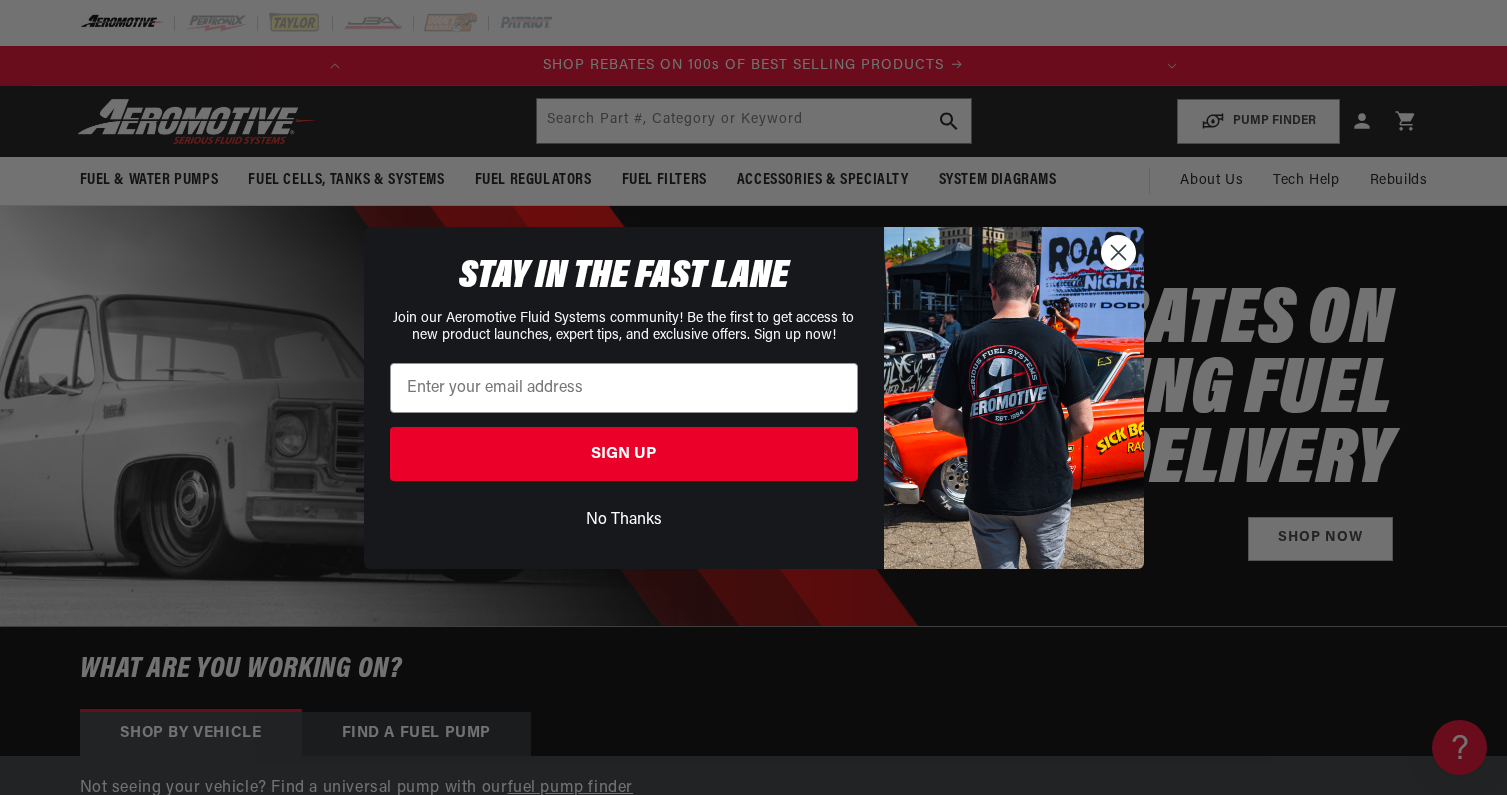click 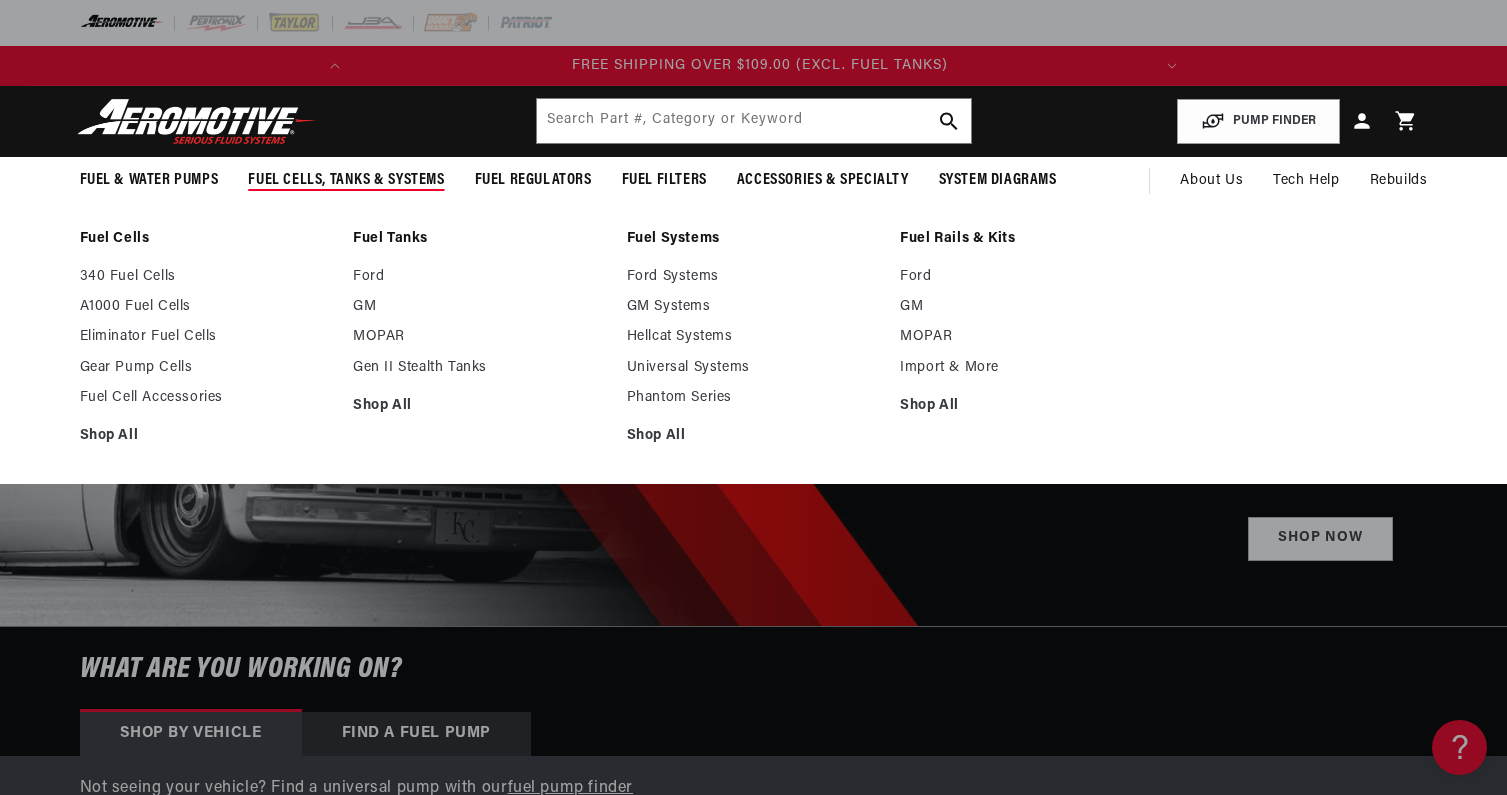 scroll, scrollTop: 0, scrollLeft: 0, axis: both 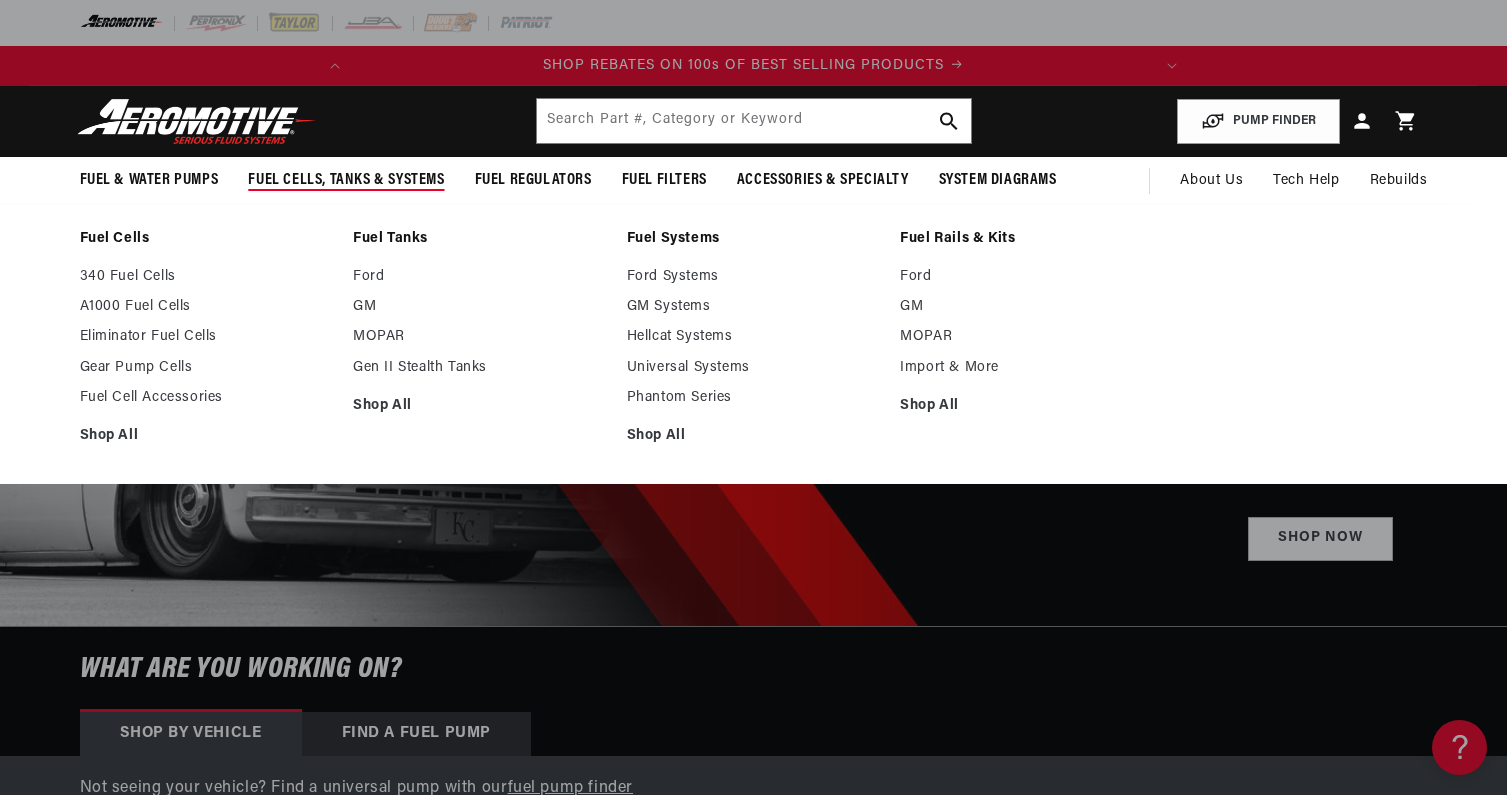 click on "Fuel Cells, Tanks & Systems" at bounding box center [346, 180] 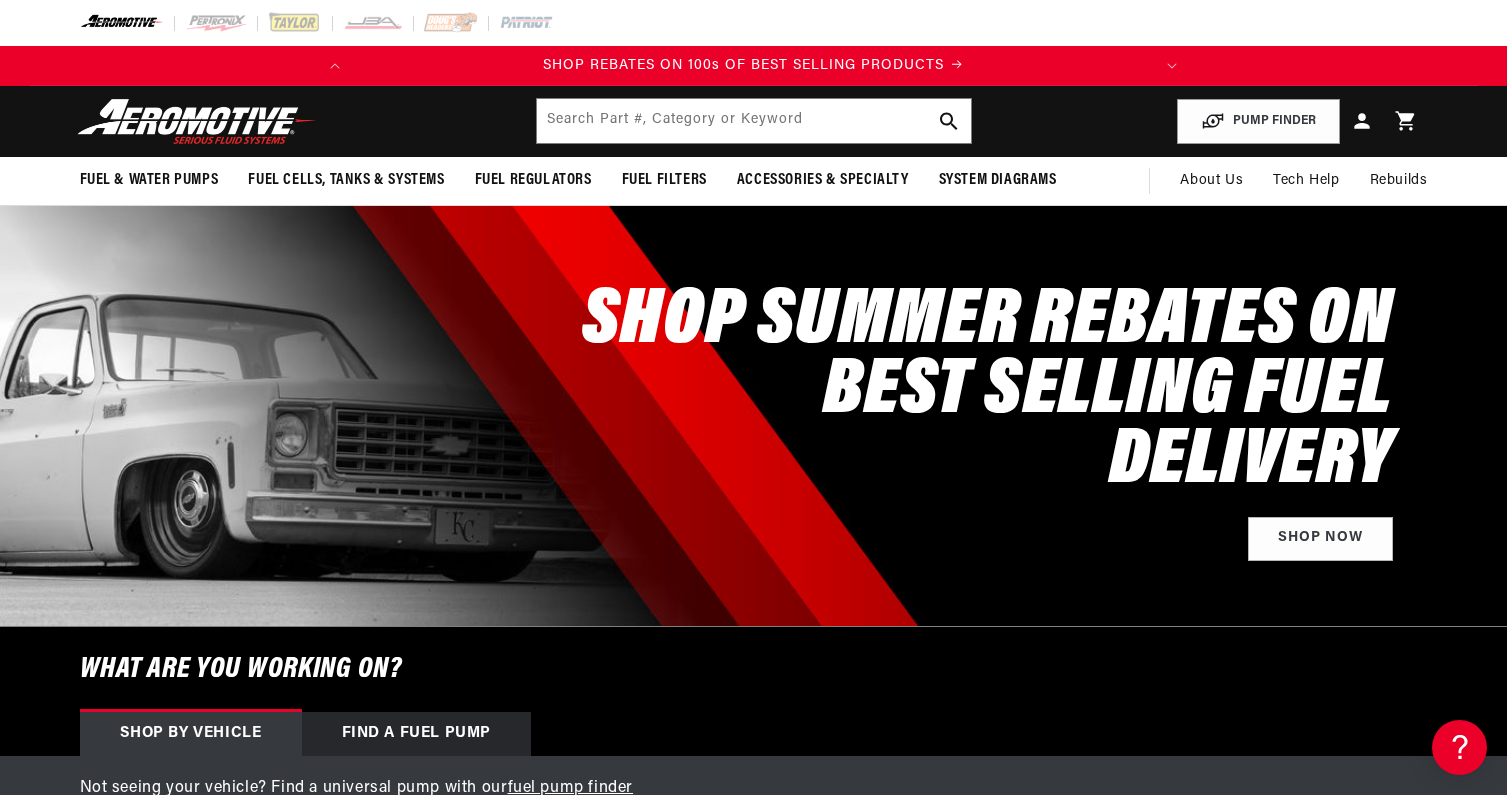 scroll, scrollTop: 0, scrollLeft: 791, axis: horizontal 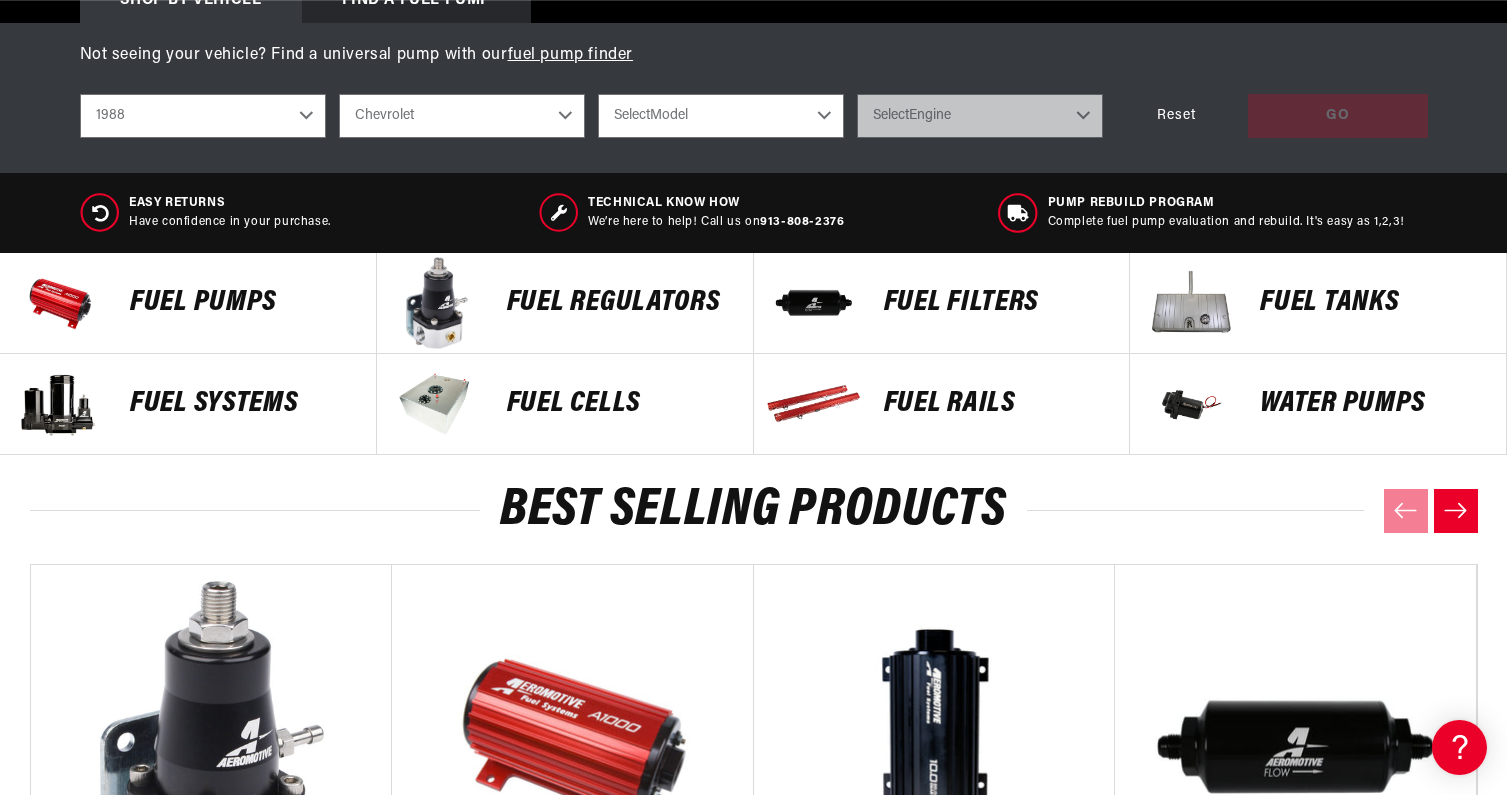 click on "Fuel Tanks" at bounding box center [1373, 303] 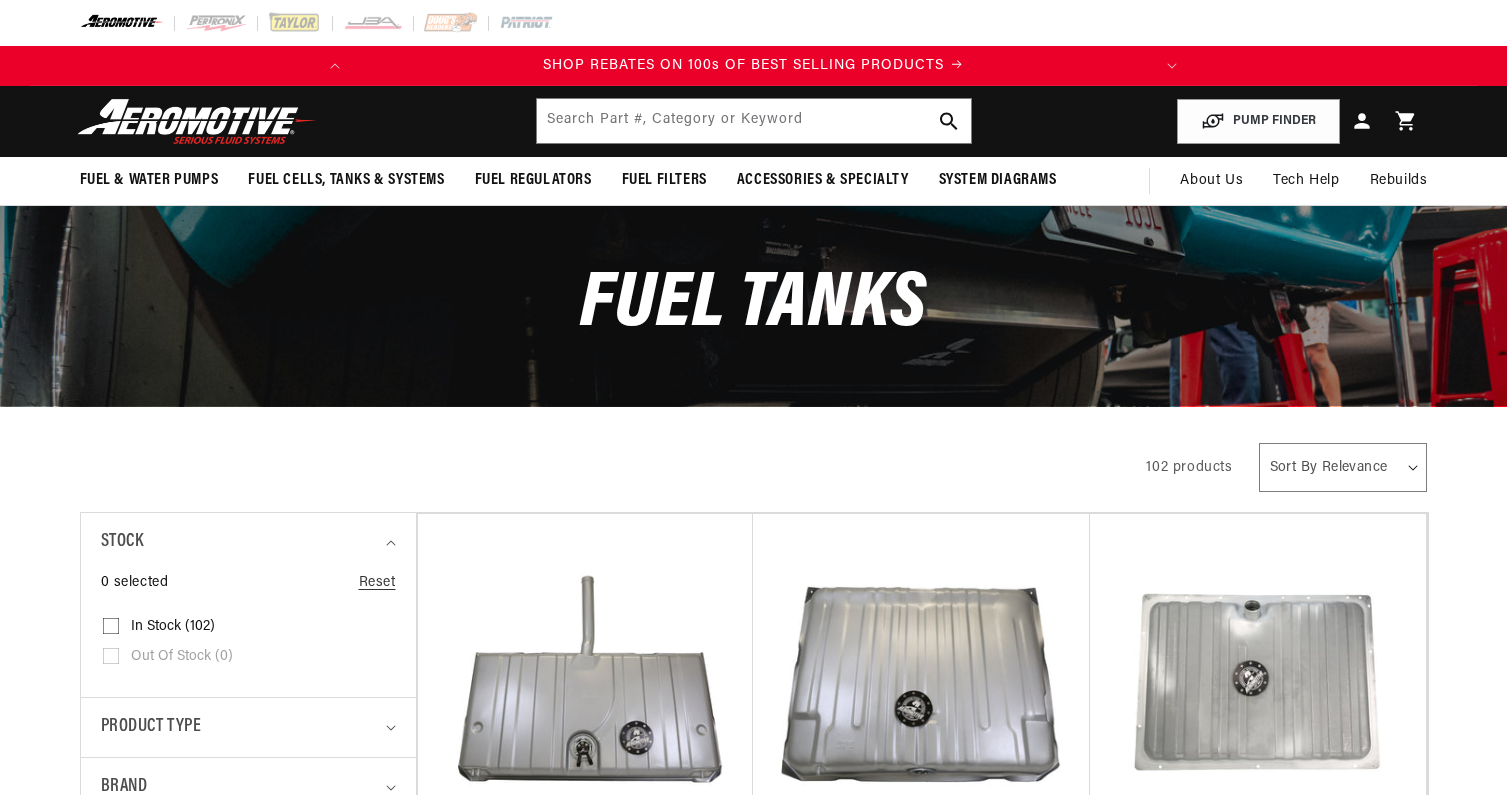 scroll, scrollTop: 0, scrollLeft: 0, axis: both 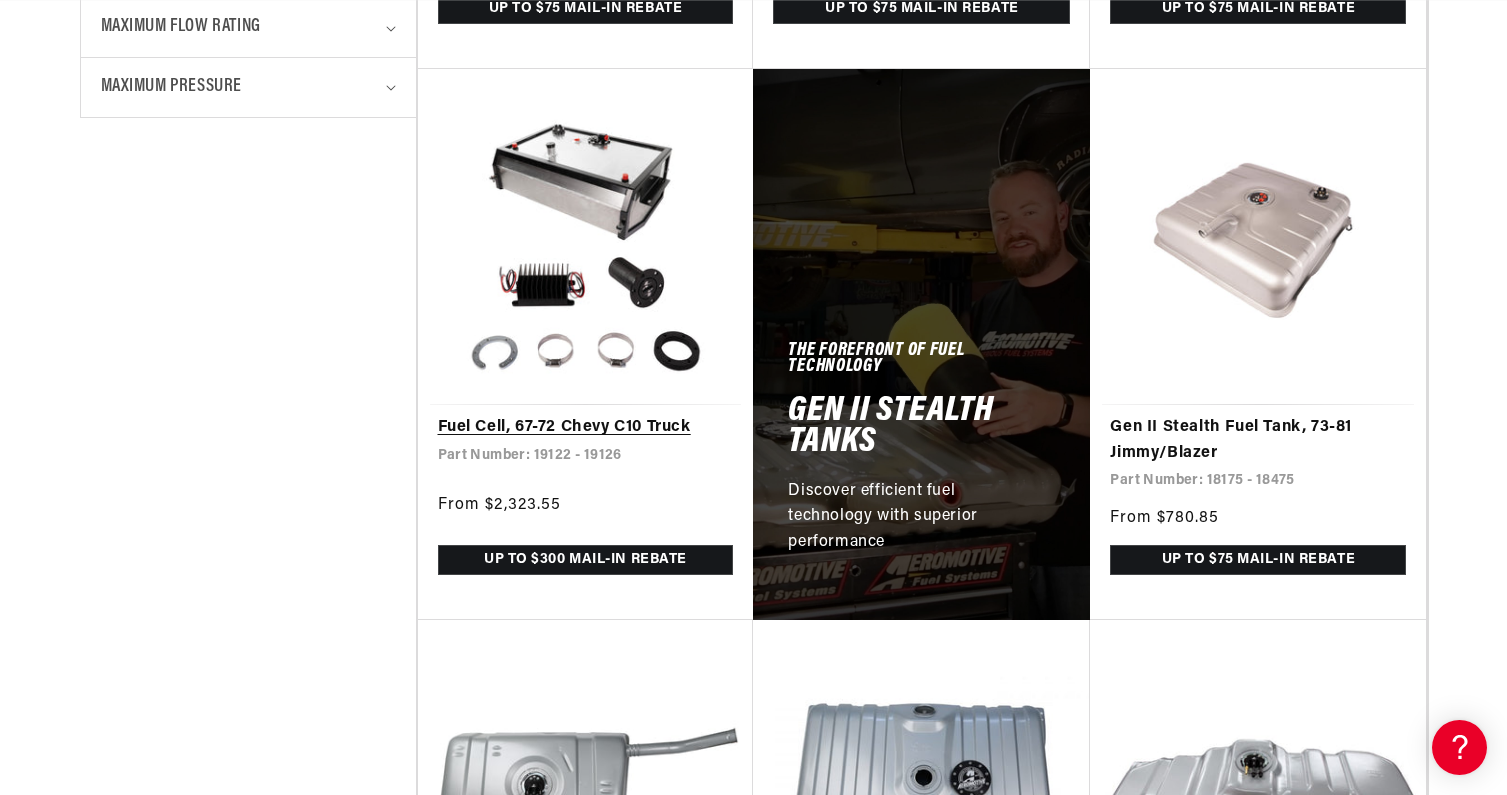click on "Fuel Cell, 67-72 Chevy C10 Truck" at bounding box center (586, 428) 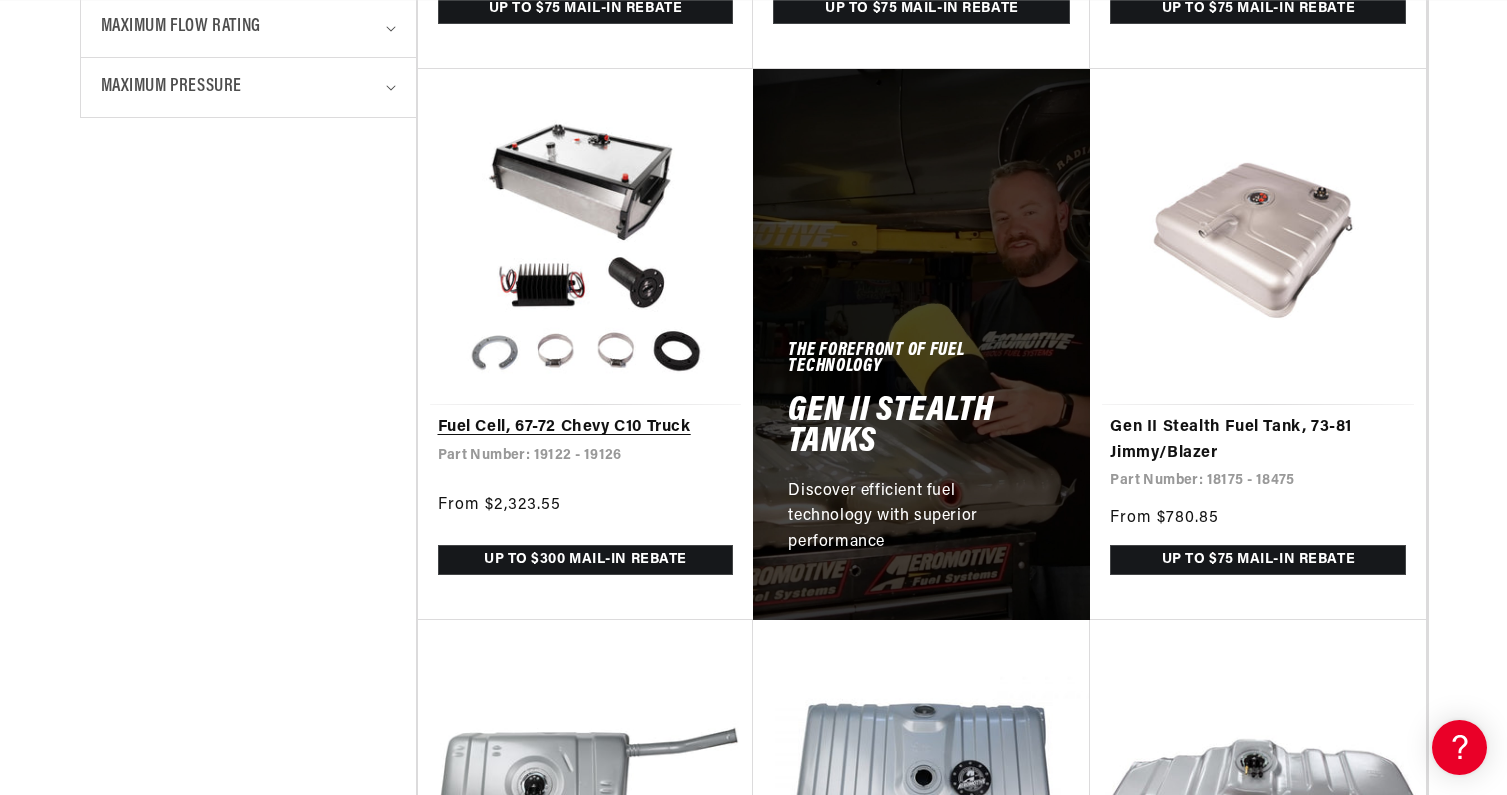 scroll, scrollTop: 206, scrollLeft: 0, axis: vertical 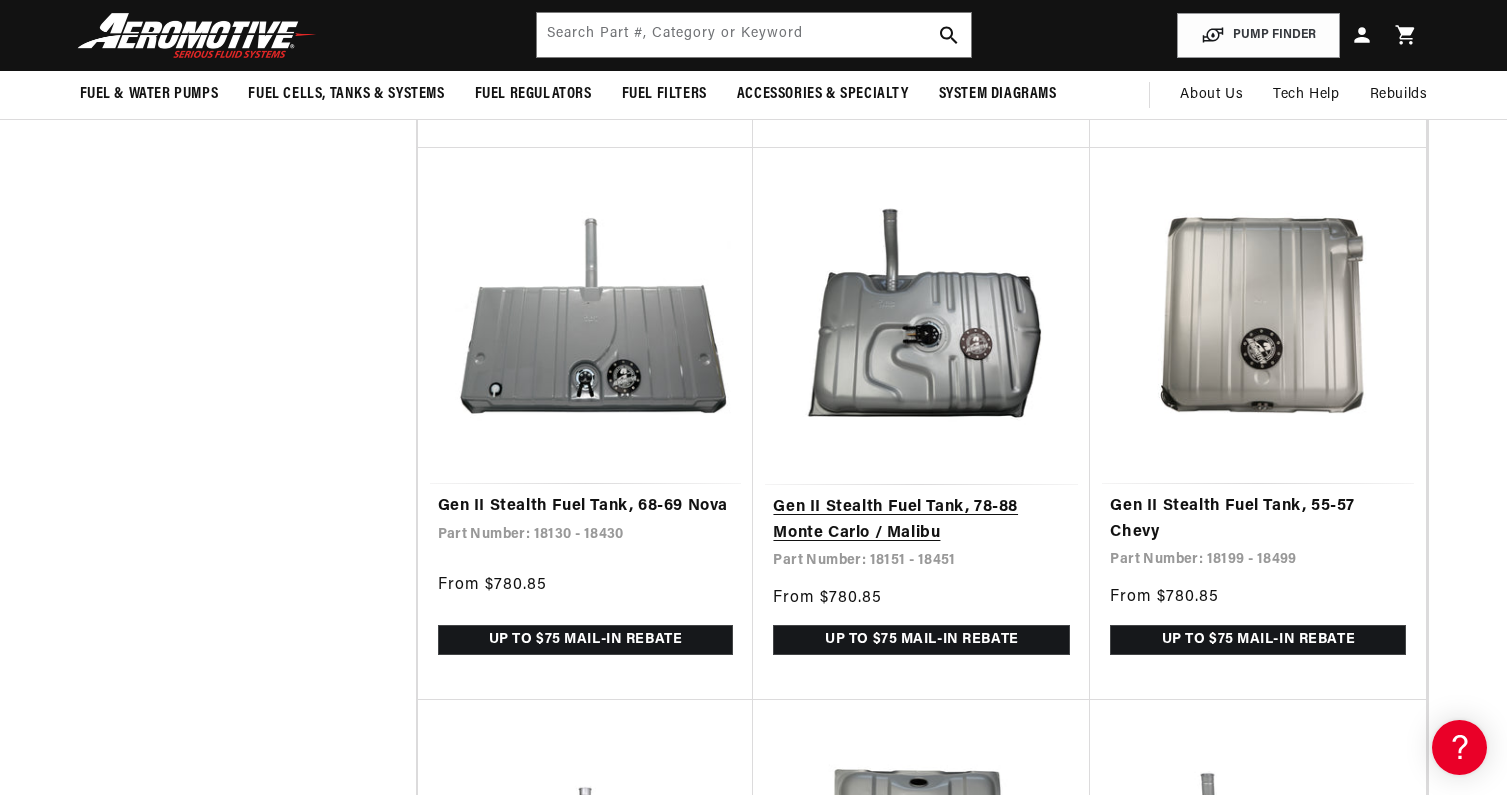 click on "Gen II Stealth Fuel Tank, 78-88 Monte Carlo / Malibu" at bounding box center (921, 520) 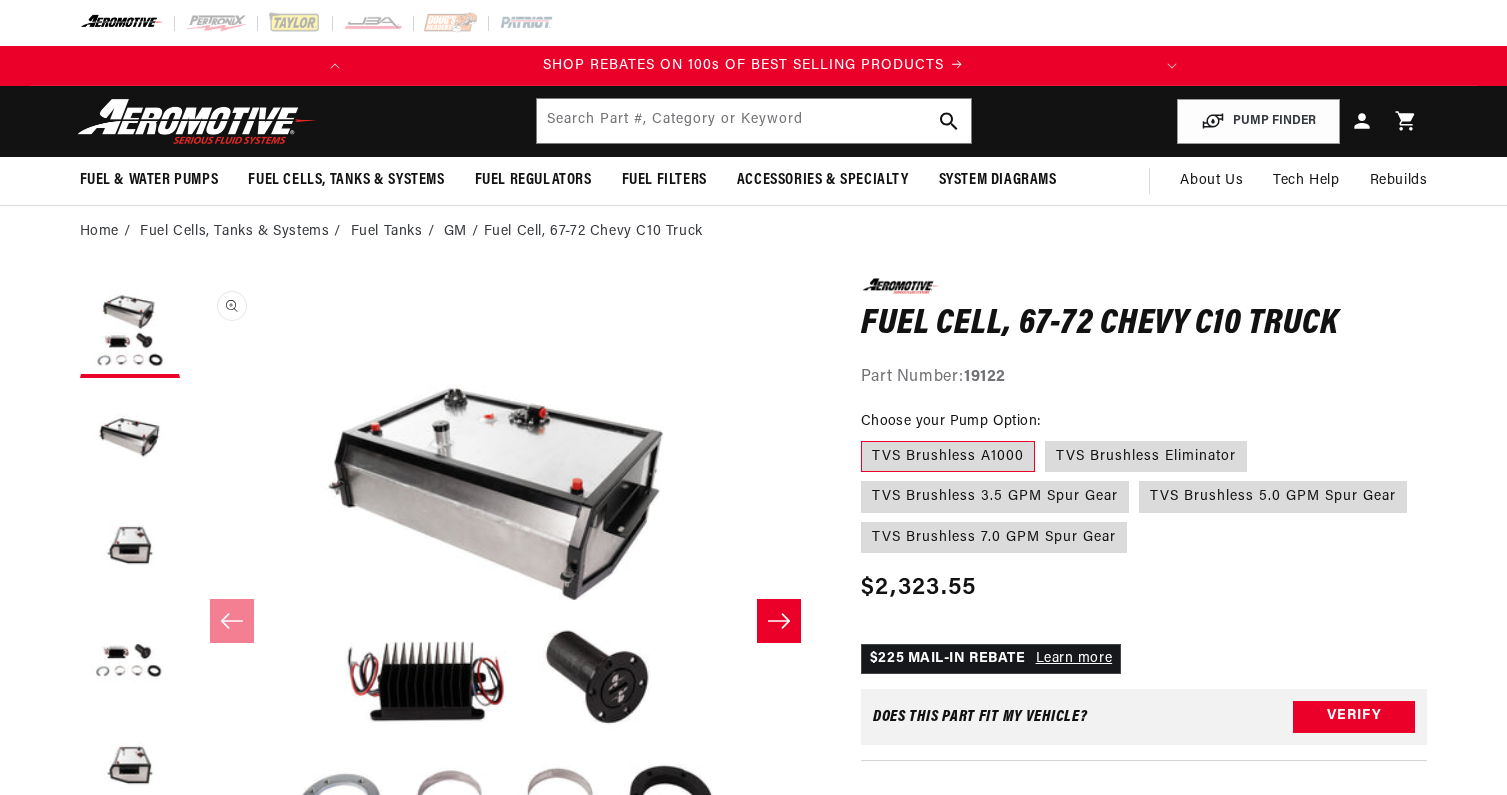 scroll, scrollTop: 0, scrollLeft: 0, axis: both 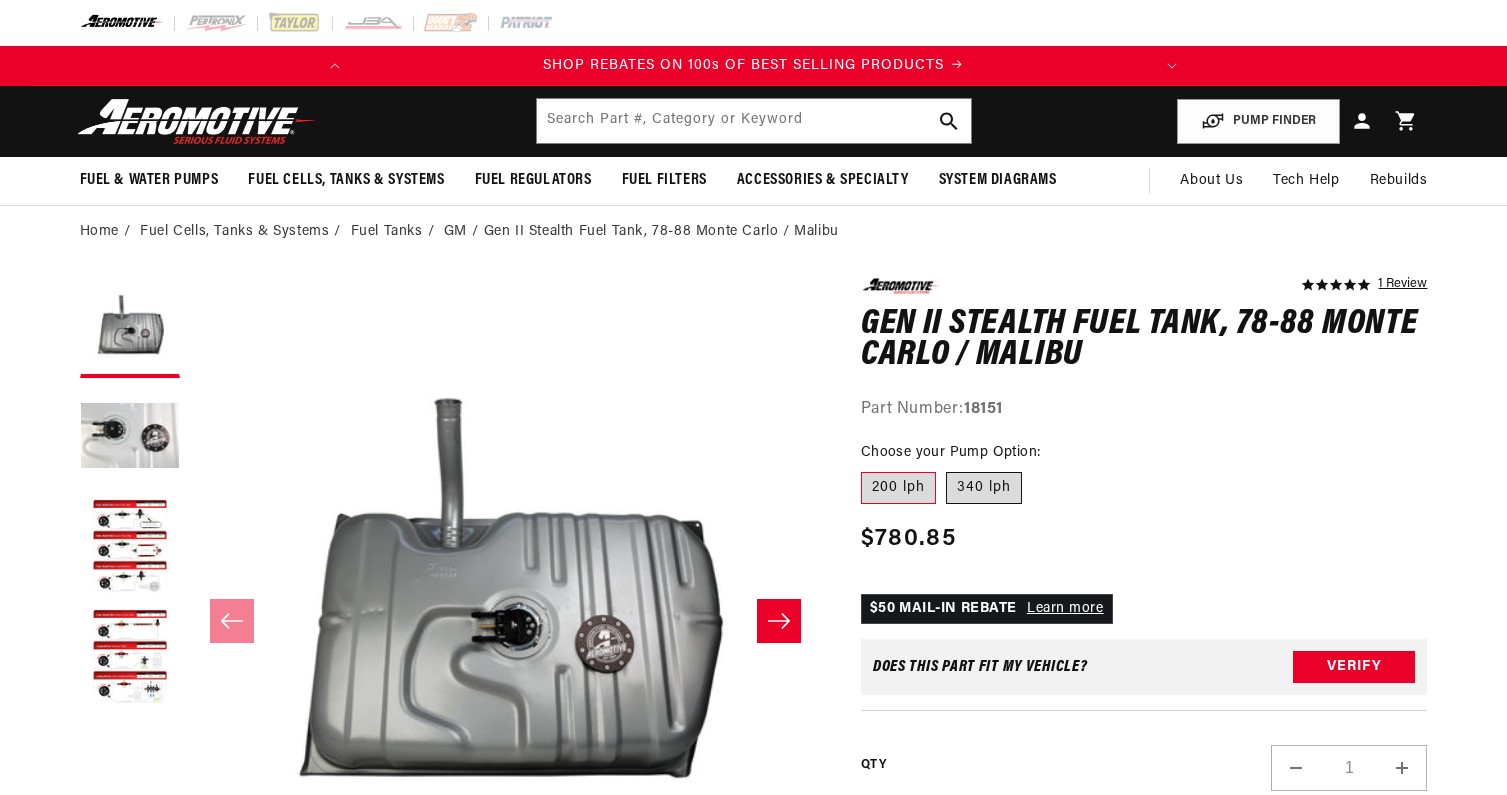 click on "340 lph" at bounding box center [984, 488] 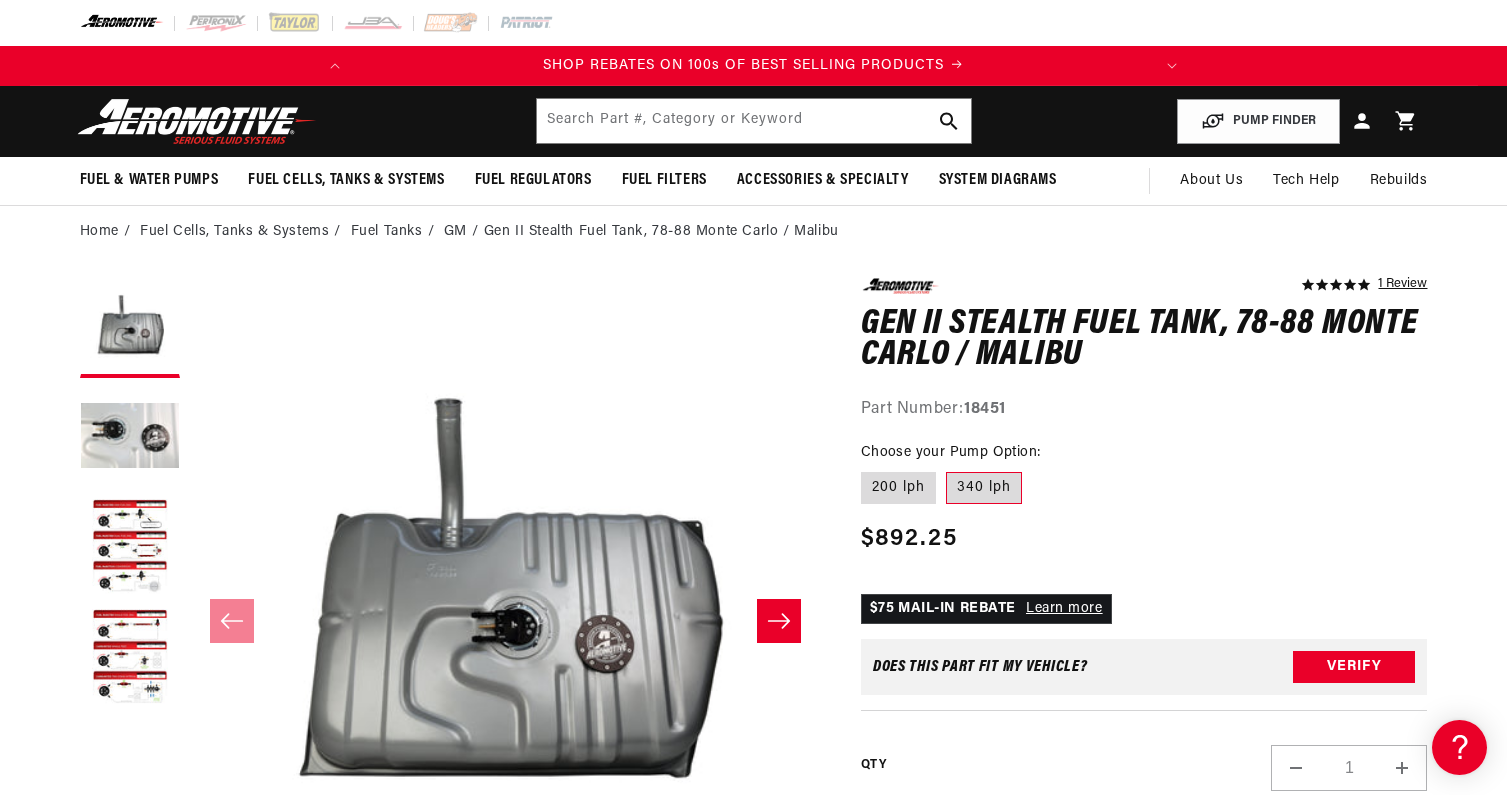 scroll, scrollTop: 0, scrollLeft: 0, axis: both 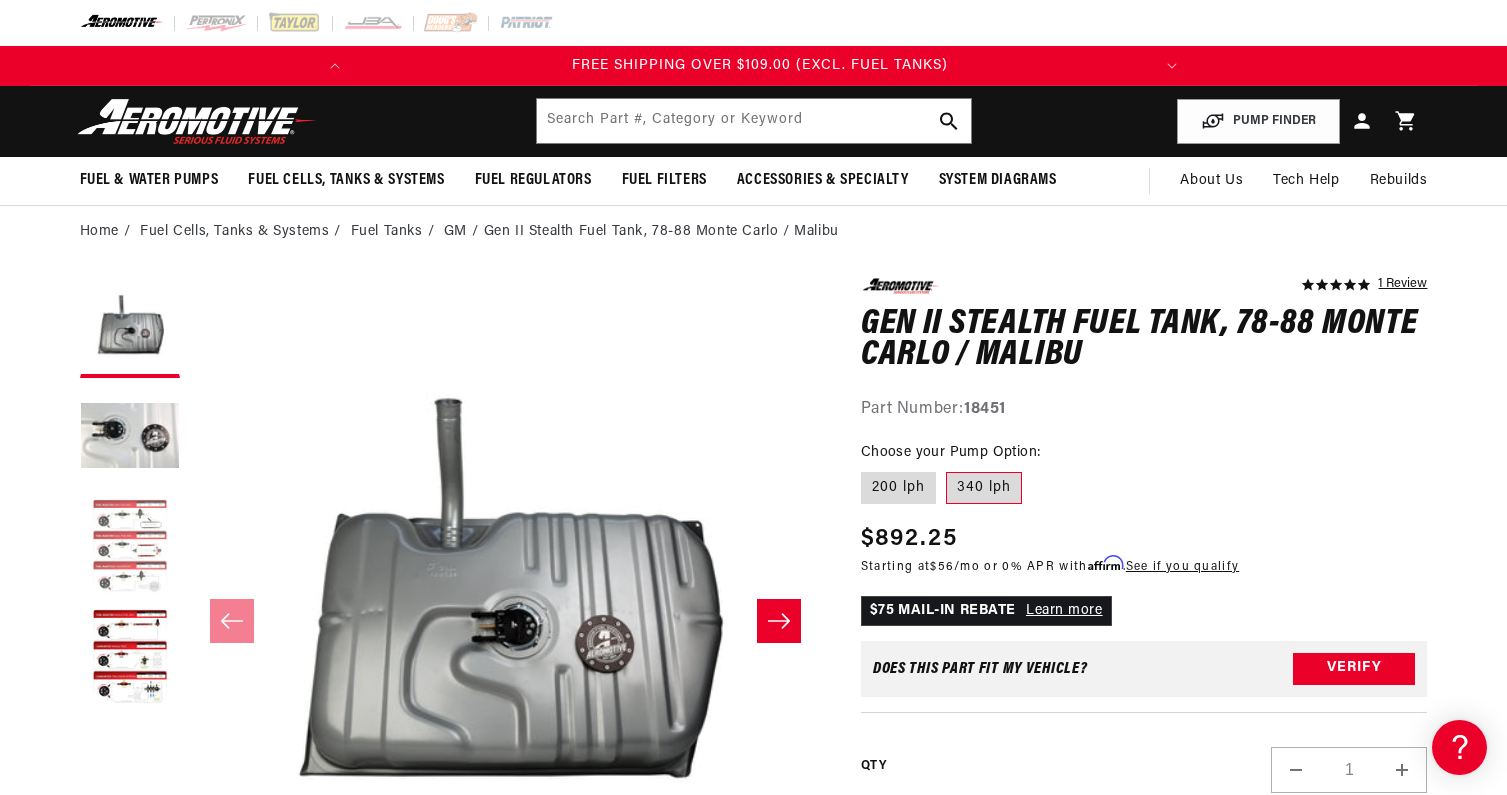 click at bounding box center (130, 548) 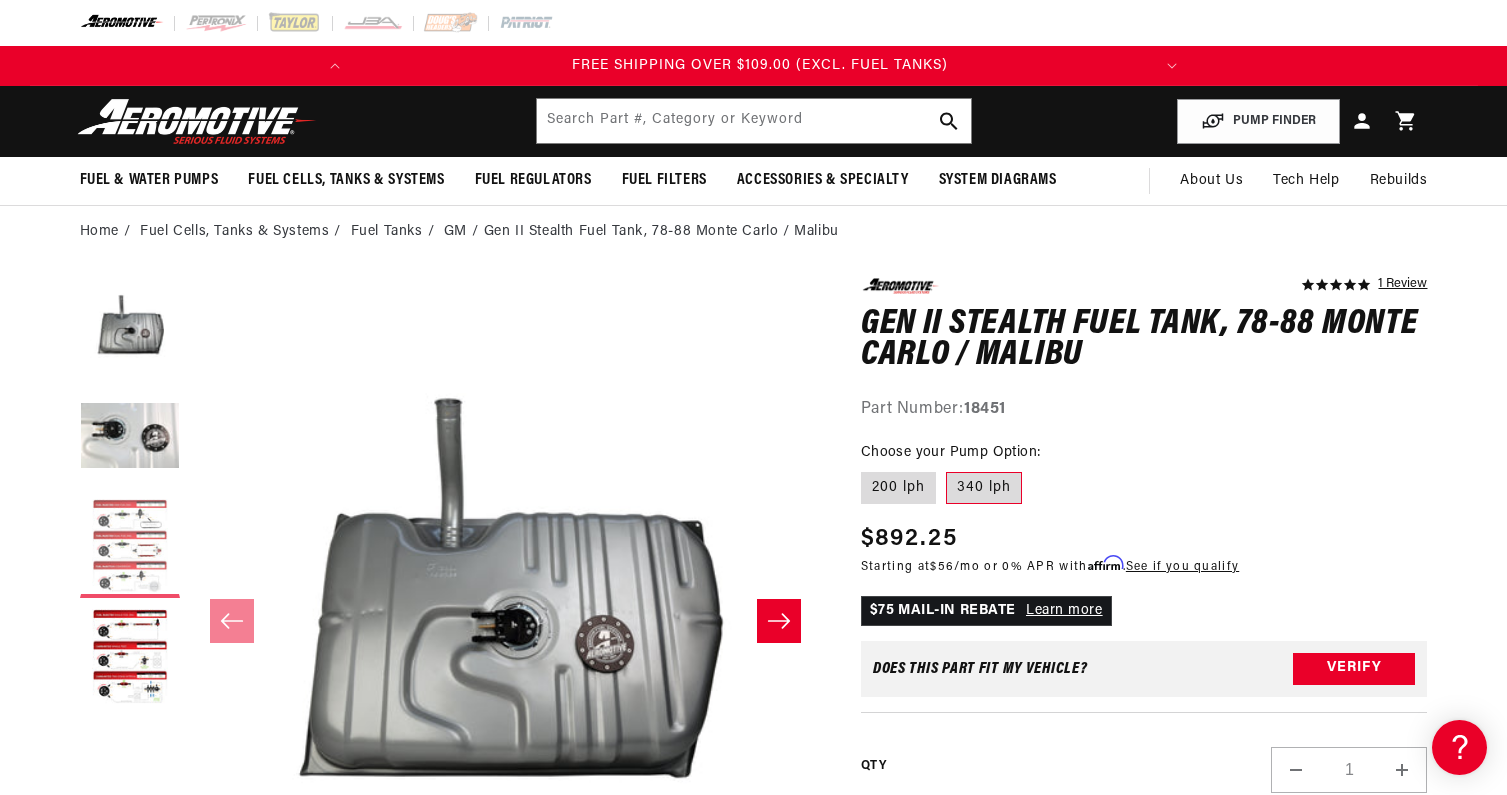 scroll, scrollTop: 0, scrollLeft: 1263, axis: horizontal 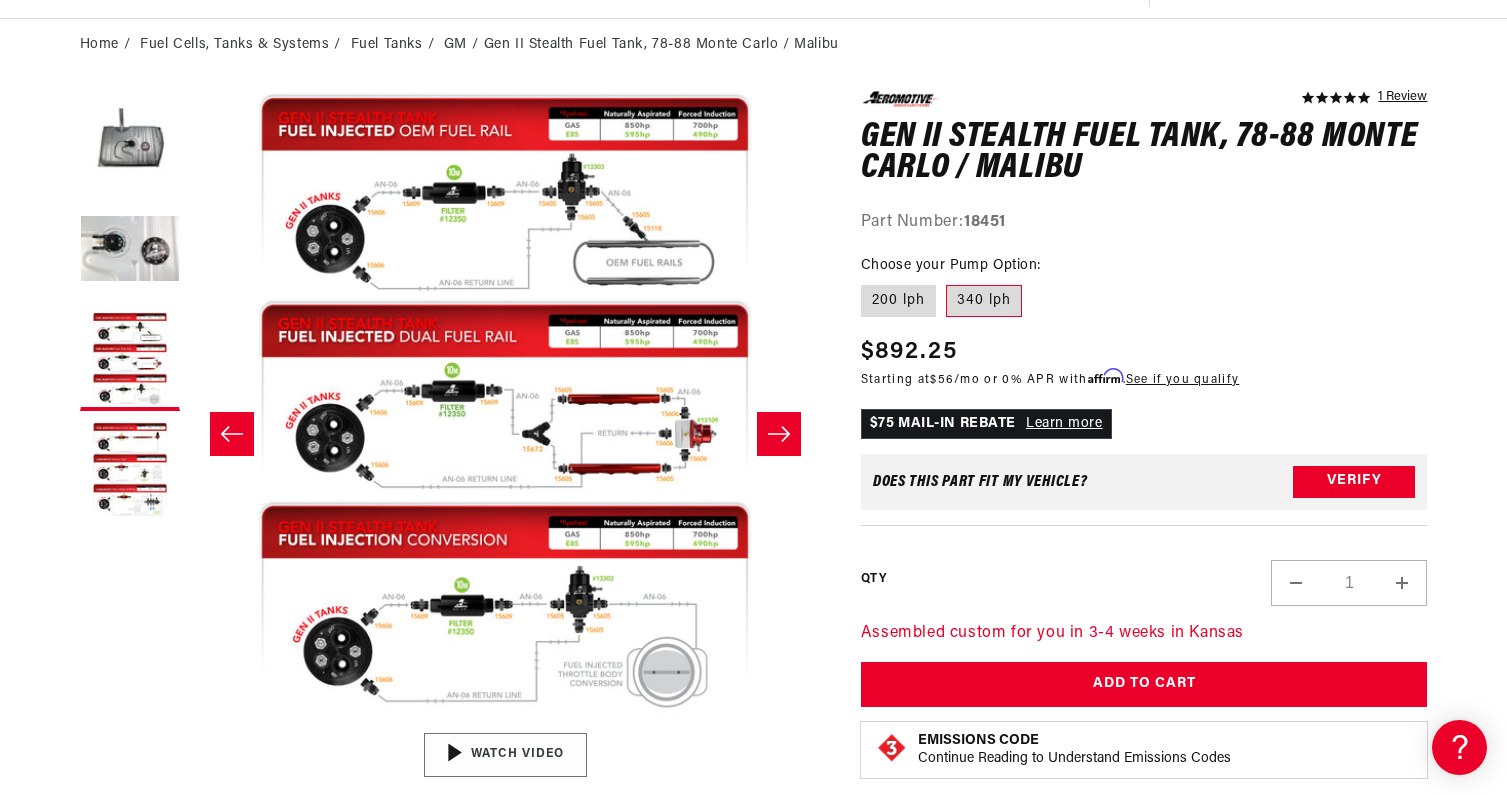 click on "01:47" at bounding box center [505, 755] 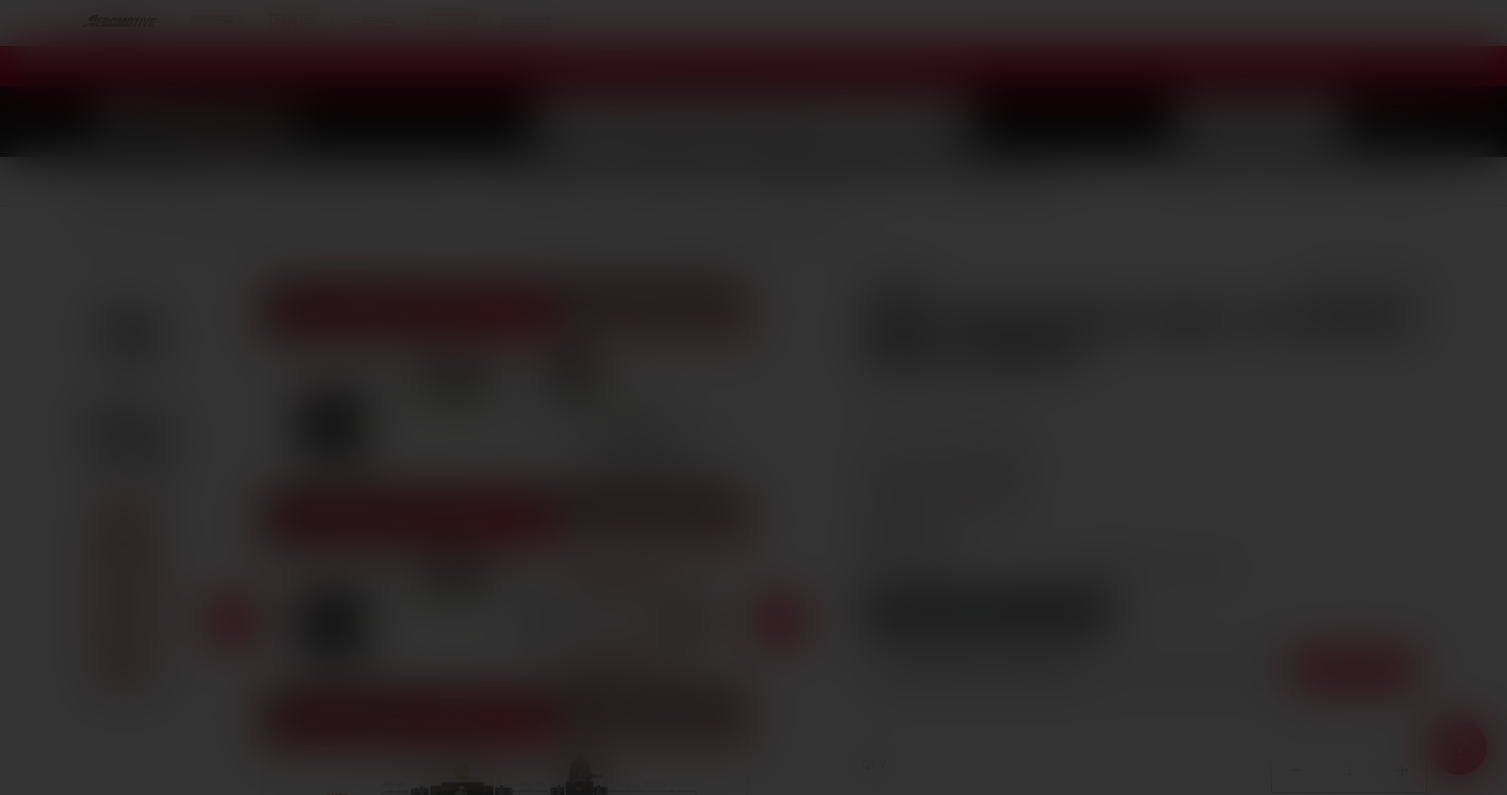scroll, scrollTop: 0, scrollLeft: 0, axis: both 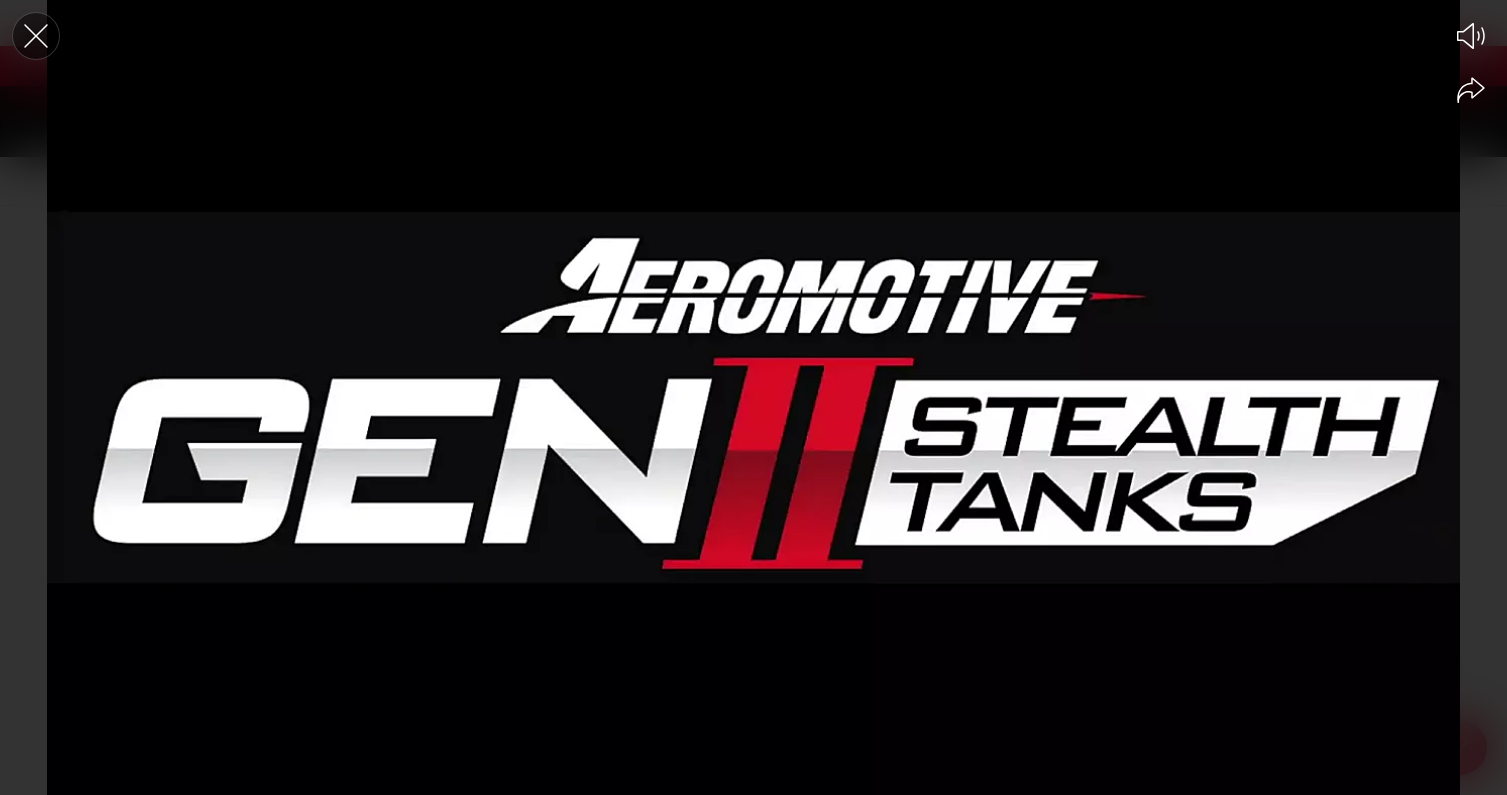click 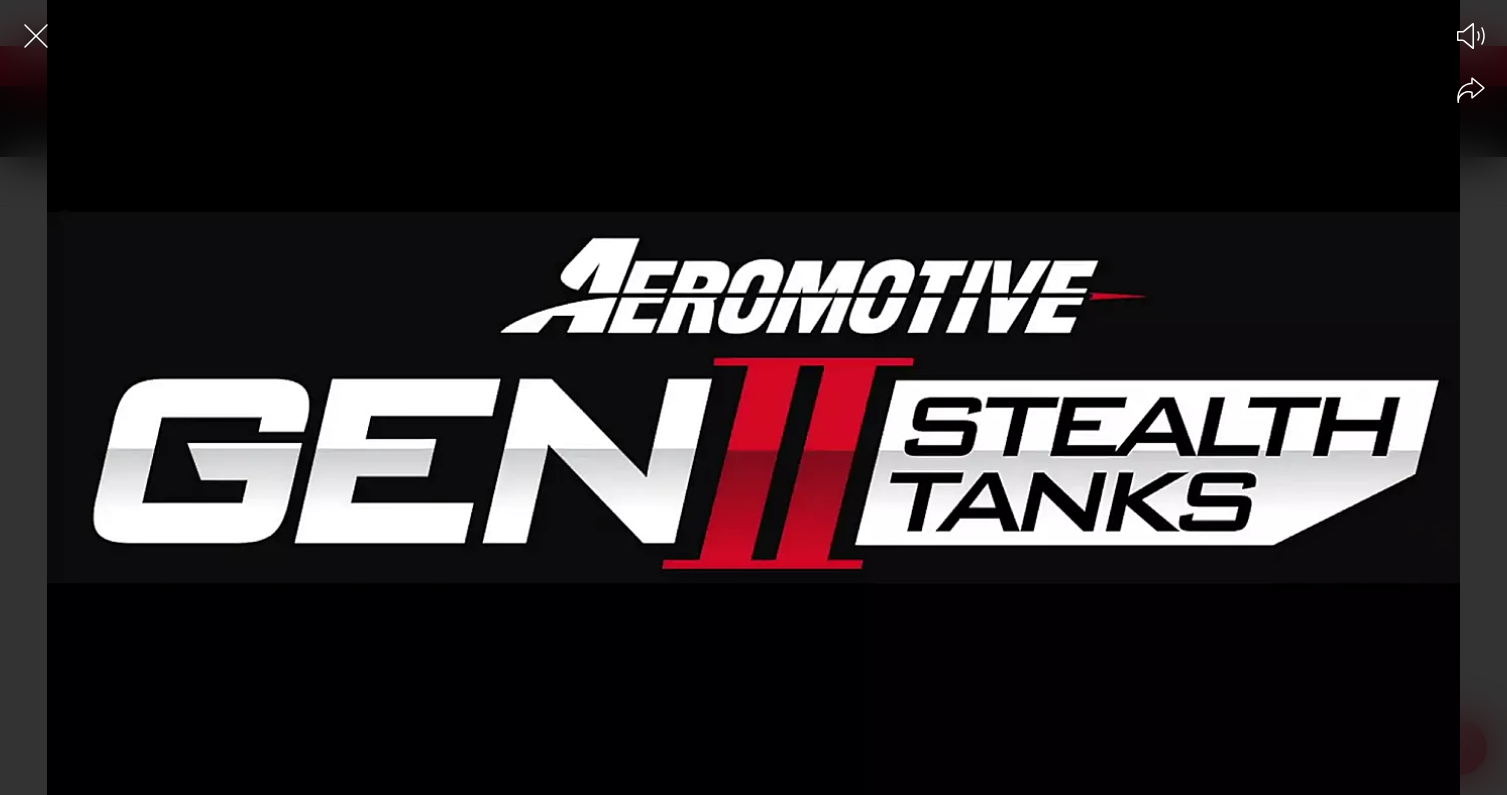 scroll, scrollTop: 187, scrollLeft: 0, axis: vertical 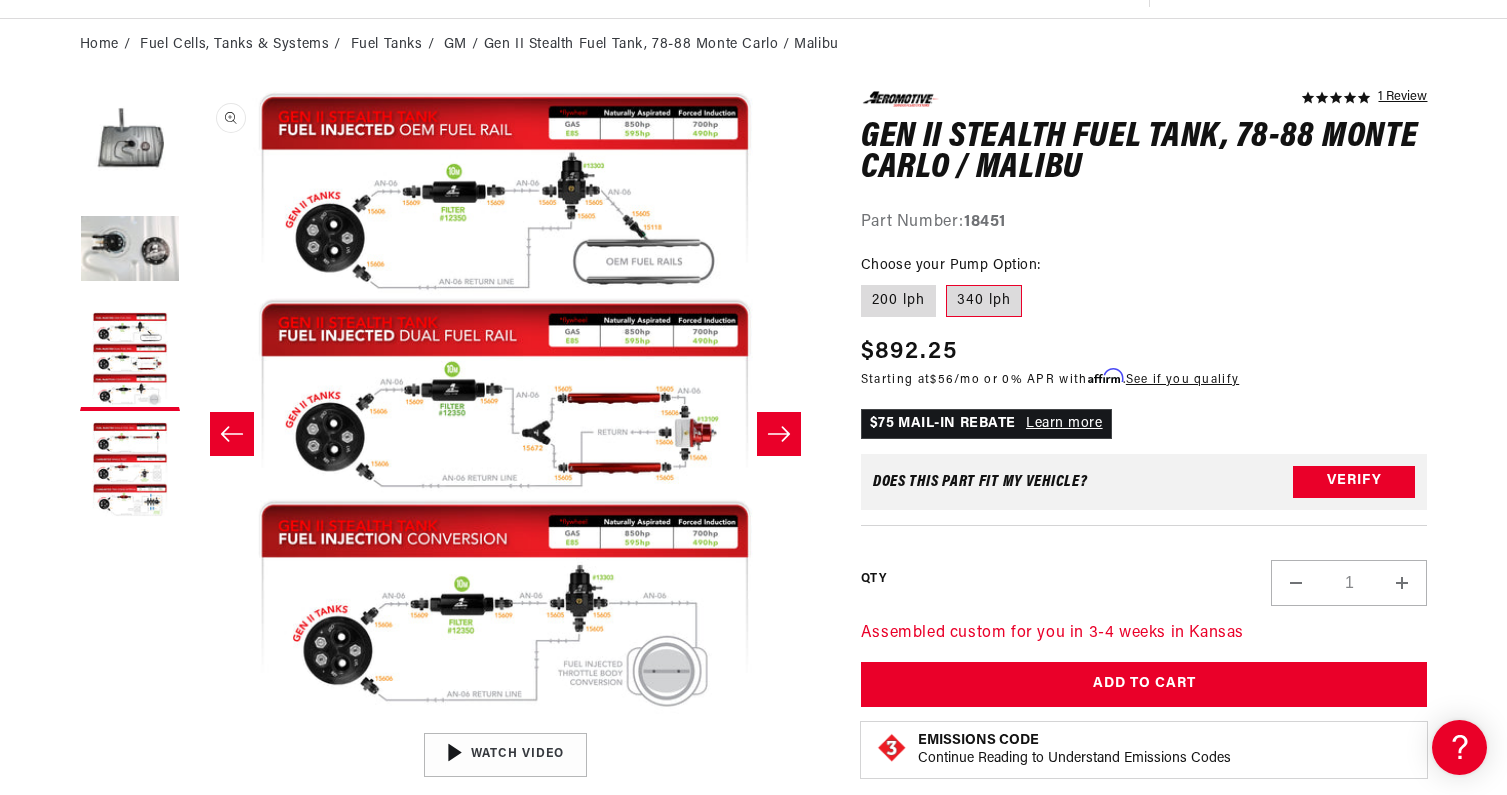 click on "Open media 3 in modal" at bounding box center [189, 722] 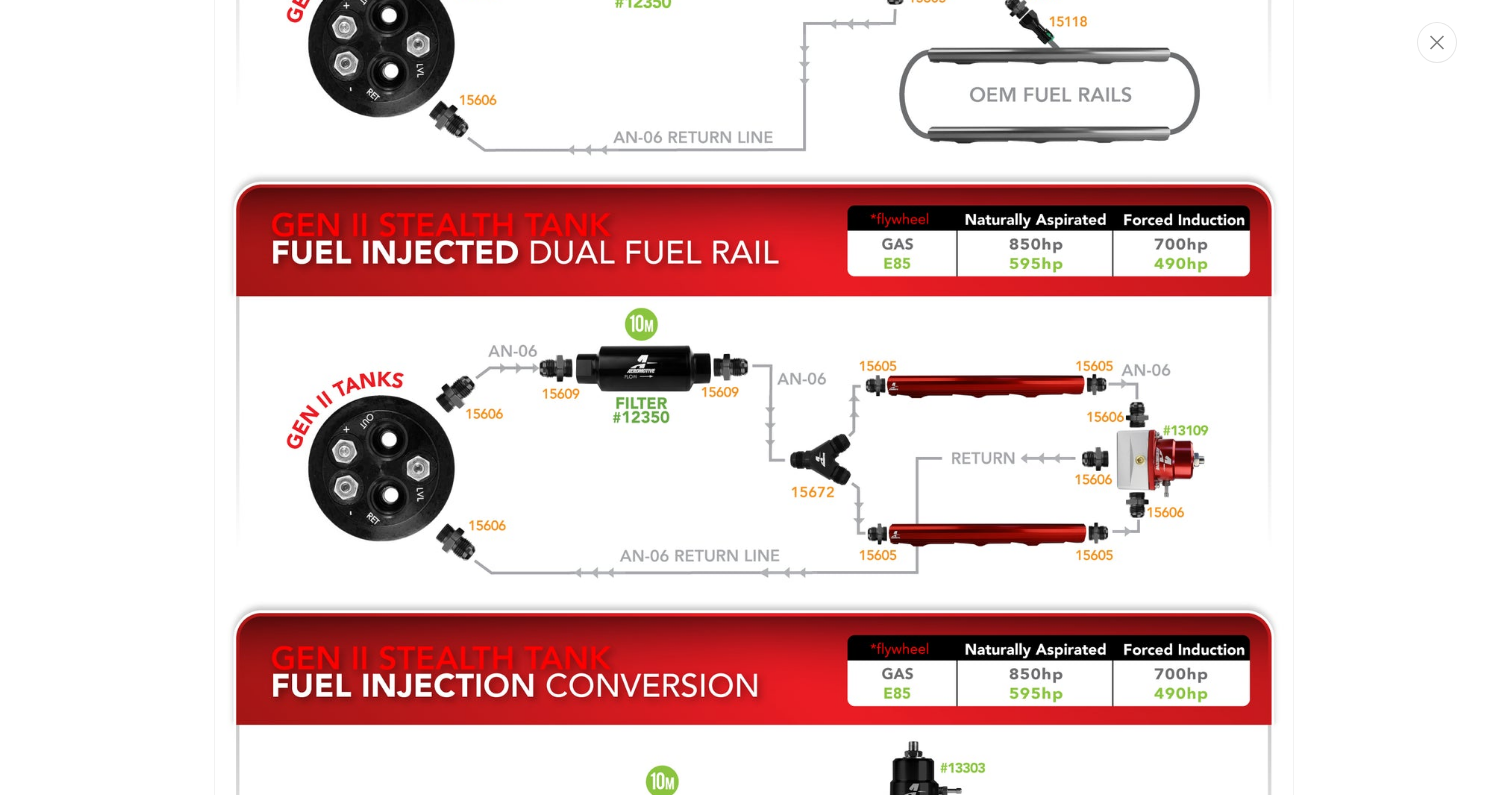 scroll, scrollTop: 1768, scrollLeft: 0, axis: vertical 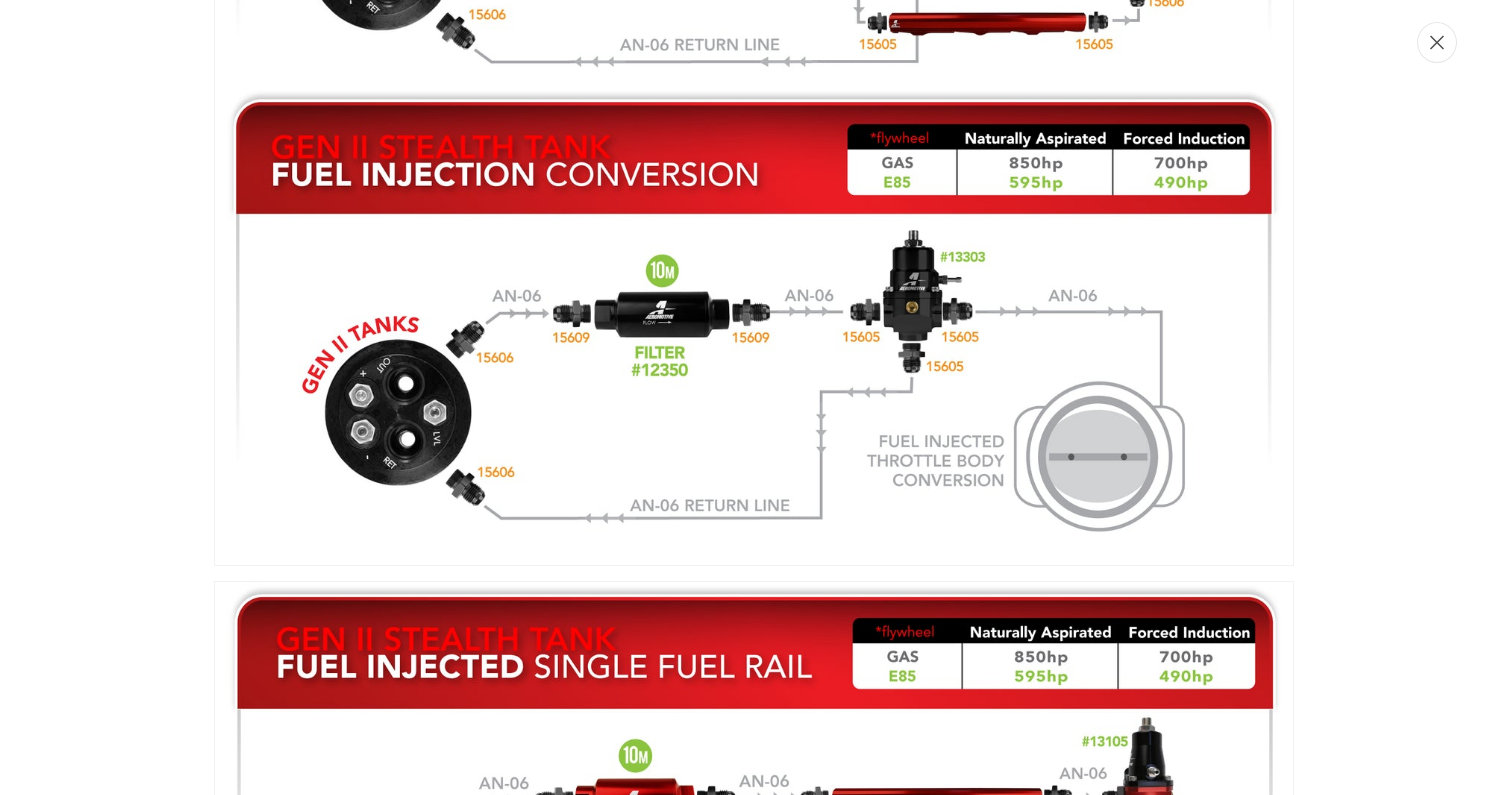 click at bounding box center (1437, 42) 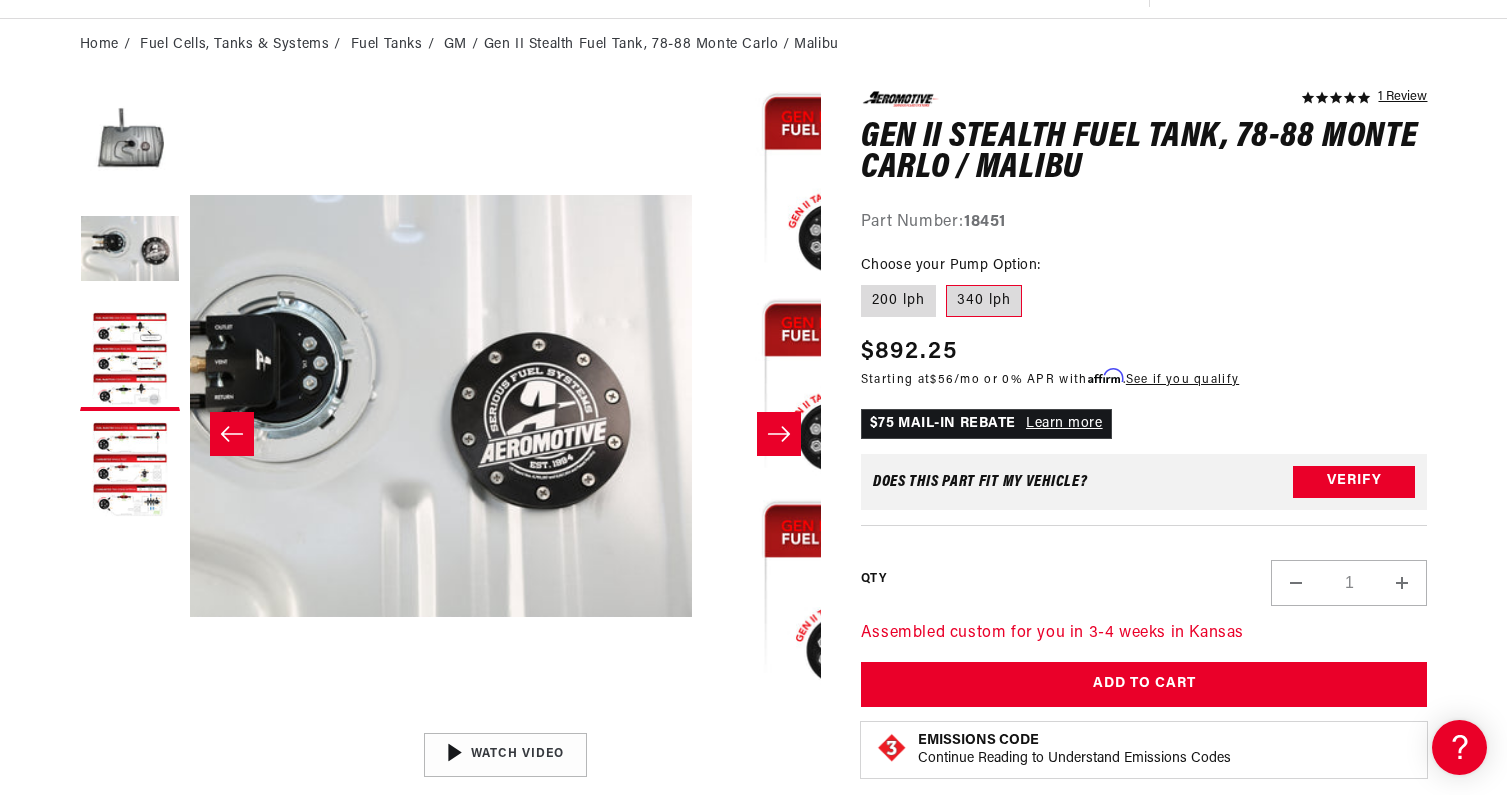 scroll, scrollTop: 1, scrollLeft: 631, axis: both 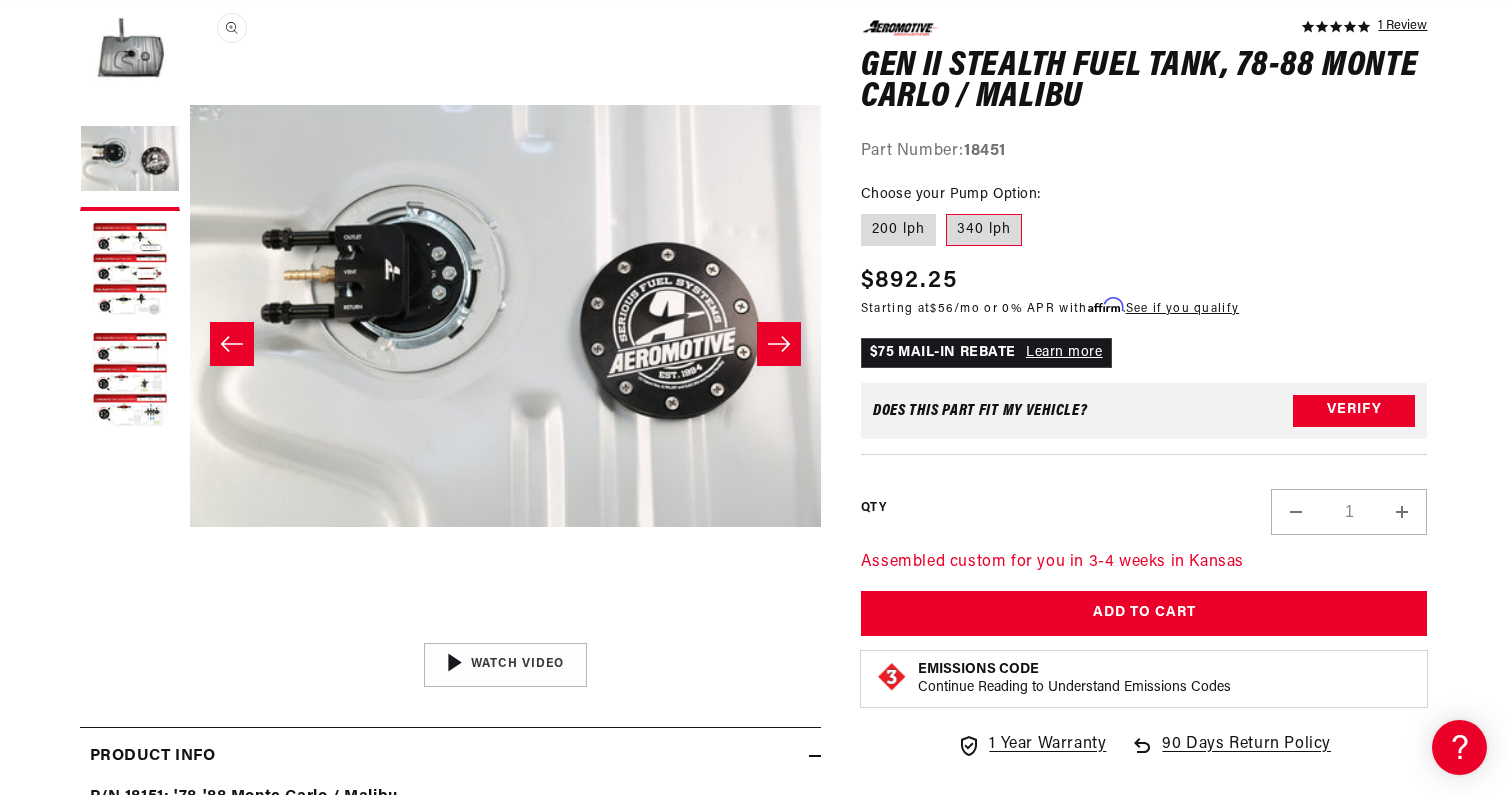 click on "Open media 2 in modal" at bounding box center (190, 632) 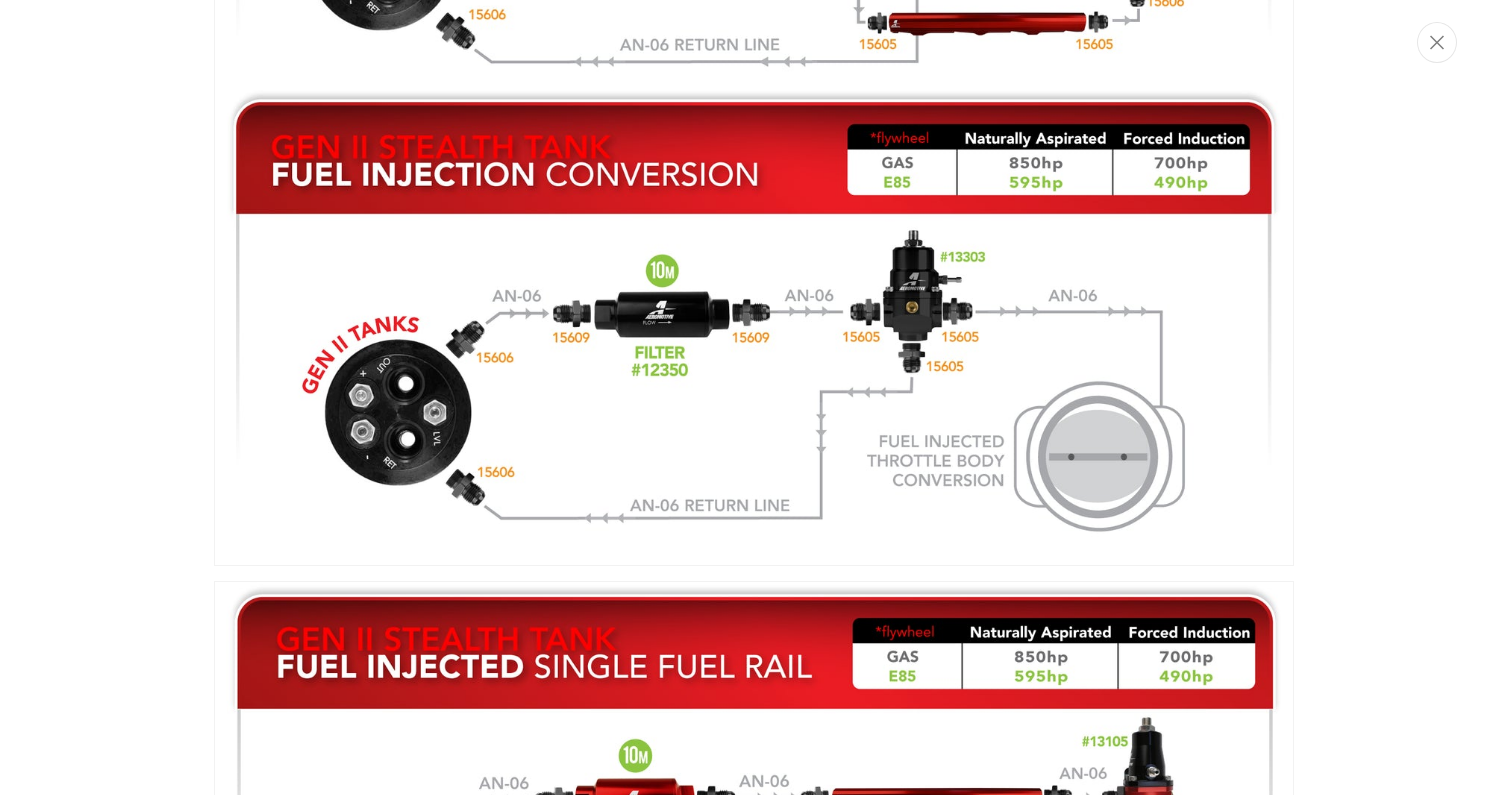 scroll, scrollTop: 718, scrollLeft: 0, axis: vertical 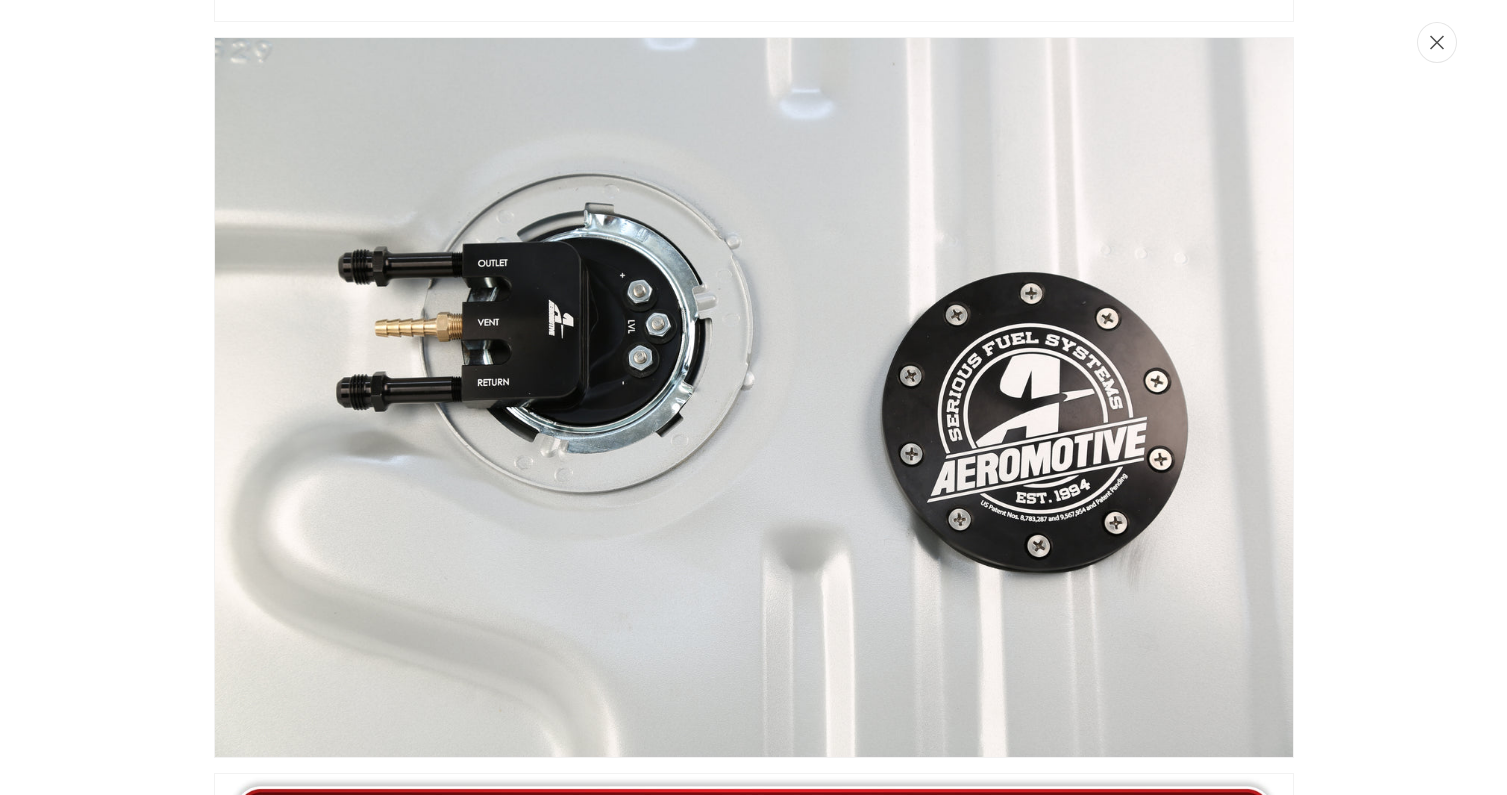 click 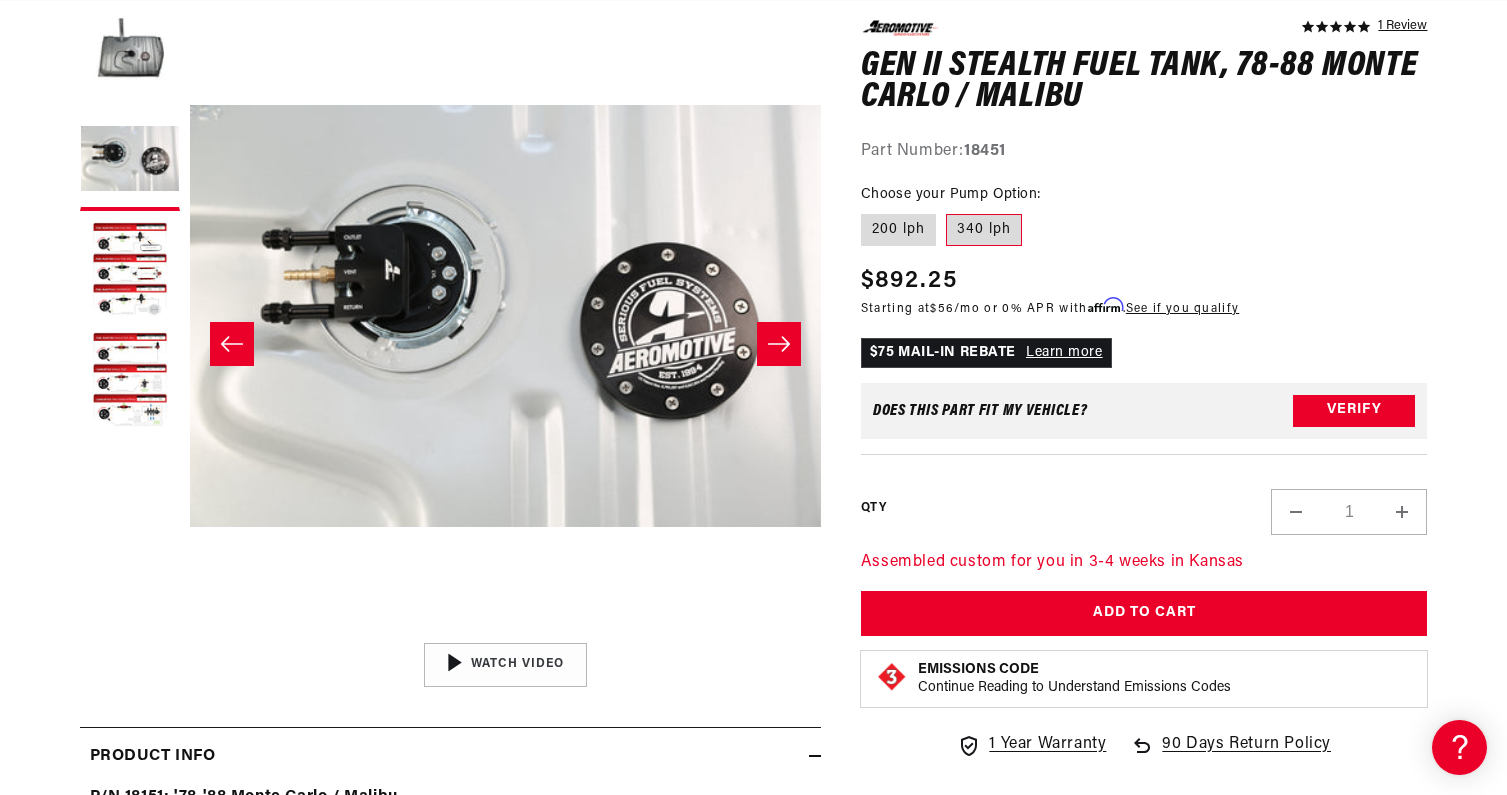 click at bounding box center (779, 344) 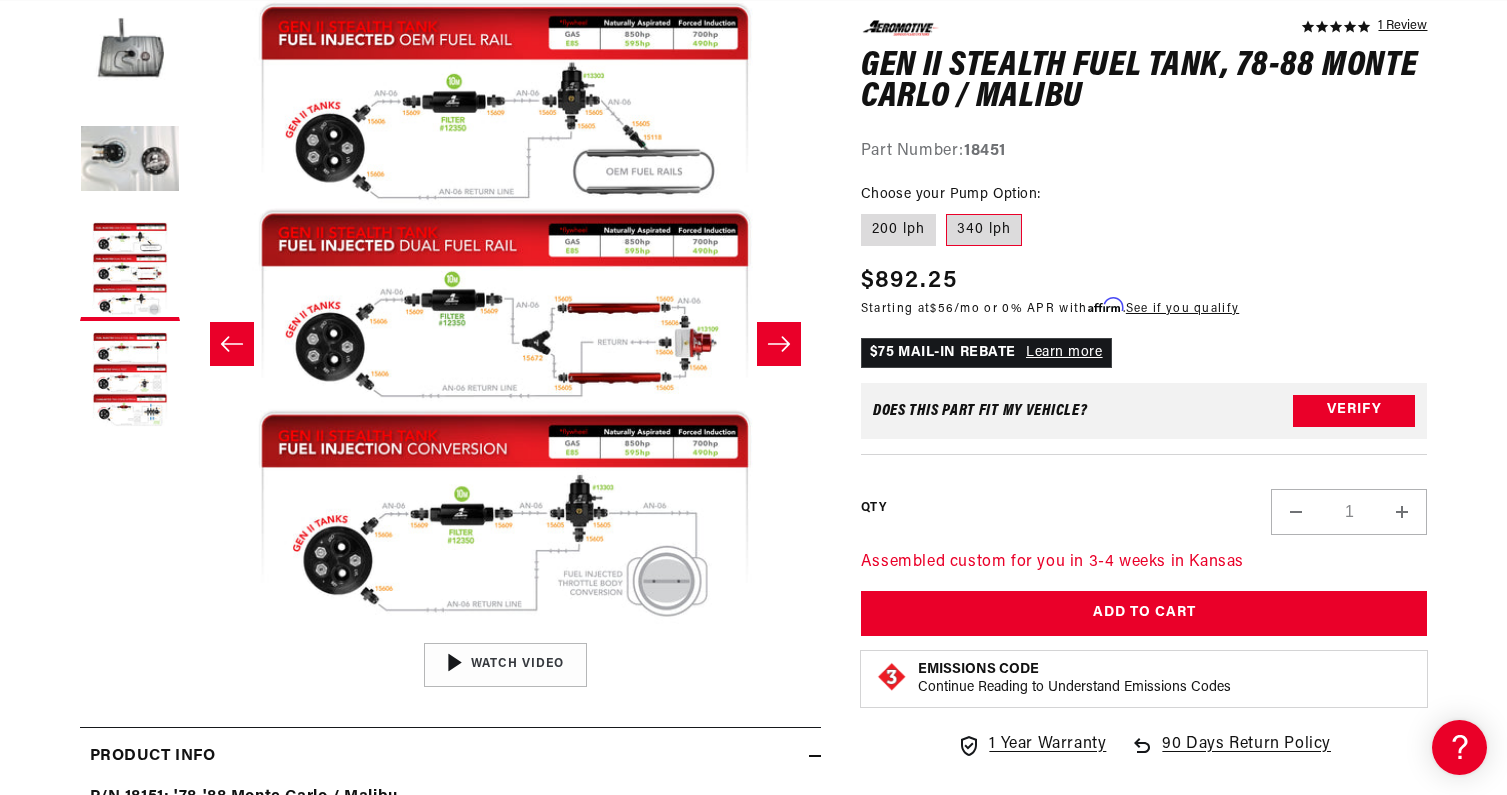 scroll, scrollTop: 0, scrollLeft: 0, axis: both 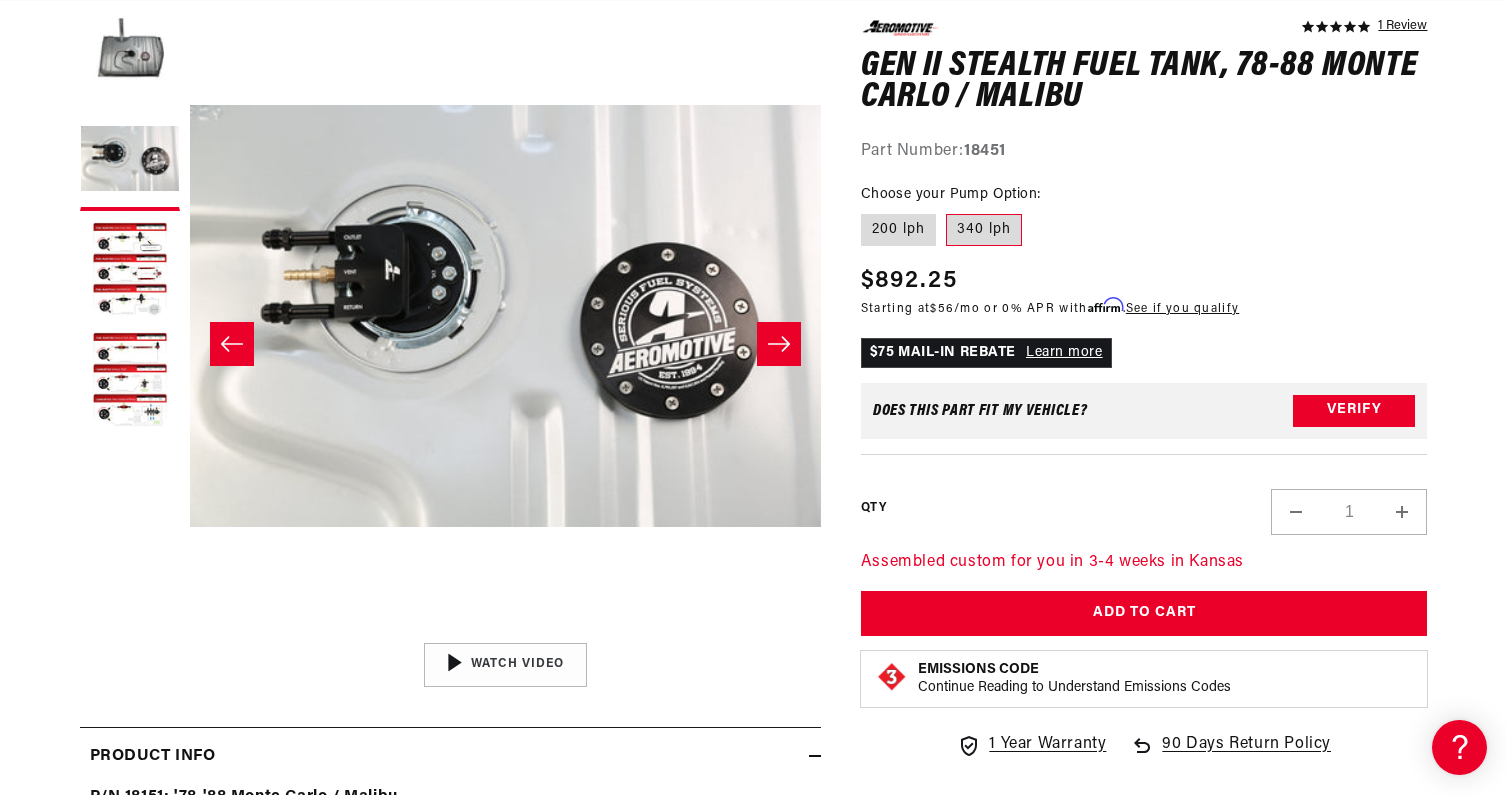 click at bounding box center (779, 344) 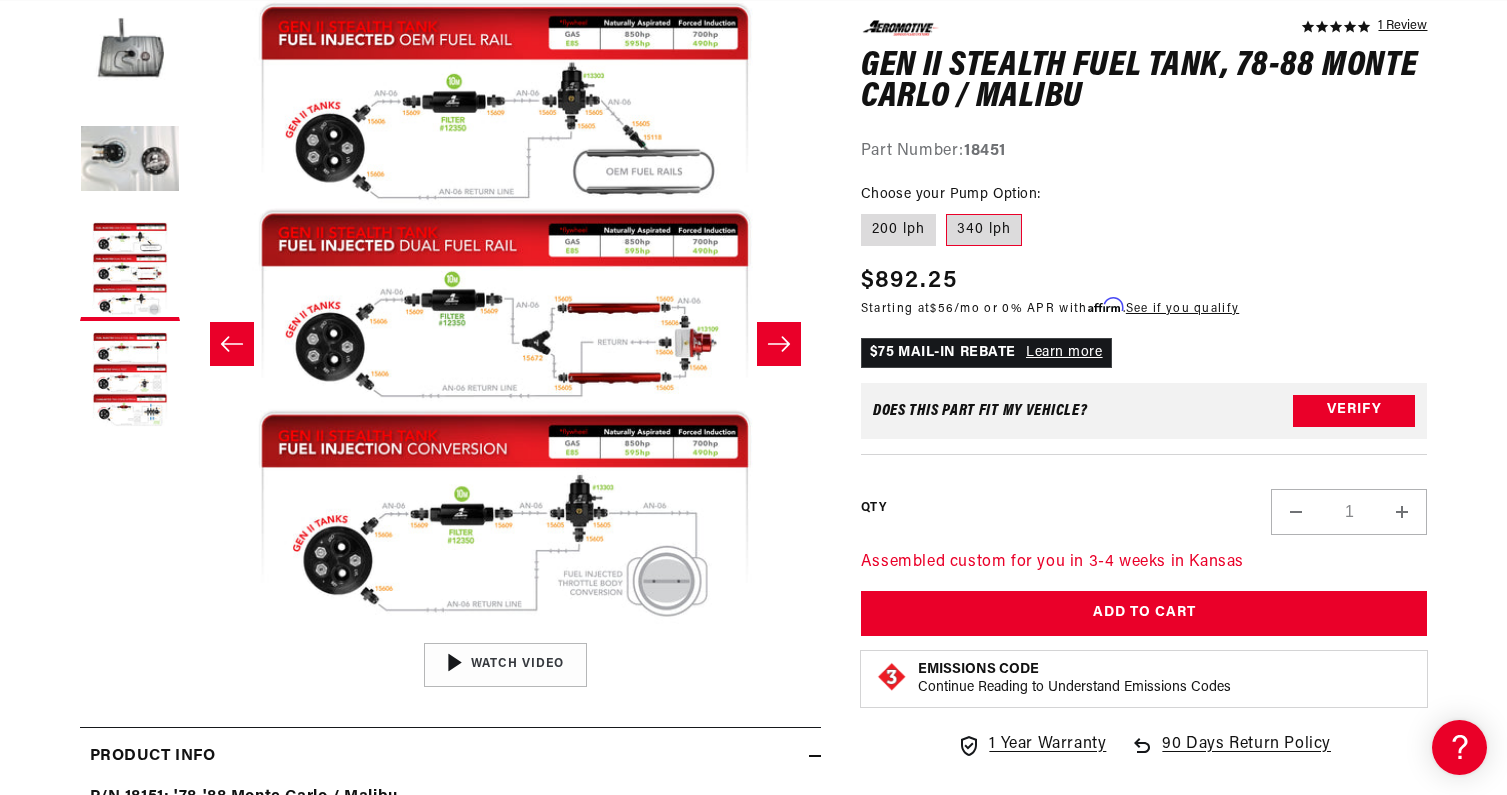 scroll, scrollTop: 0, scrollLeft: 0, axis: both 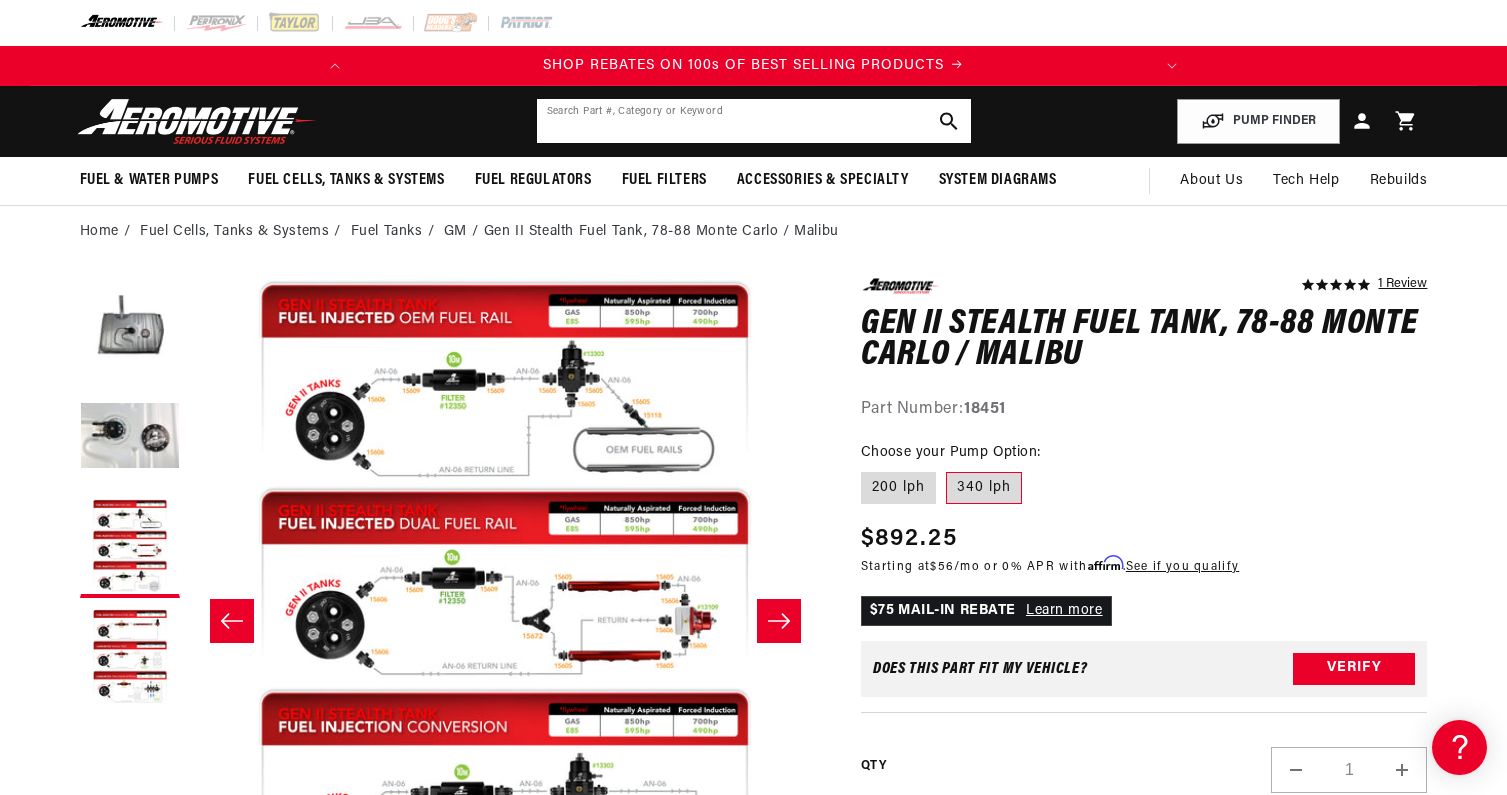 click 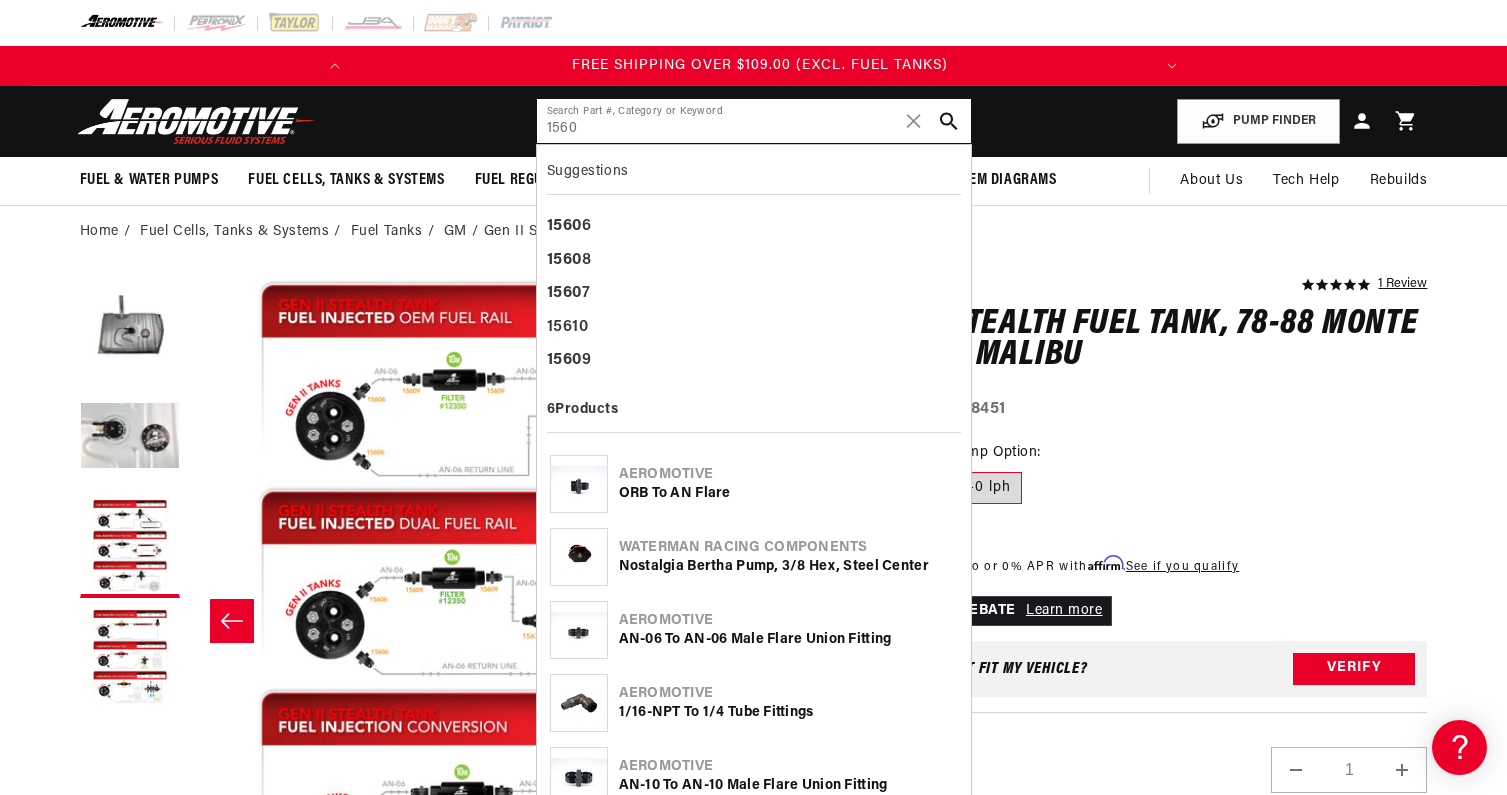 scroll, scrollTop: 0, scrollLeft: 0, axis: both 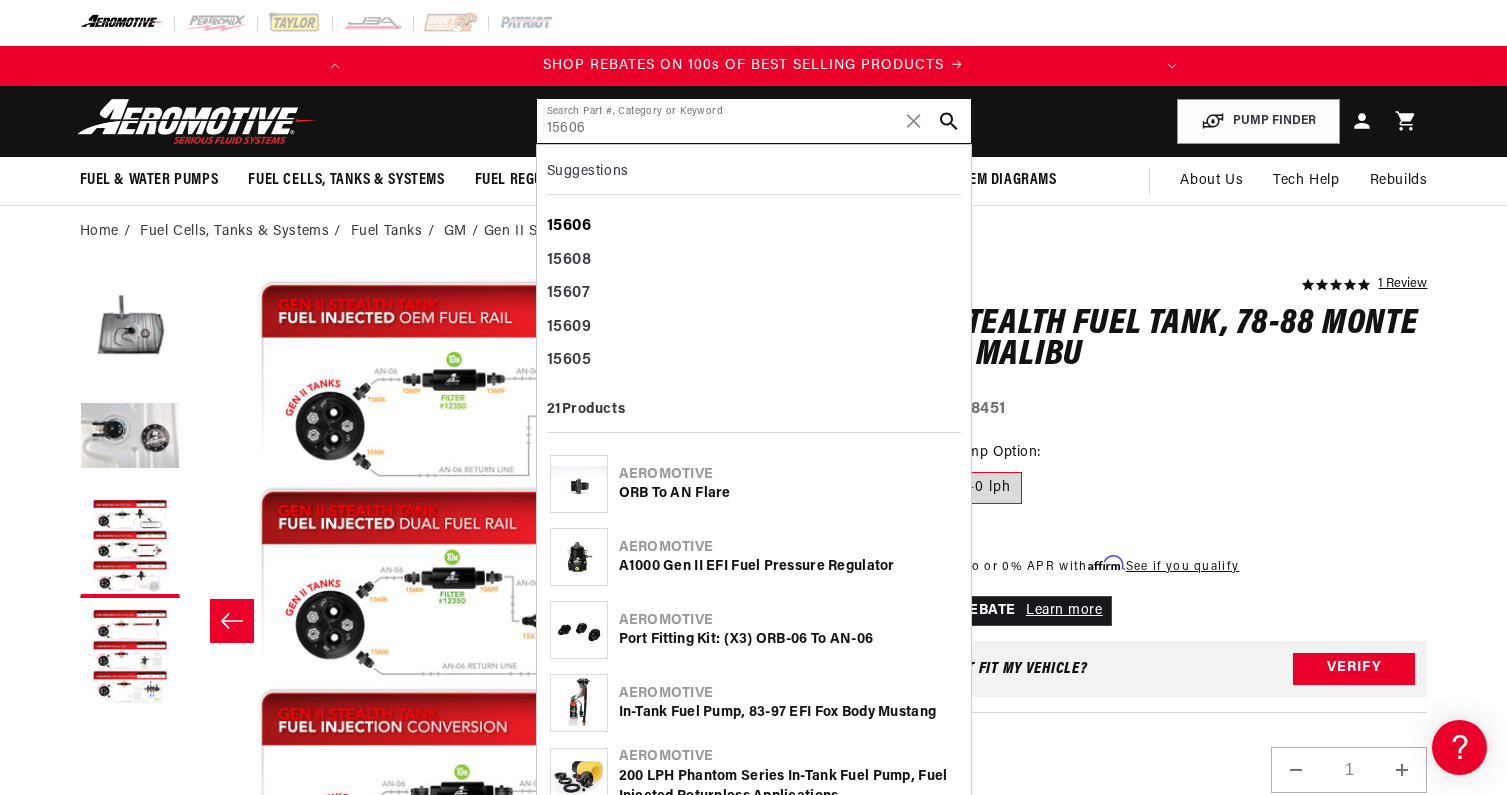 type on "15606" 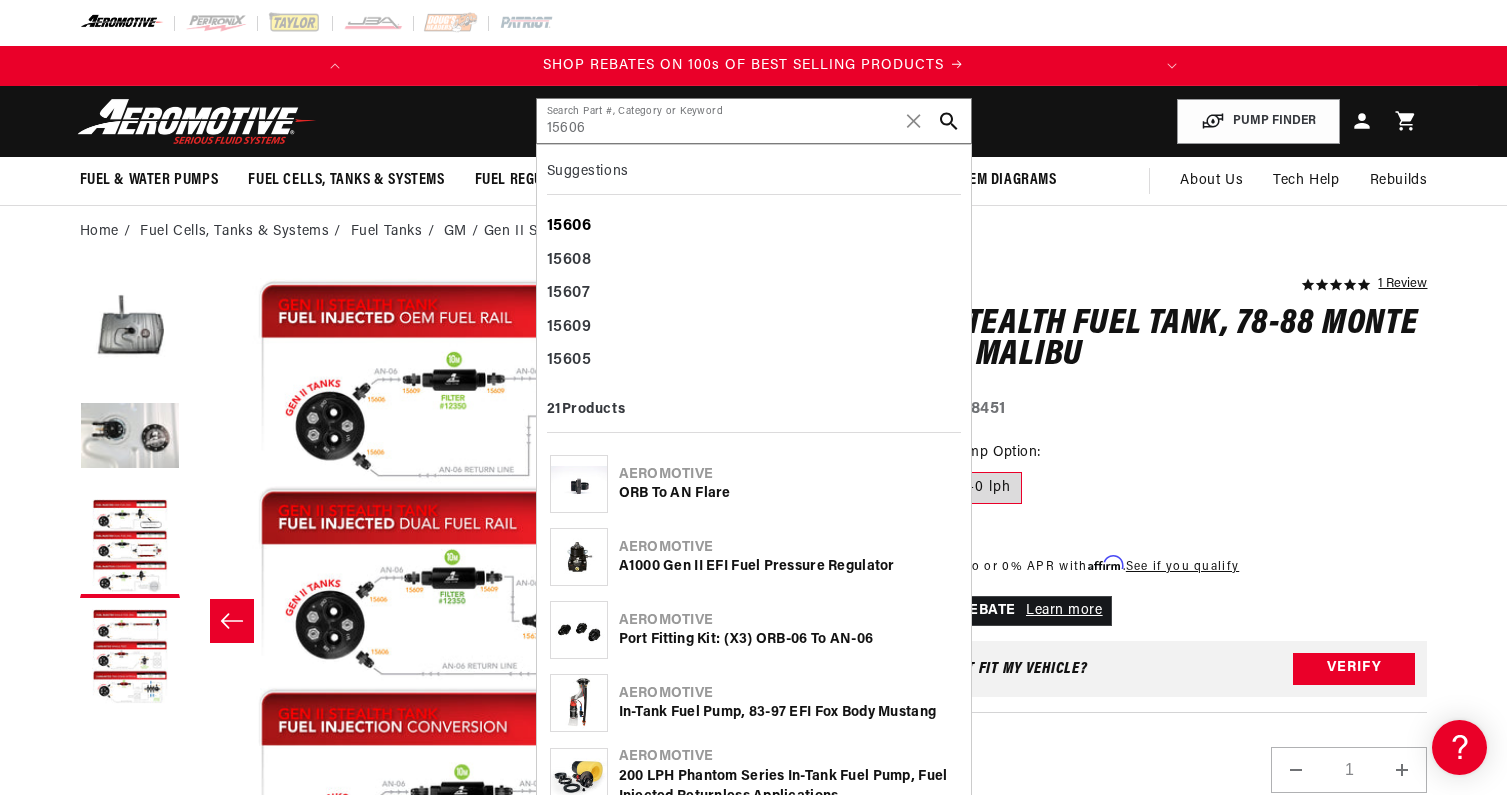 click on "15606" 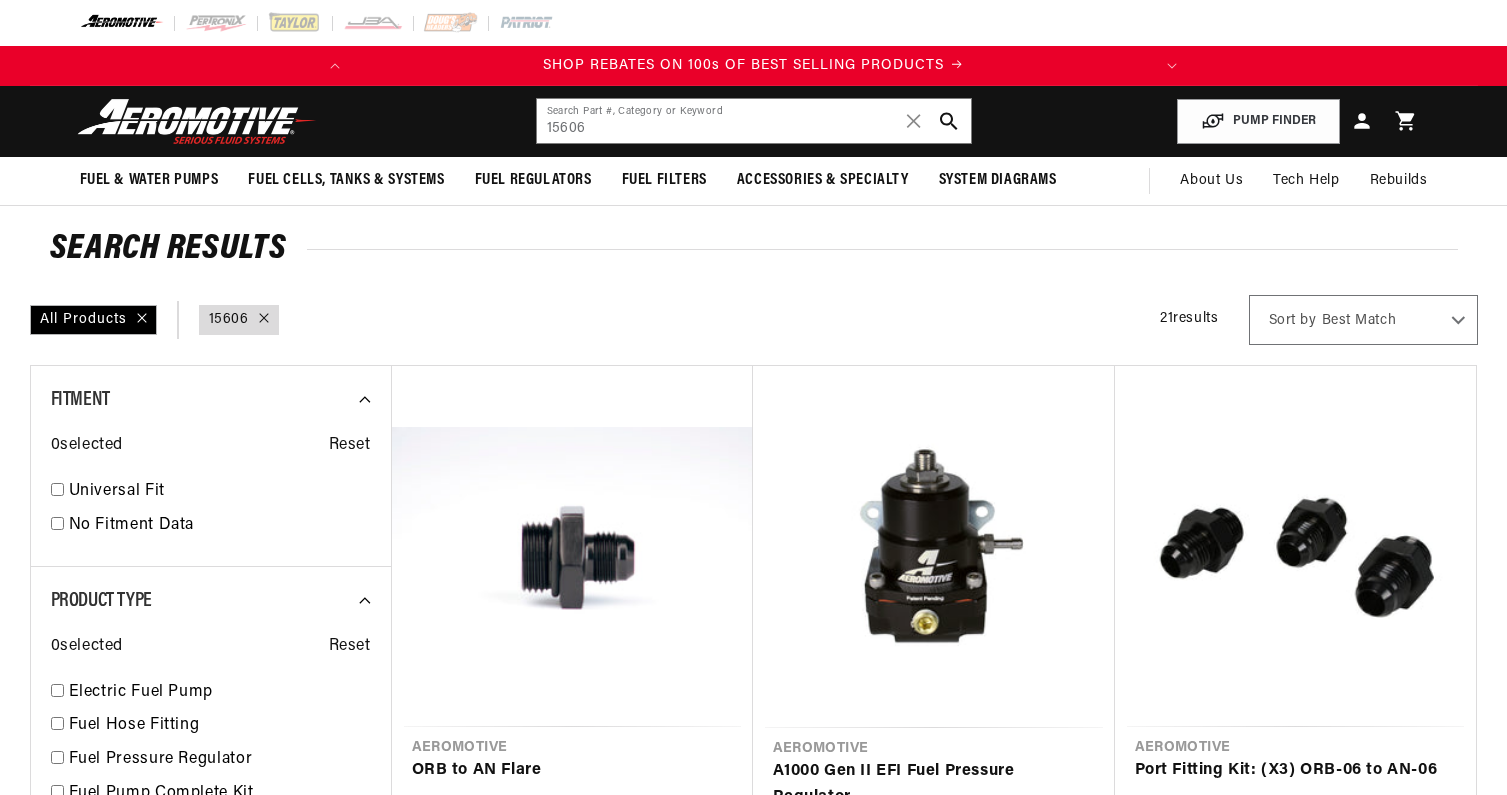 scroll, scrollTop: 0, scrollLeft: 0, axis: both 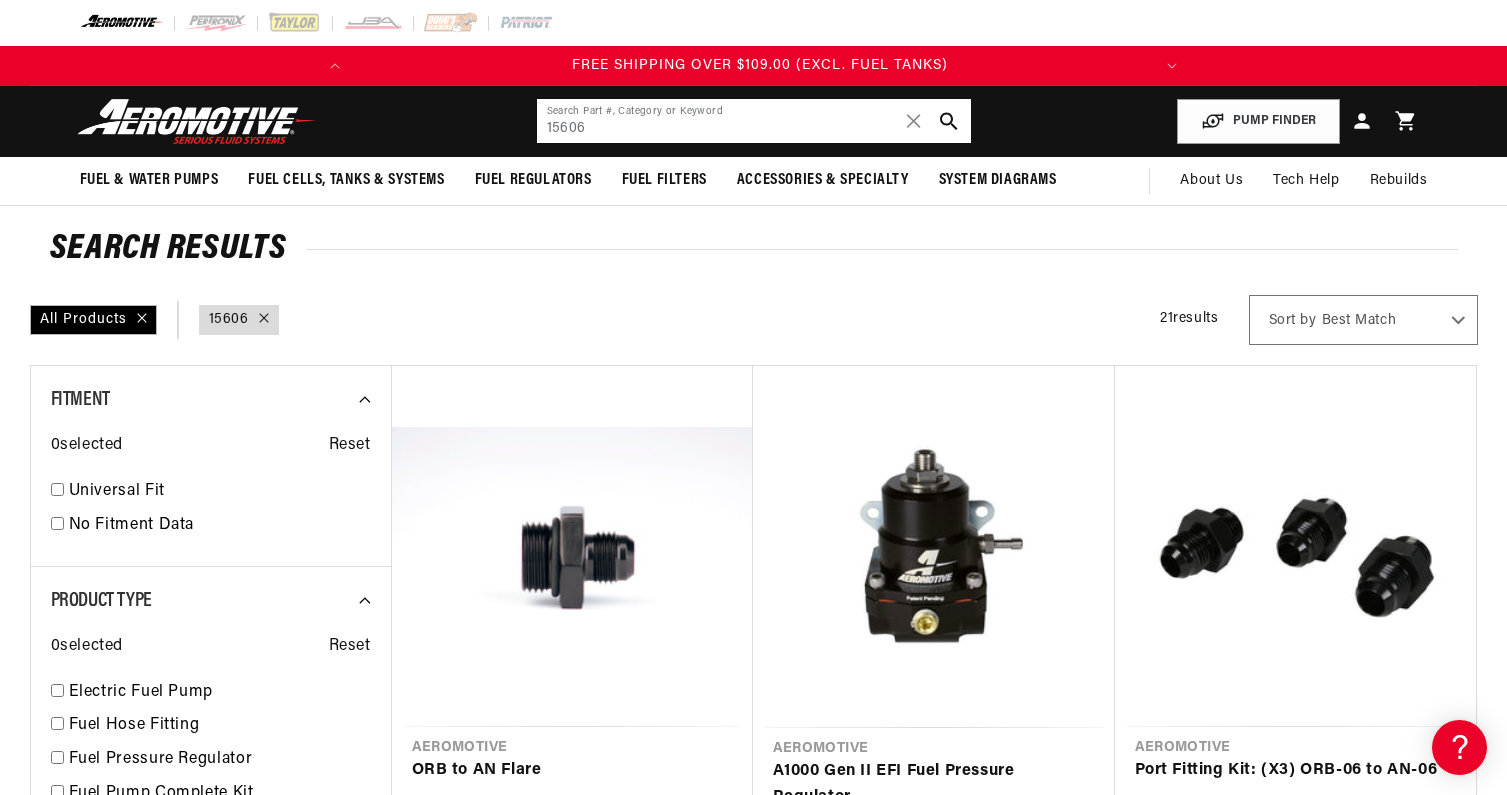 click on "15606" 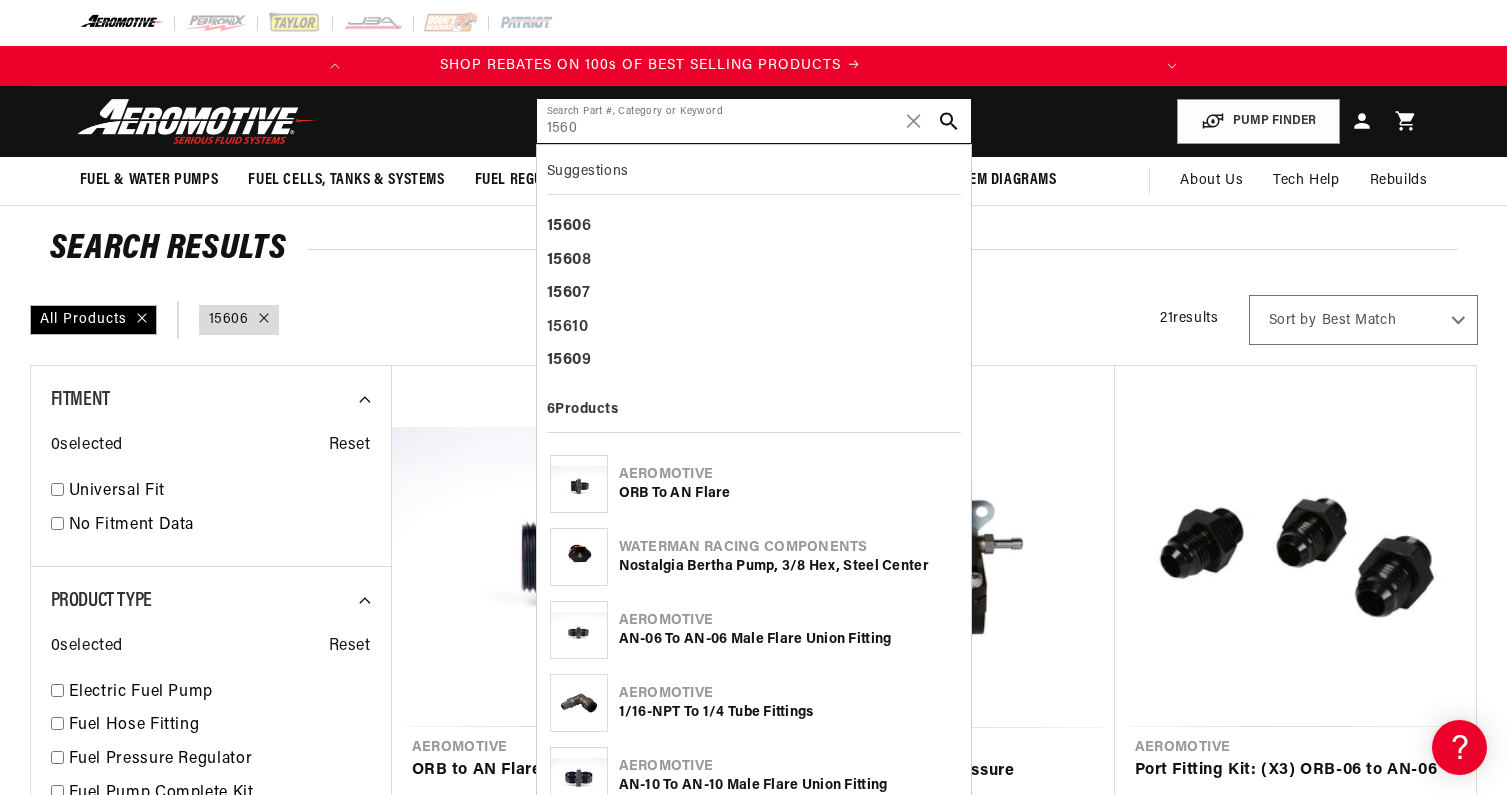 scroll, scrollTop: 0, scrollLeft: 0, axis: both 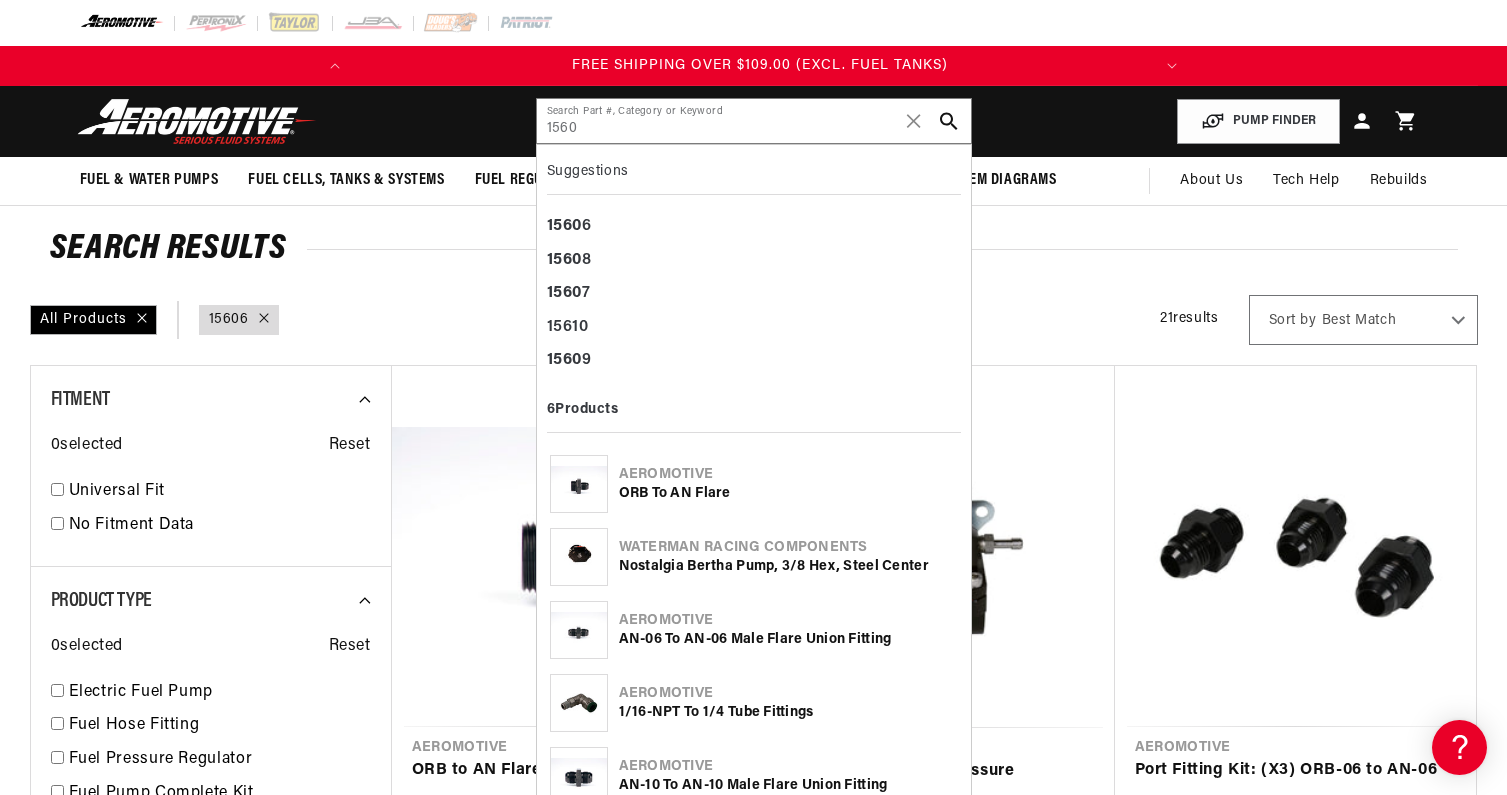 click on "Aeromotive" 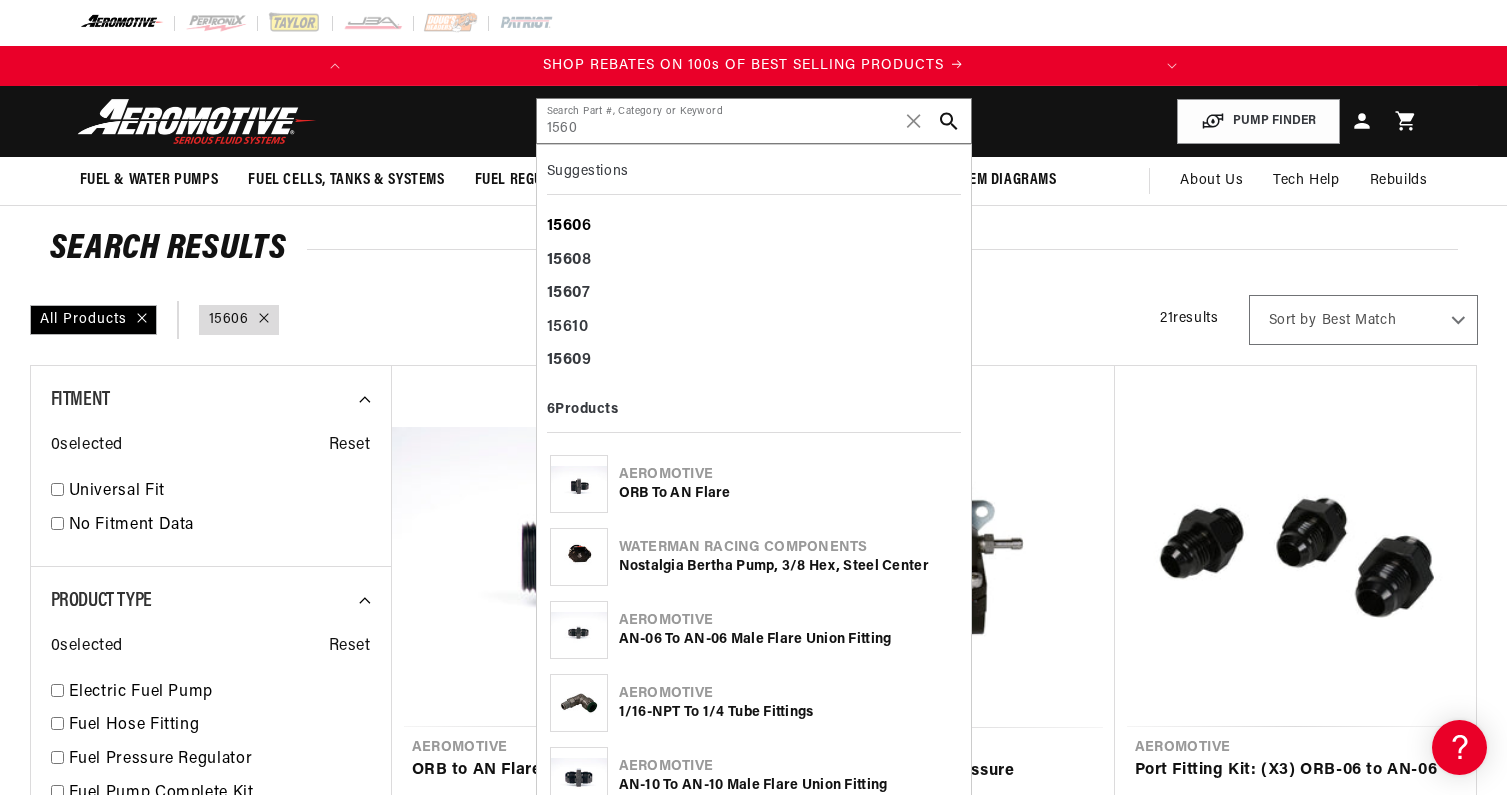 click on "1560 6" 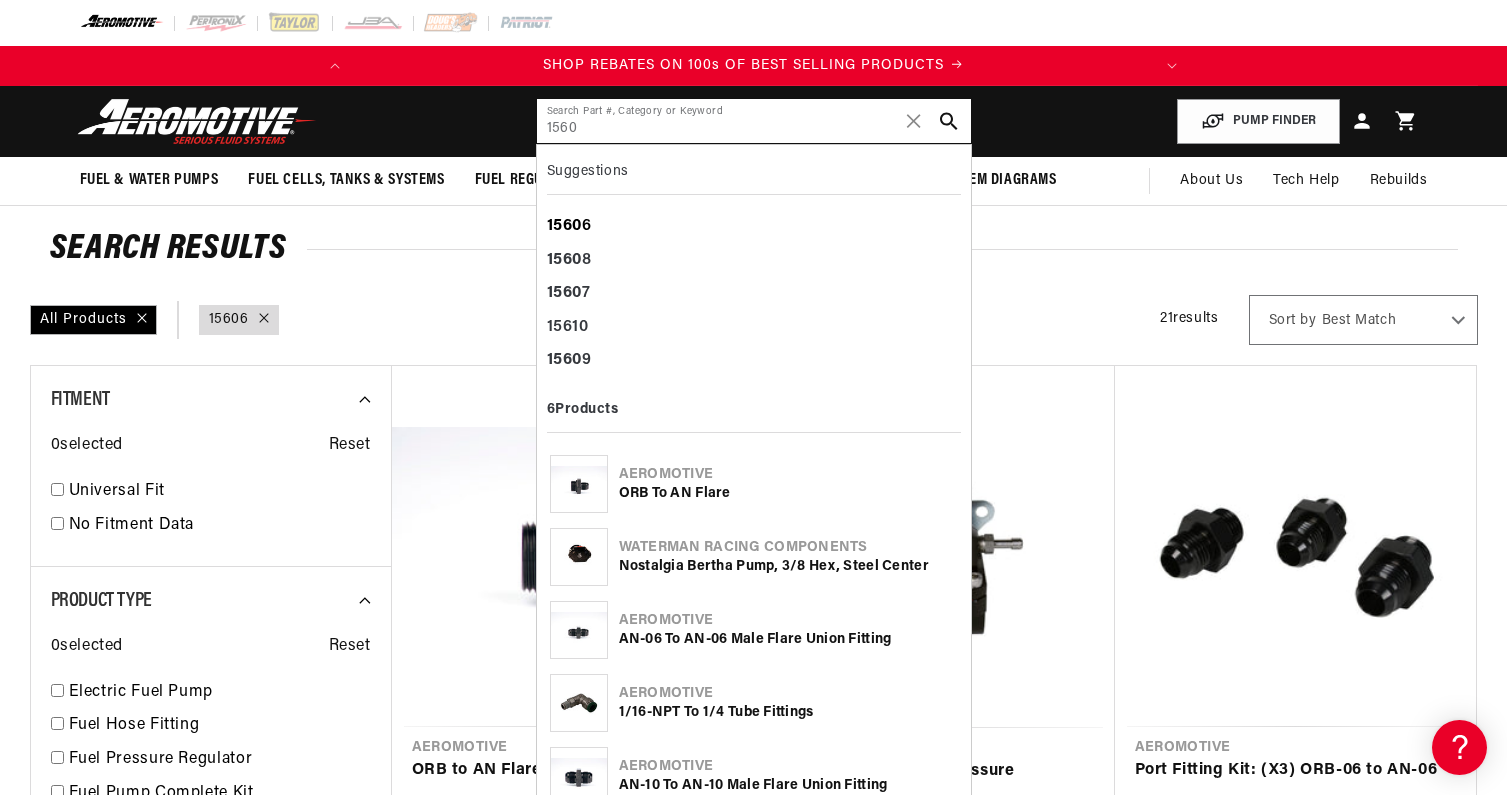 type on "15606" 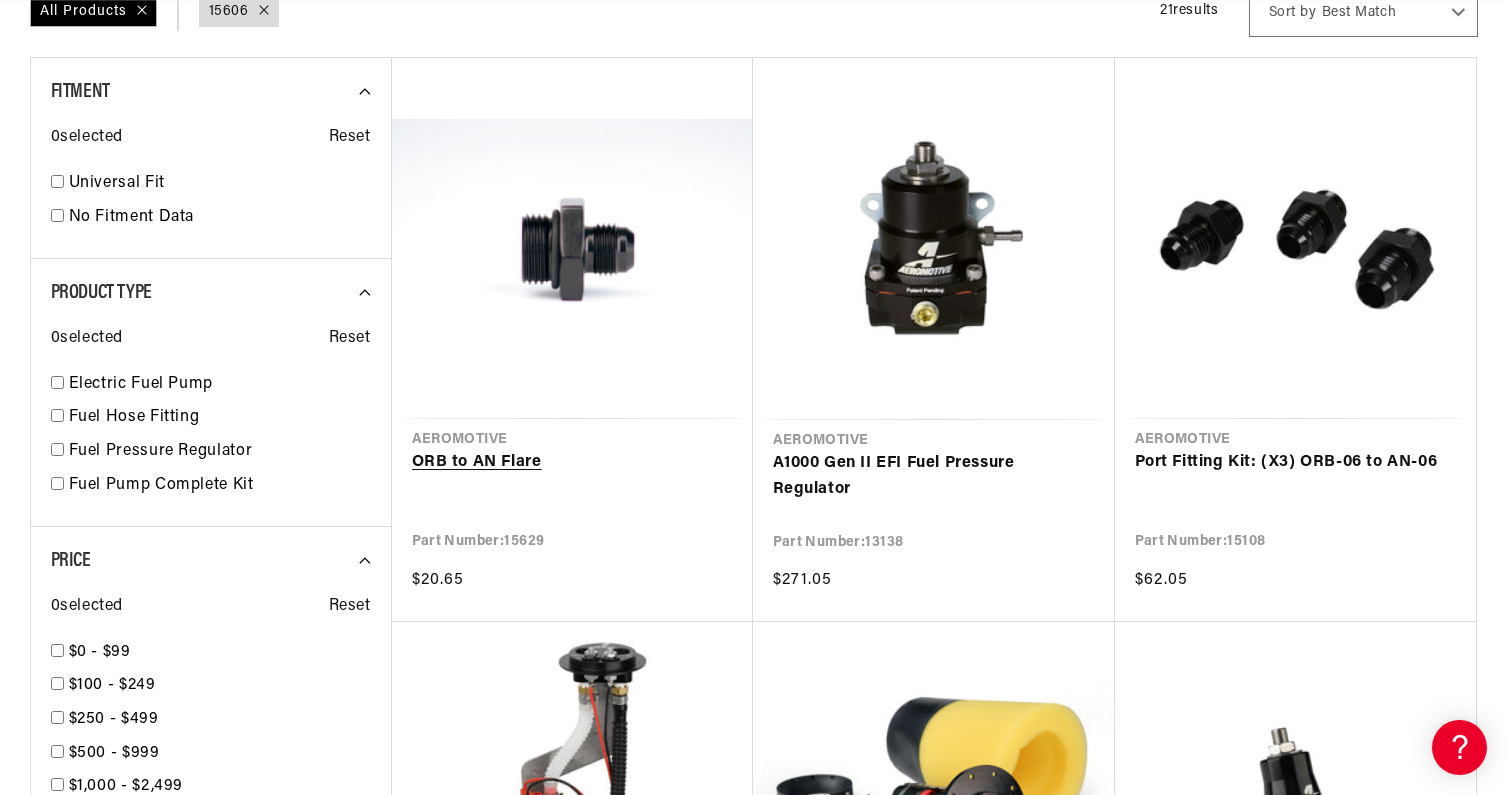 scroll, scrollTop: 0, scrollLeft: 0, axis: both 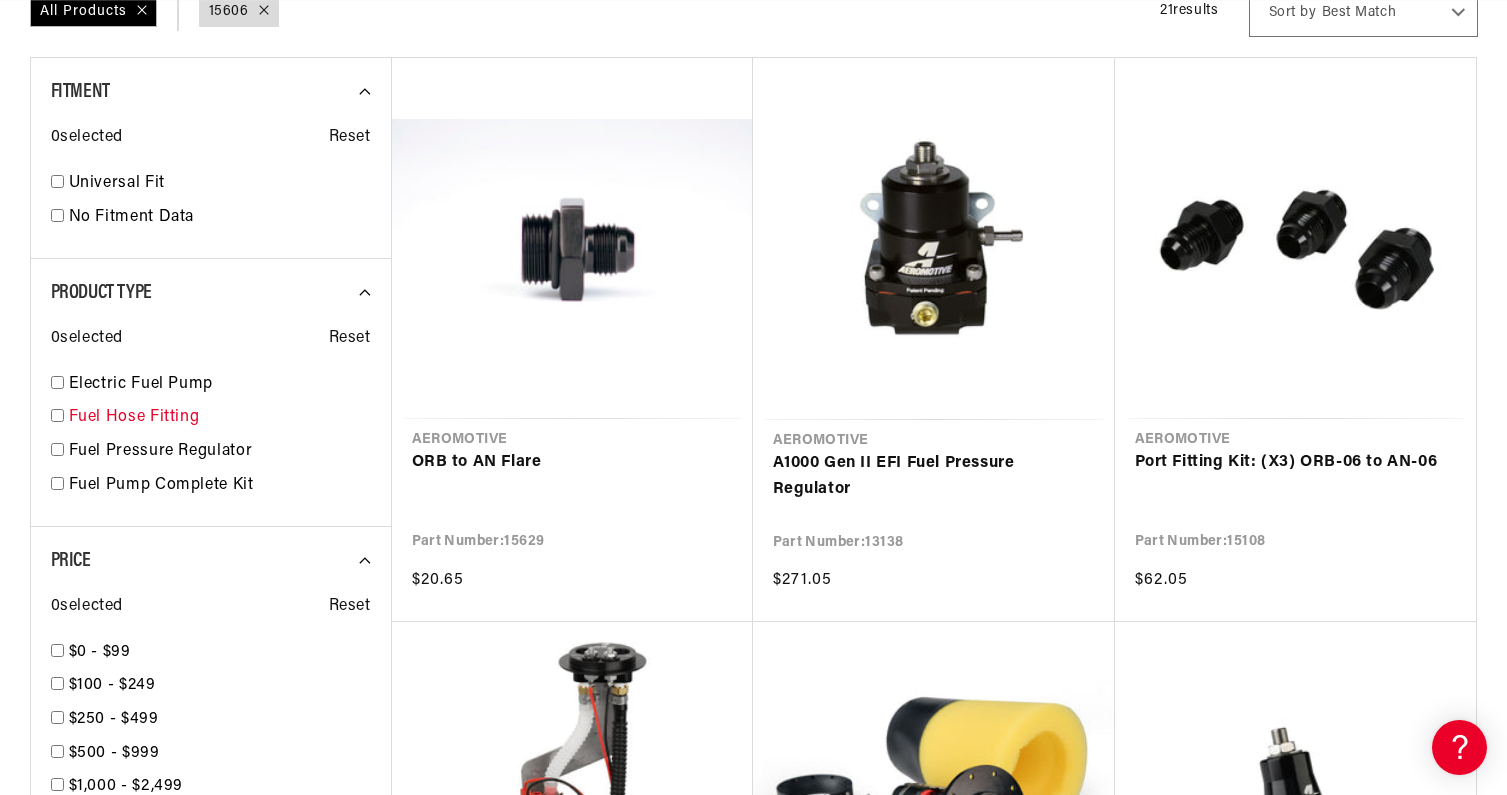 click at bounding box center [57, 415] 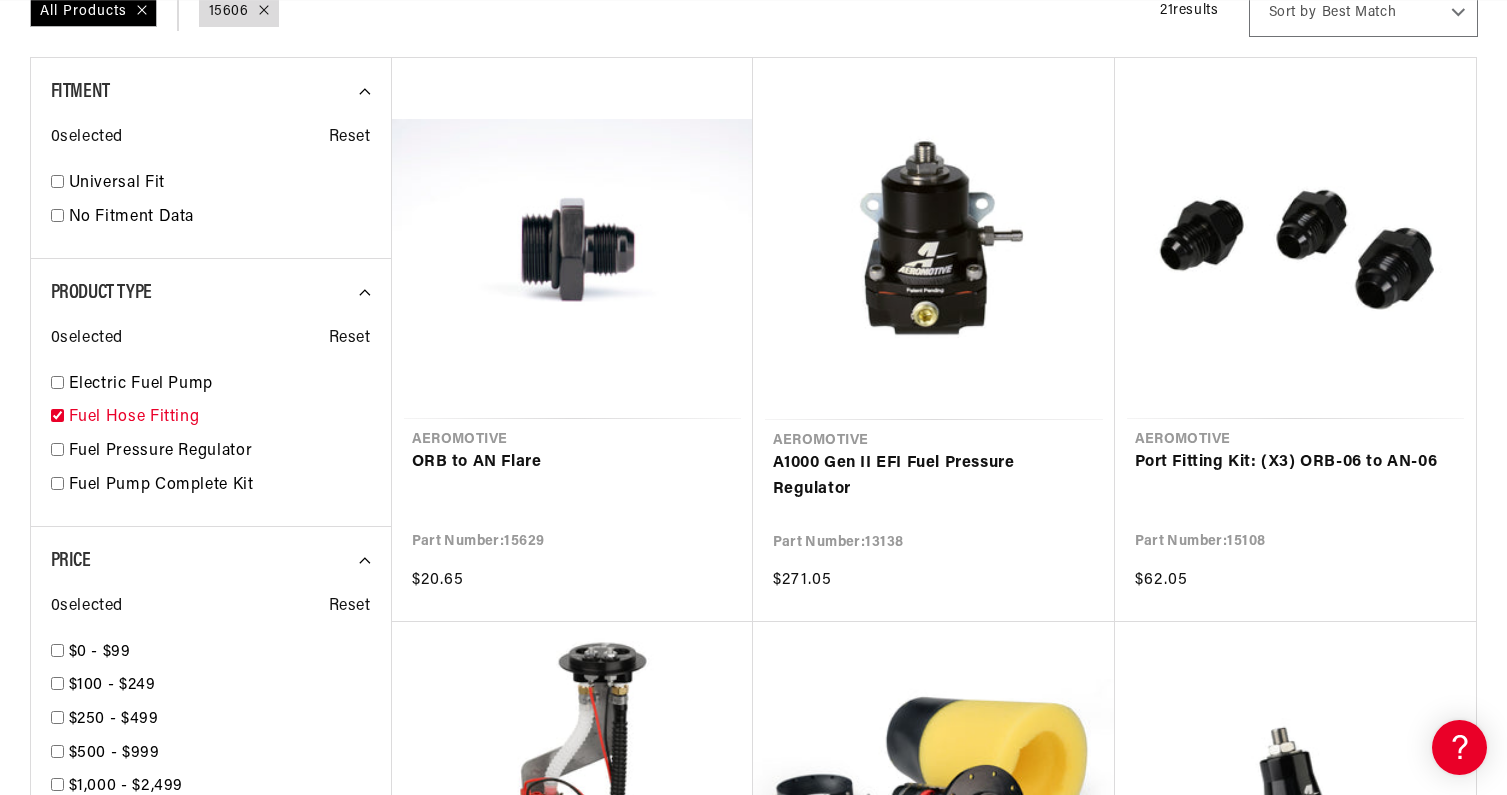 scroll, scrollTop: 295, scrollLeft: 0, axis: vertical 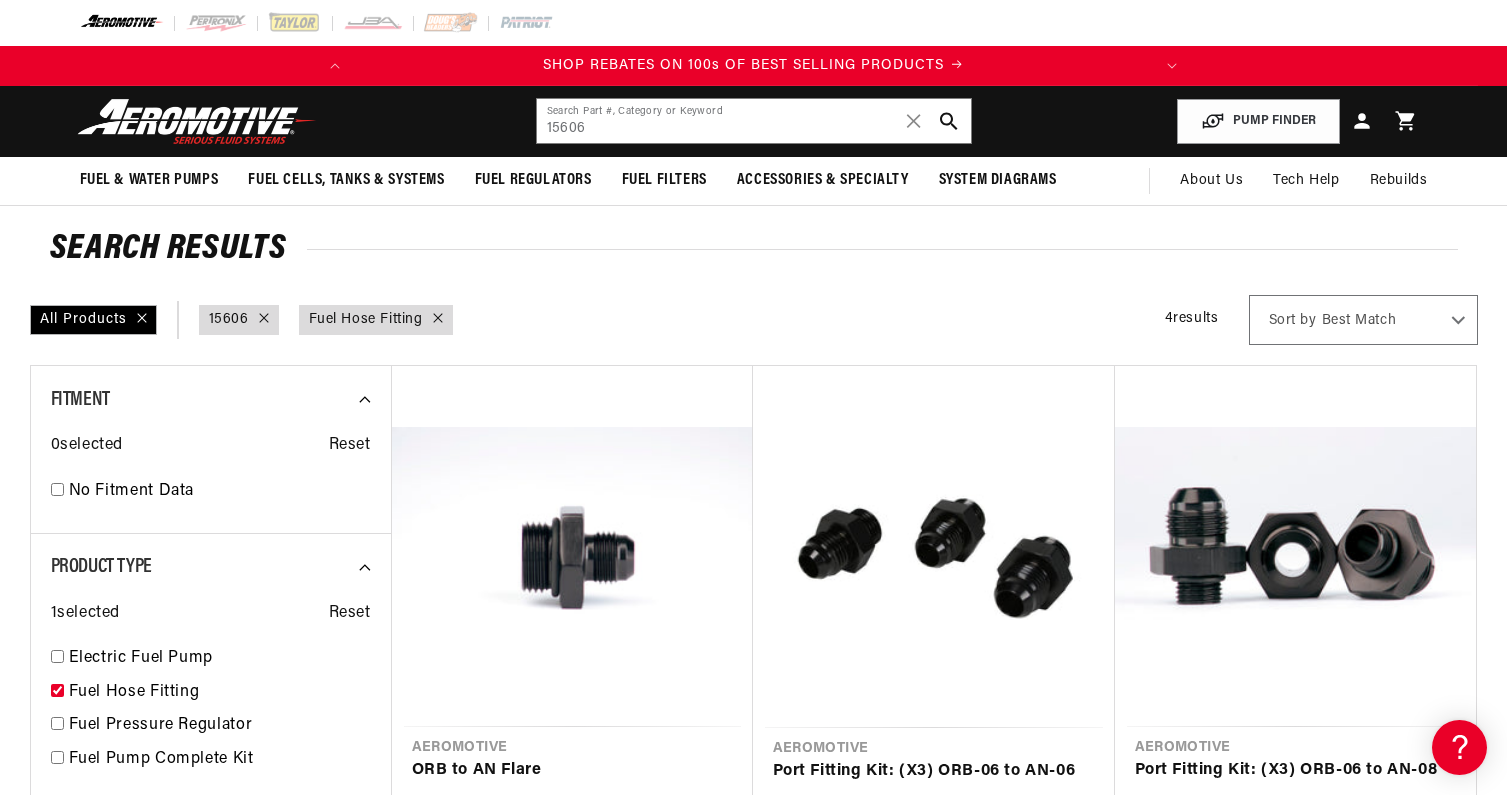 click 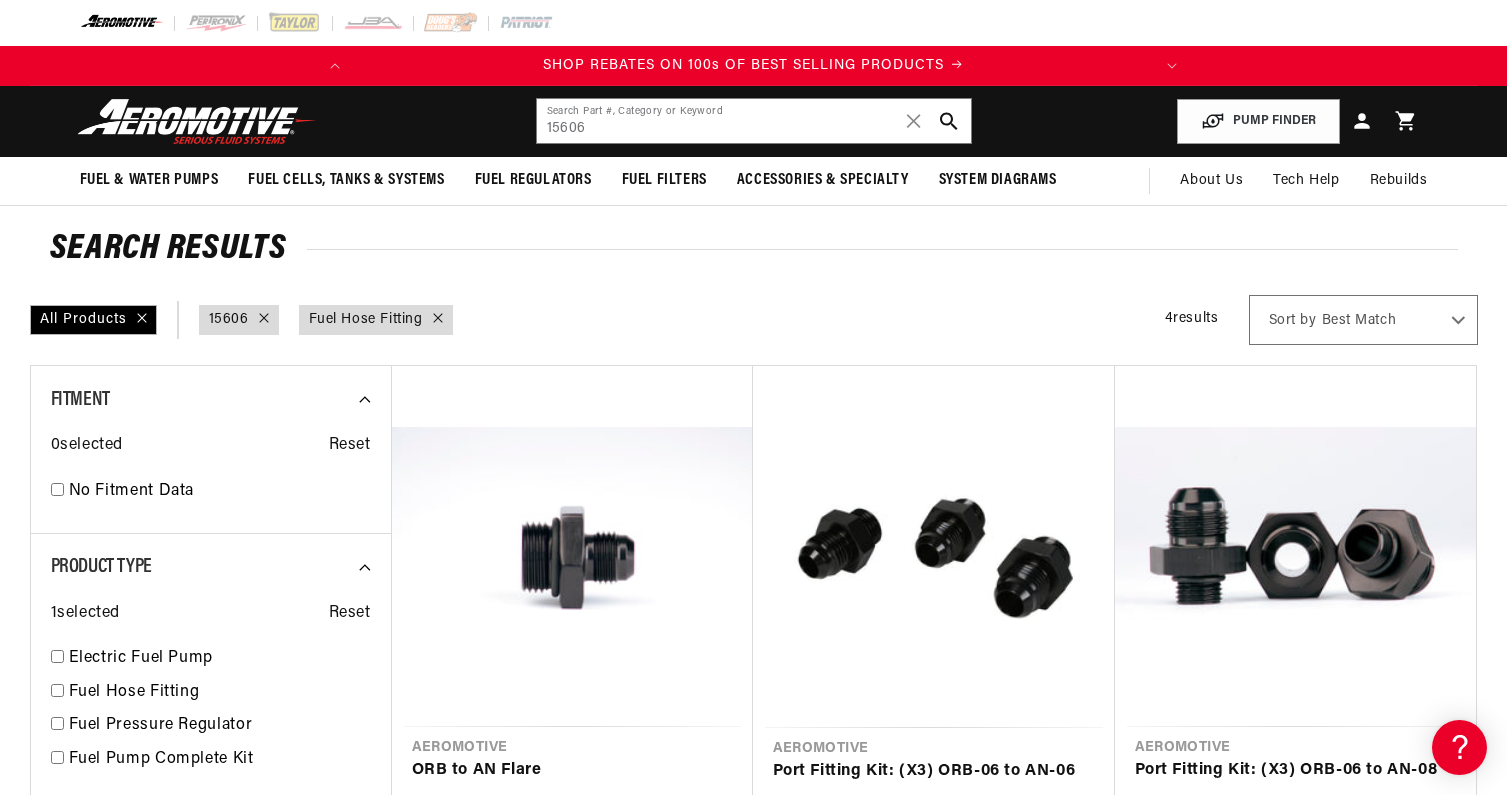 checkbox on "false" 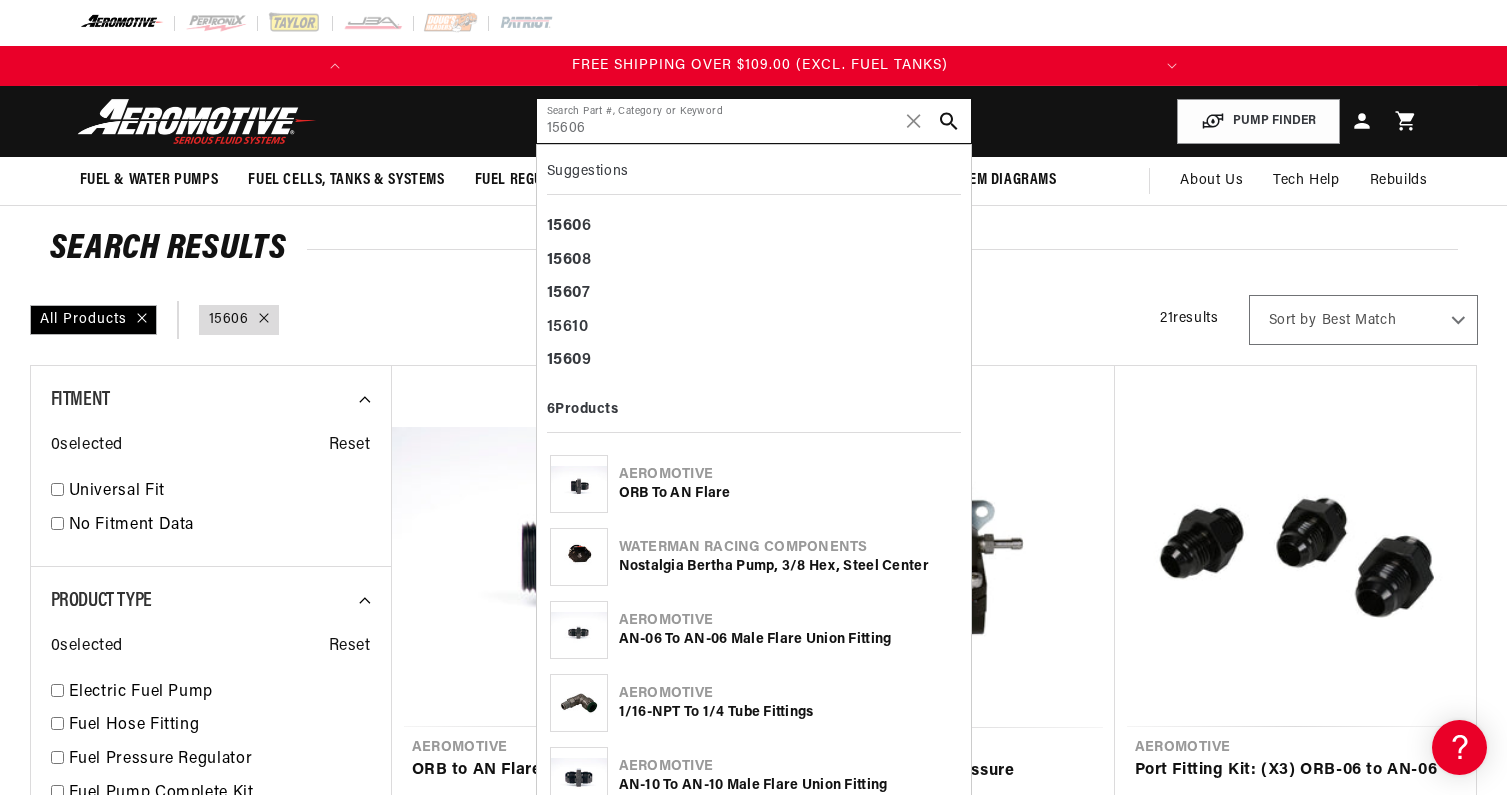 click on "15606" 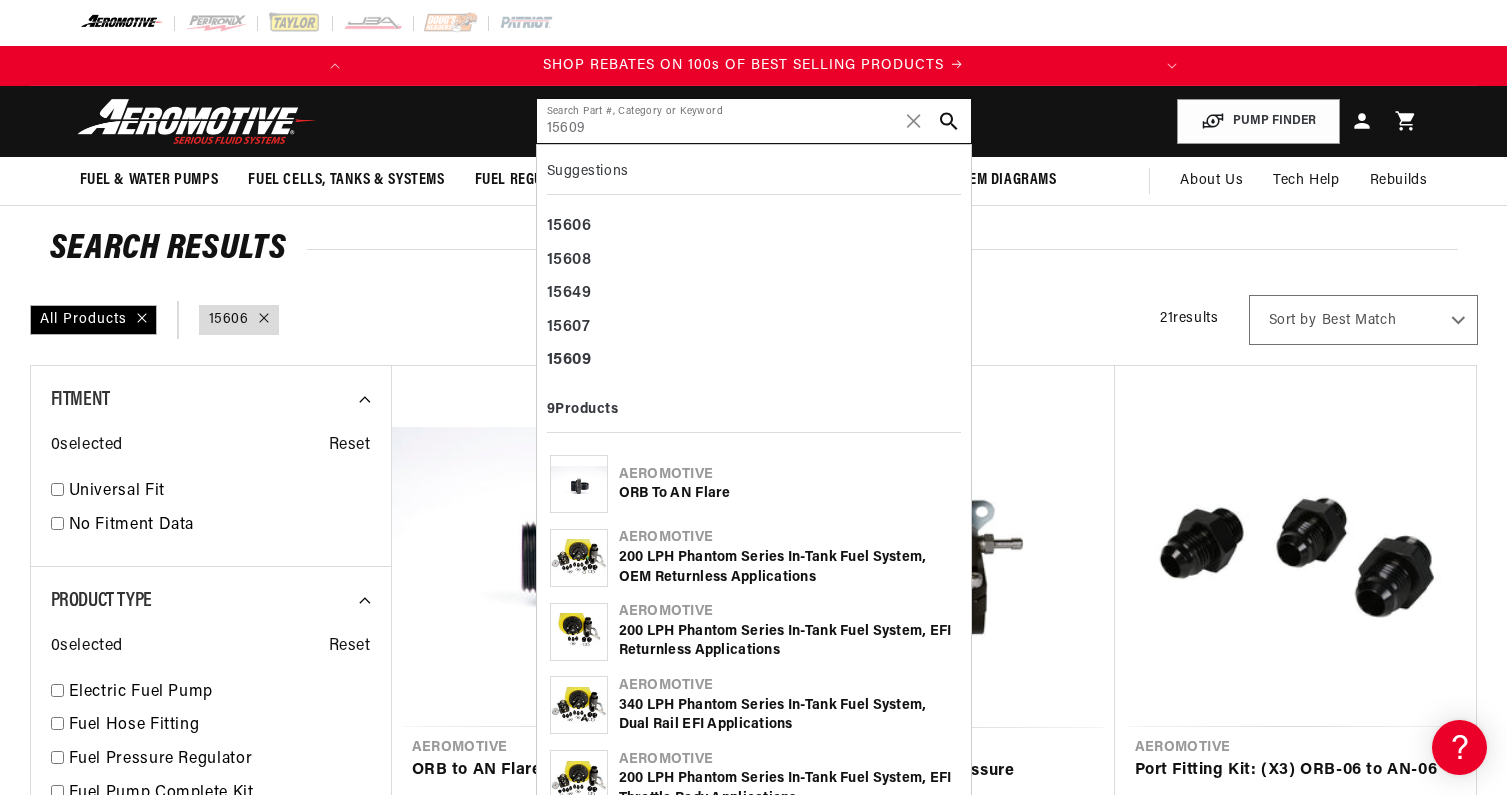 scroll, scrollTop: 0, scrollLeft: 791, axis: horizontal 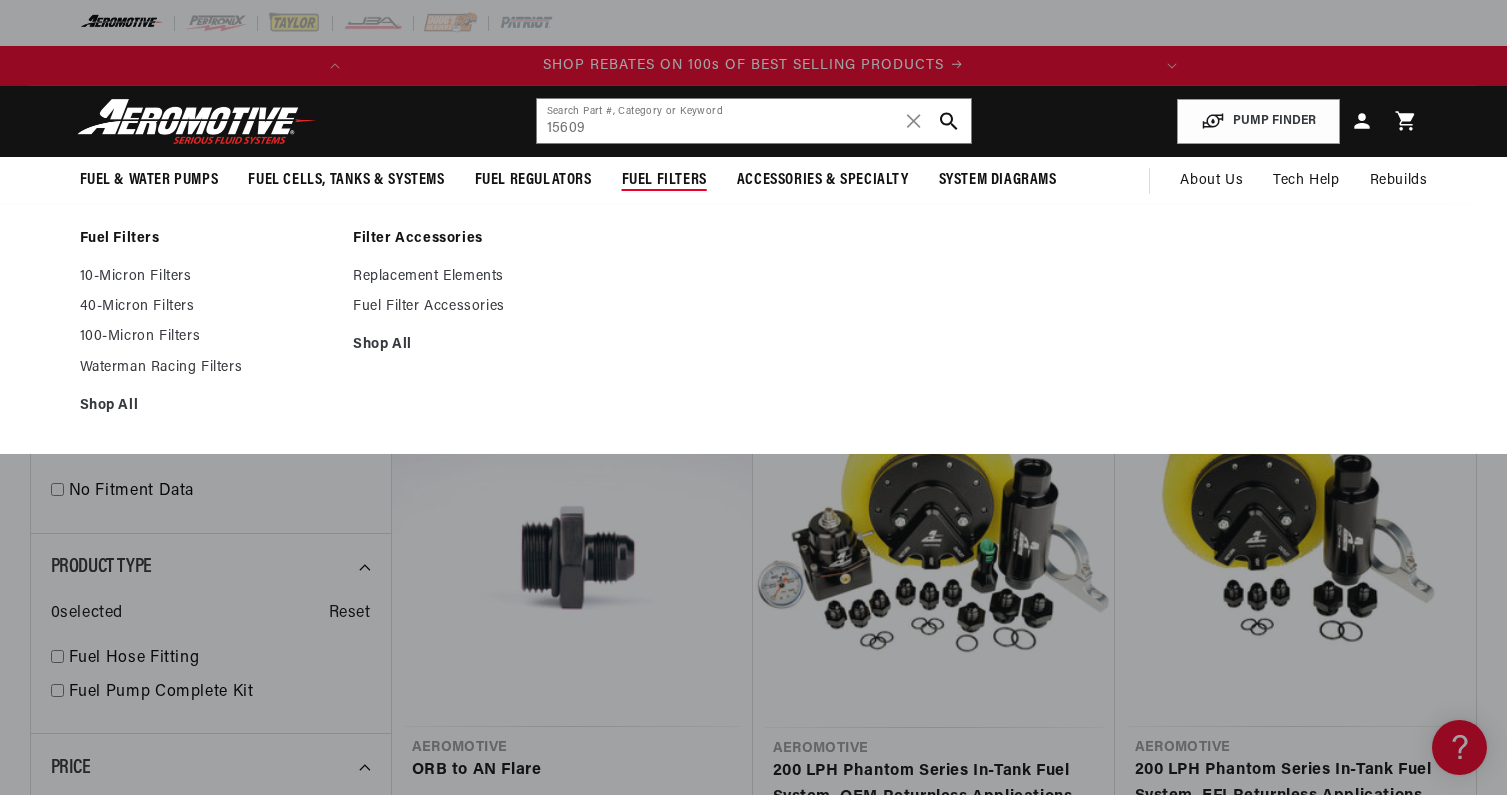 click on "Fuel Filters
10-Micron Filters
40-Micron Filters
100-Micron Filters" at bounding box center (754, 328) 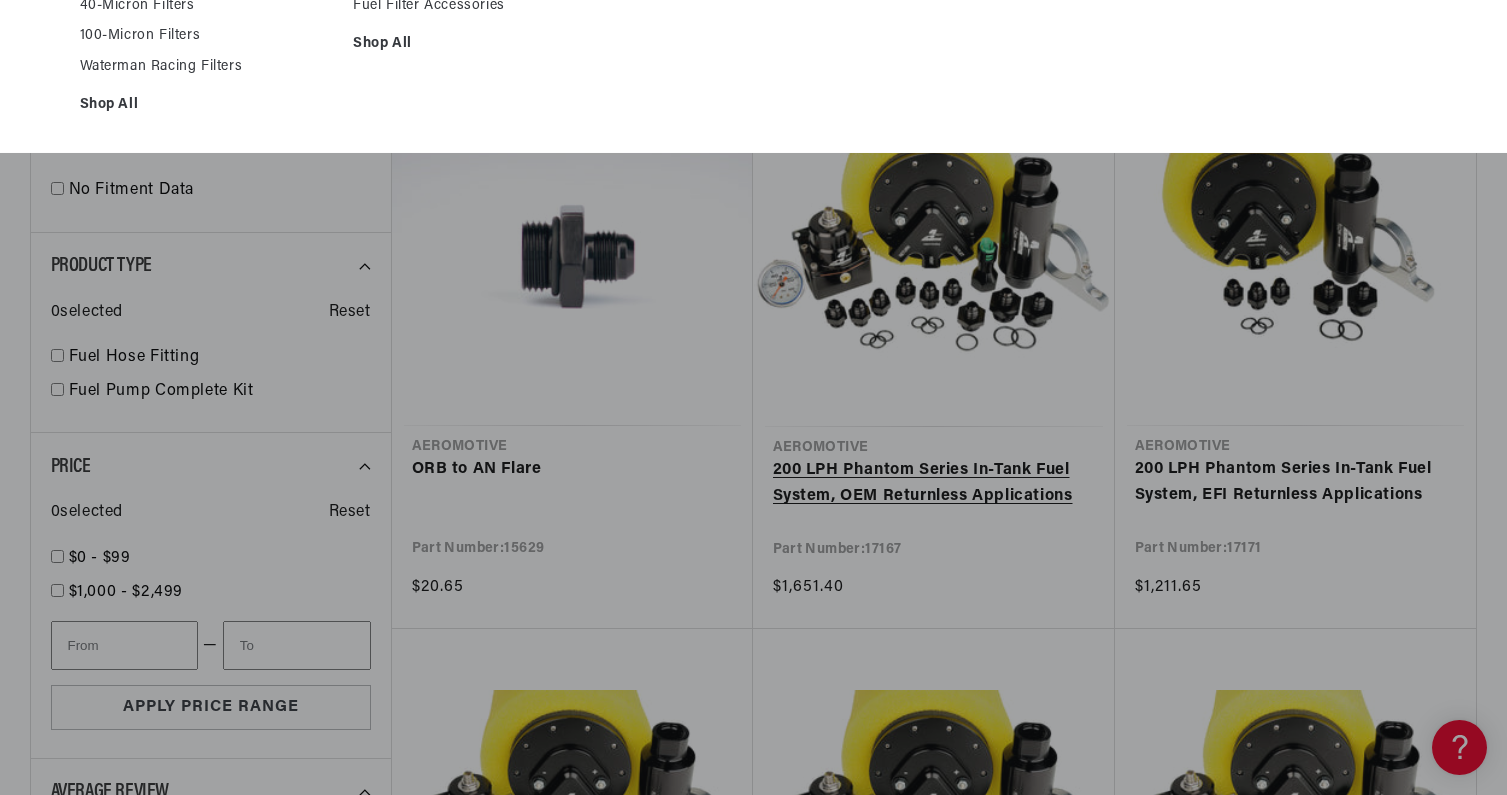 scroll, scrollTop: 301, scrollLeft: 0, axis: vertical 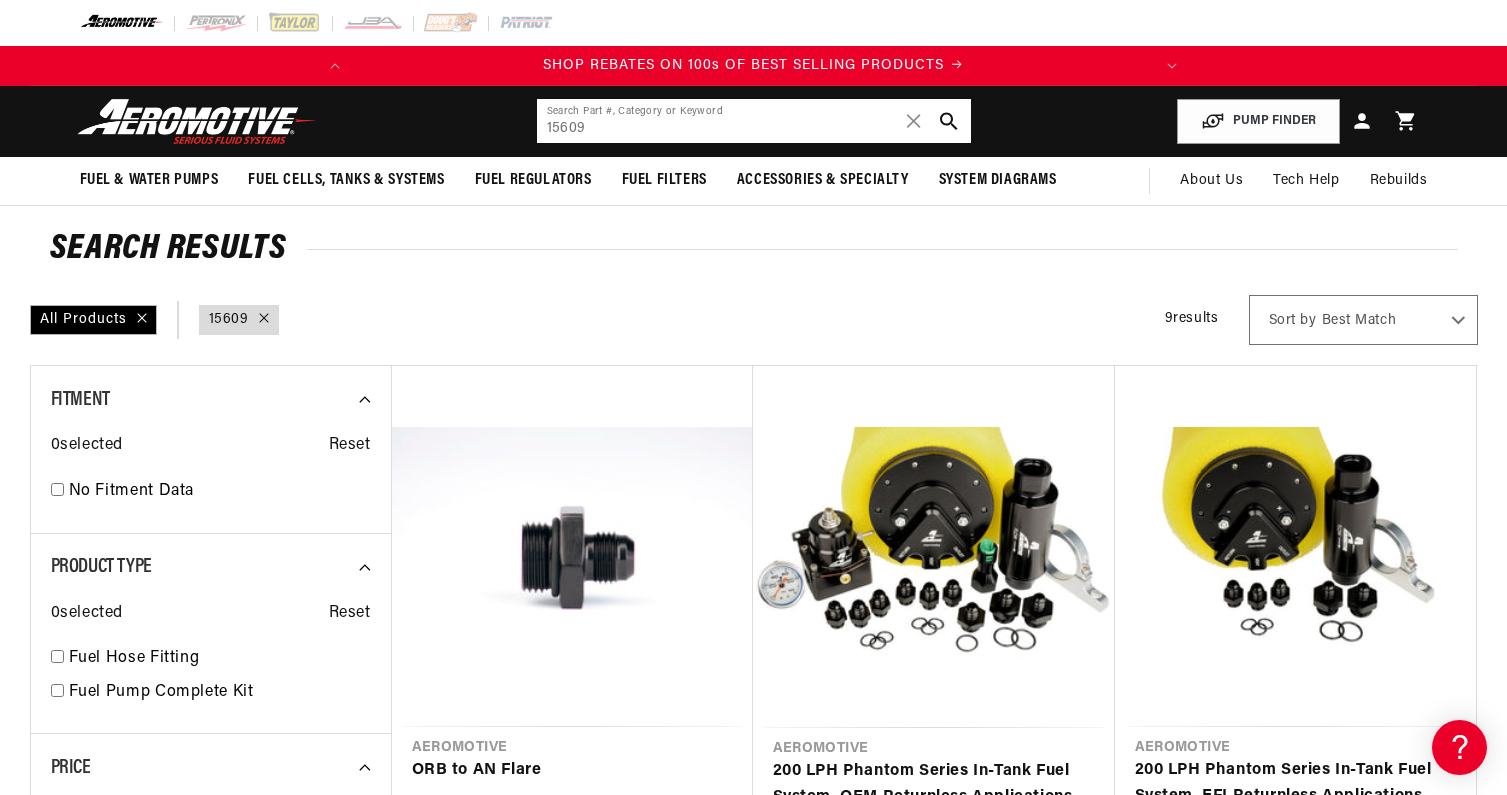 click on "15609" 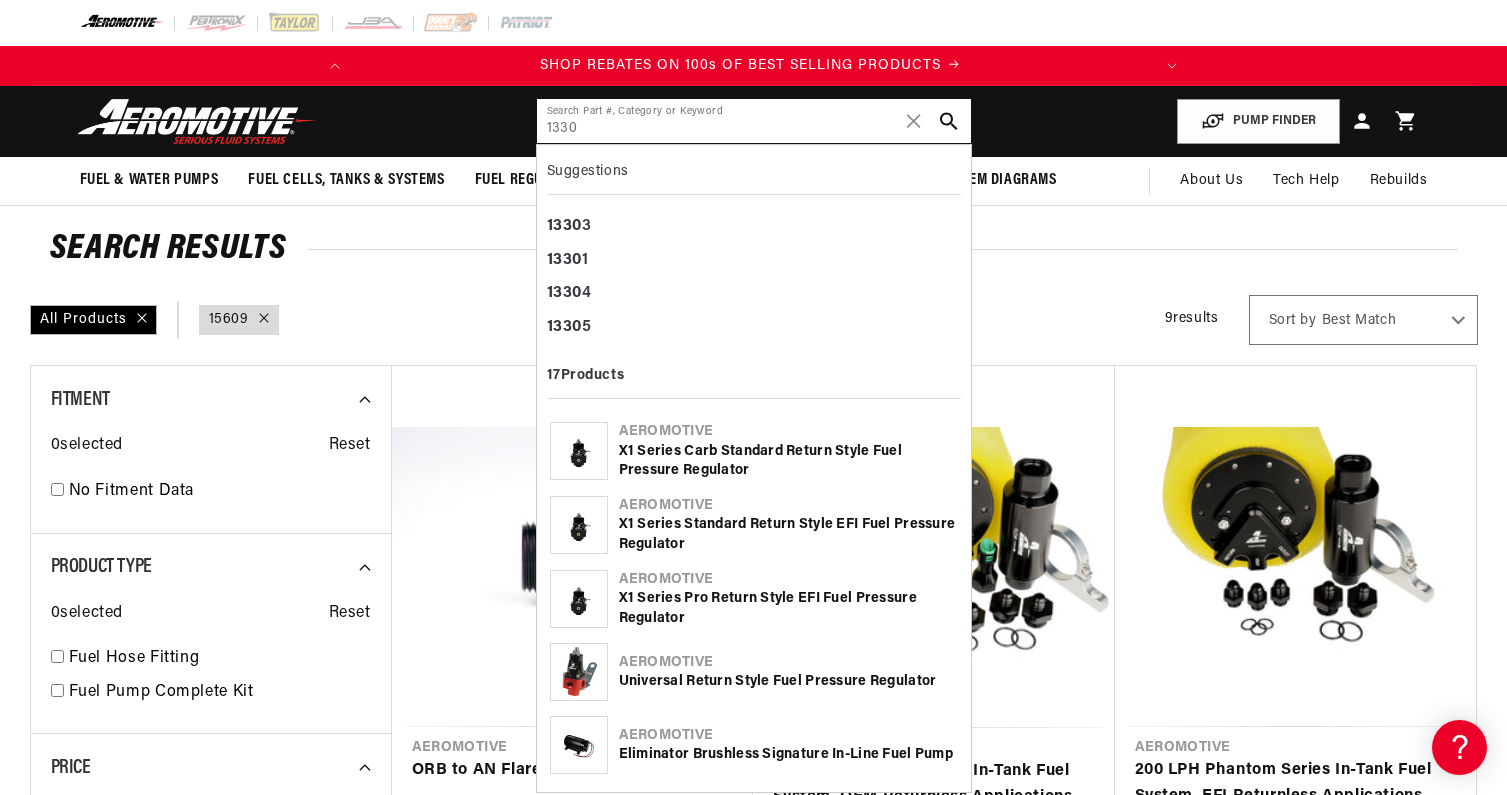 scroll, scrollTop: 0, scrollLeft: 0, axis: both 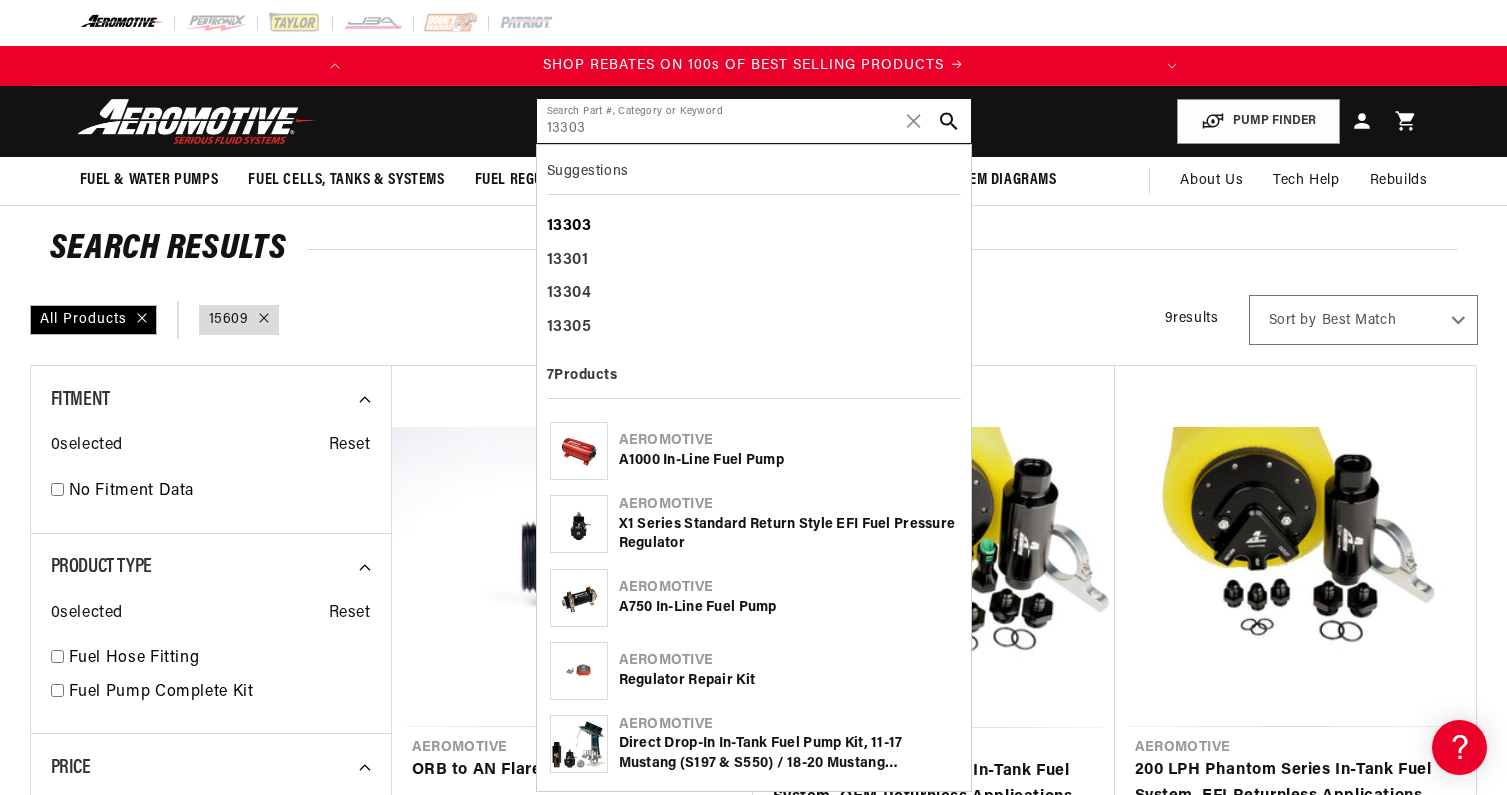 type on "13303" 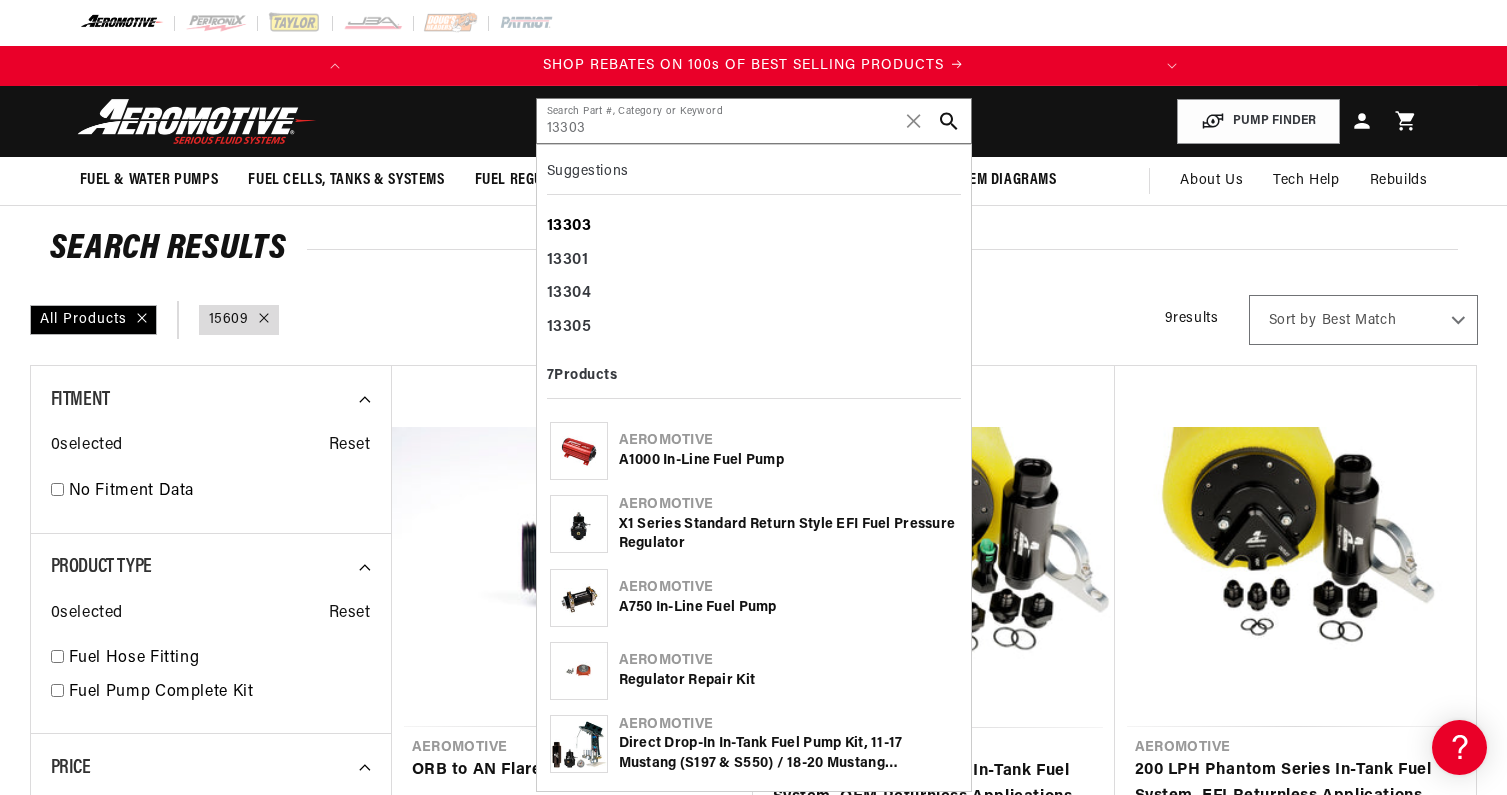 click on "13303" 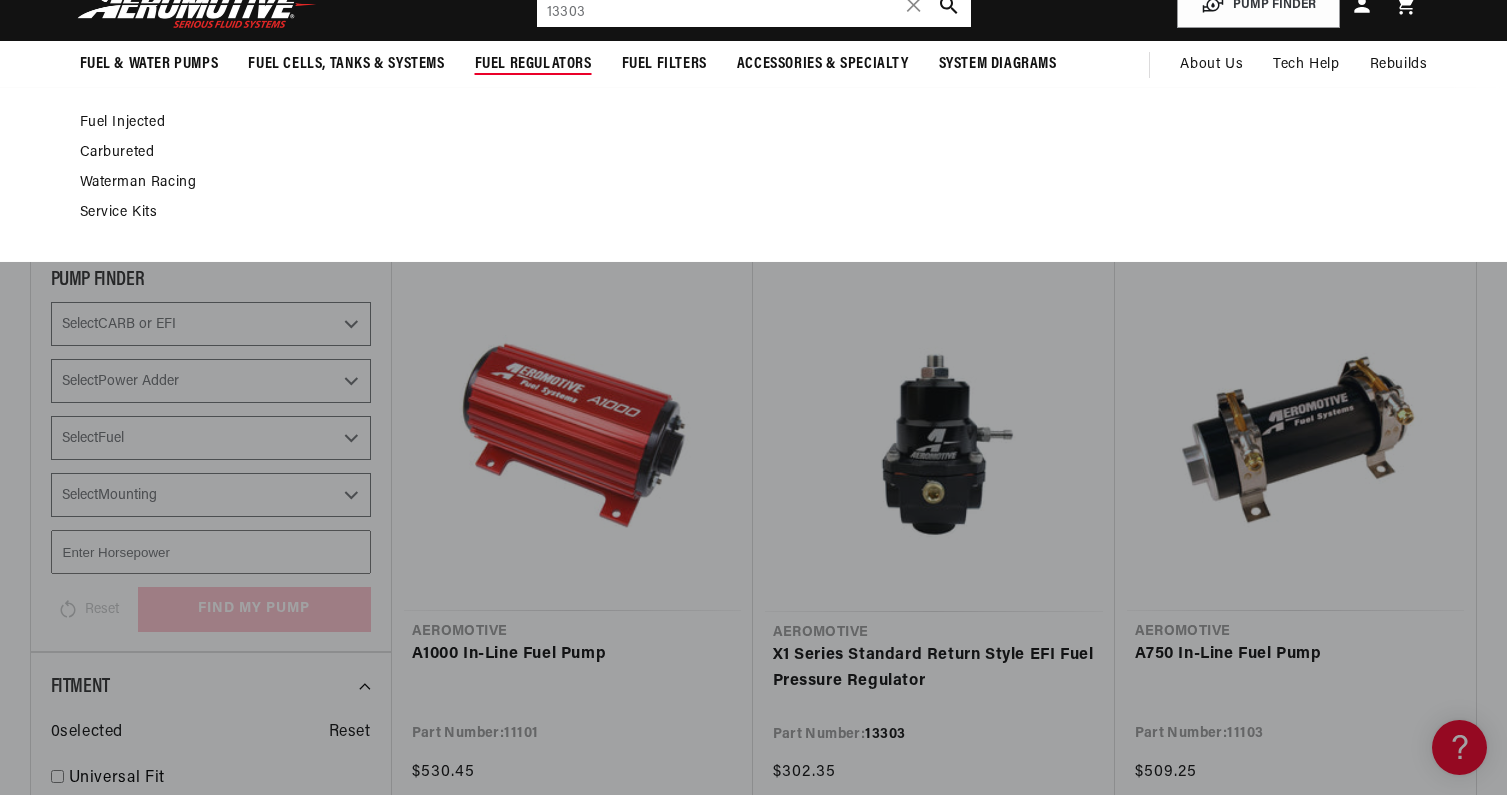 scroll, scrollTop: 174, scrollLeft: 0, axis: vertical 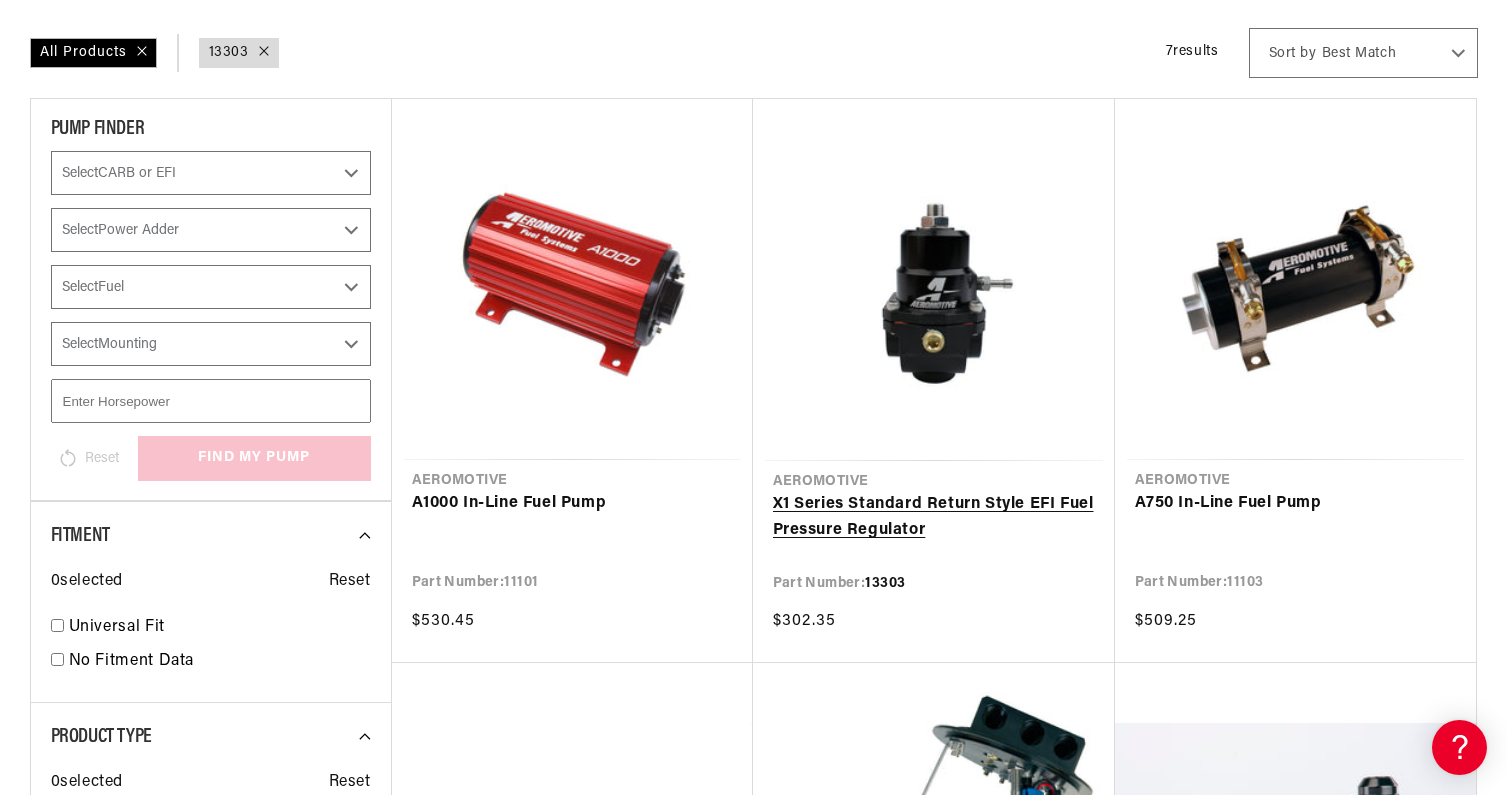 click on "X1 Series Standard Return Style EFI Fuel Pressure Regulator" at bounding box center (934, 517) 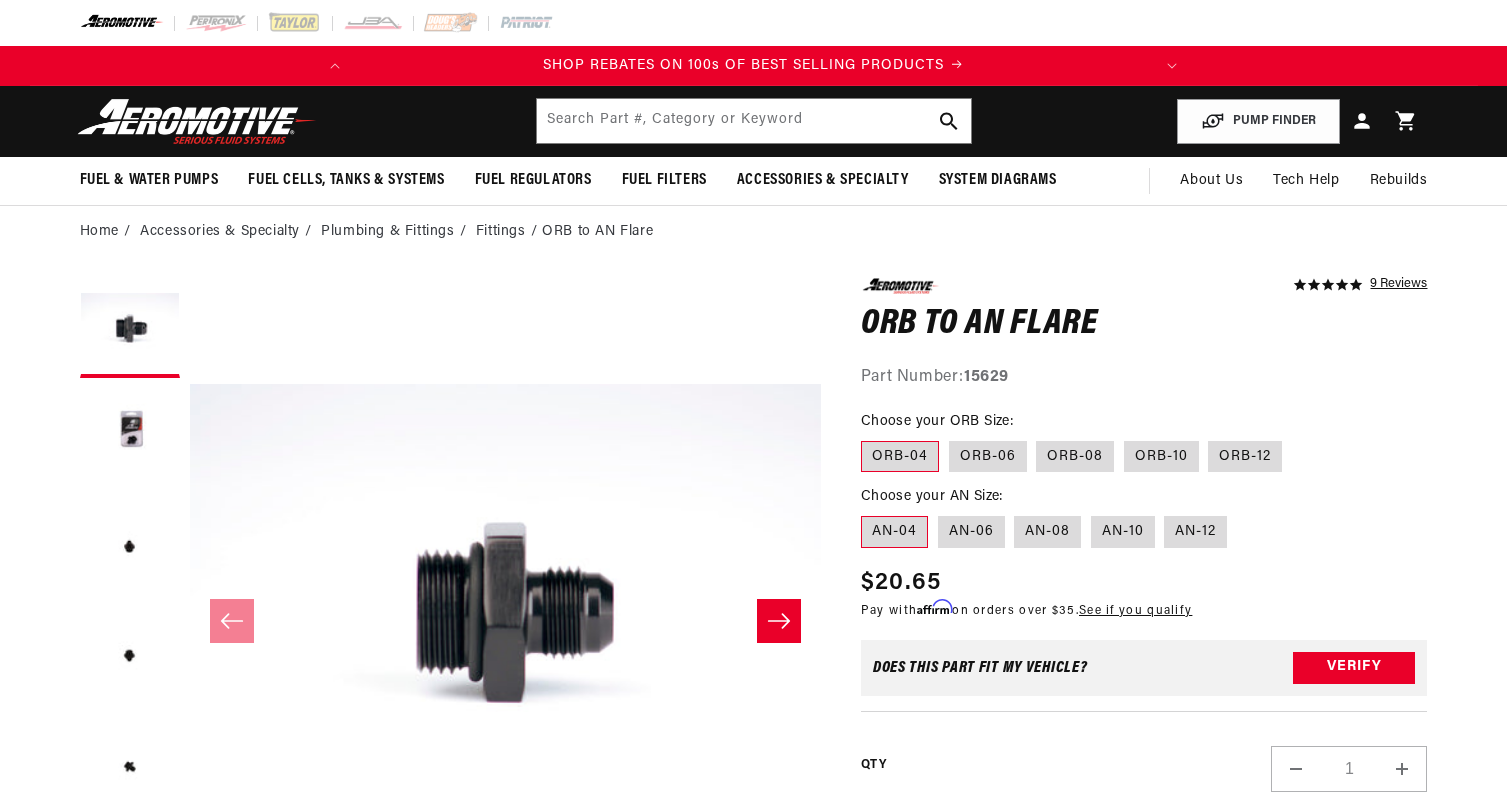 scroll, scrollTop: 0, scrollLeft: 0, axis: both 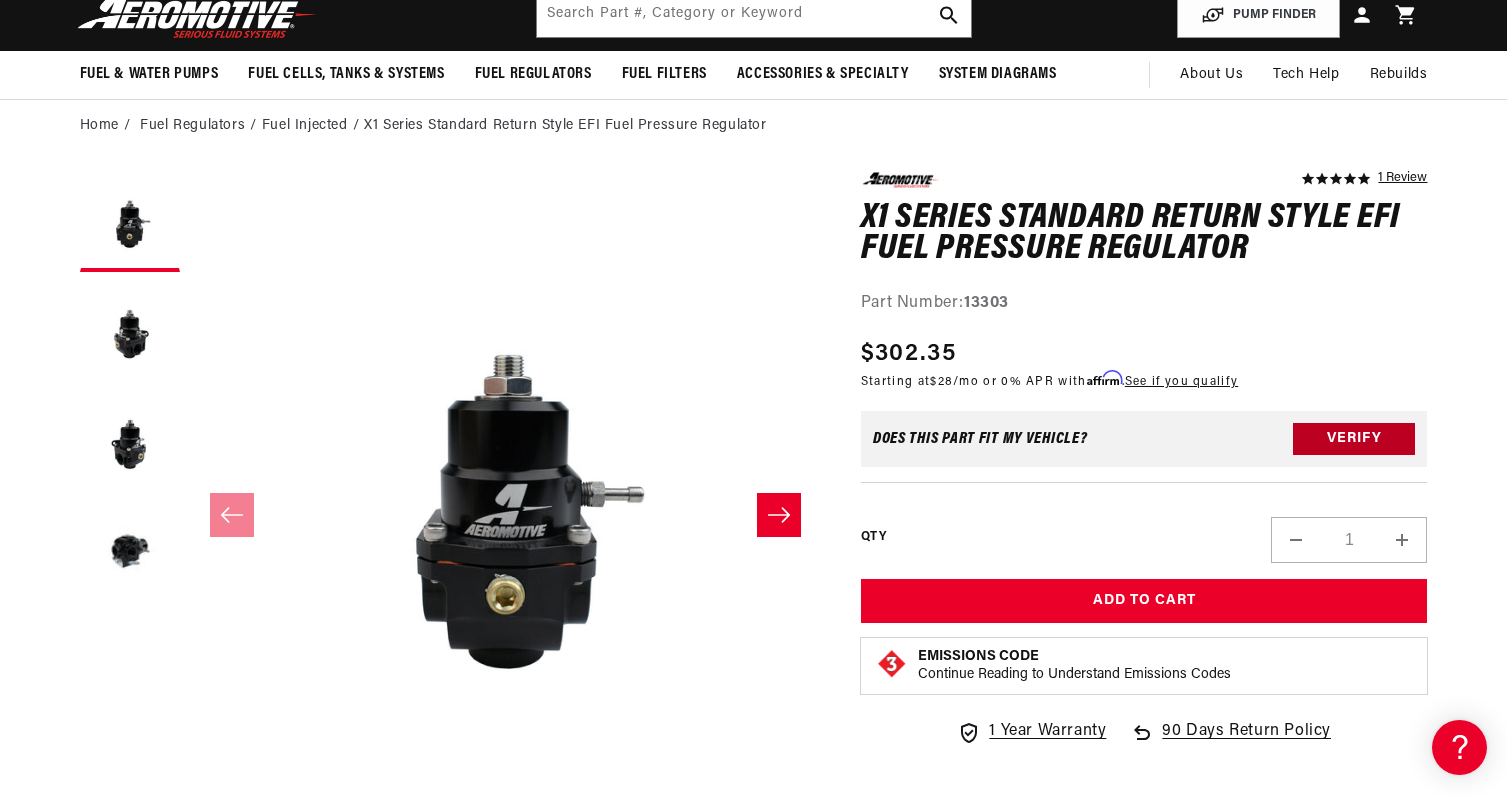 click on "Verify" at bounding box center (1354, 439) 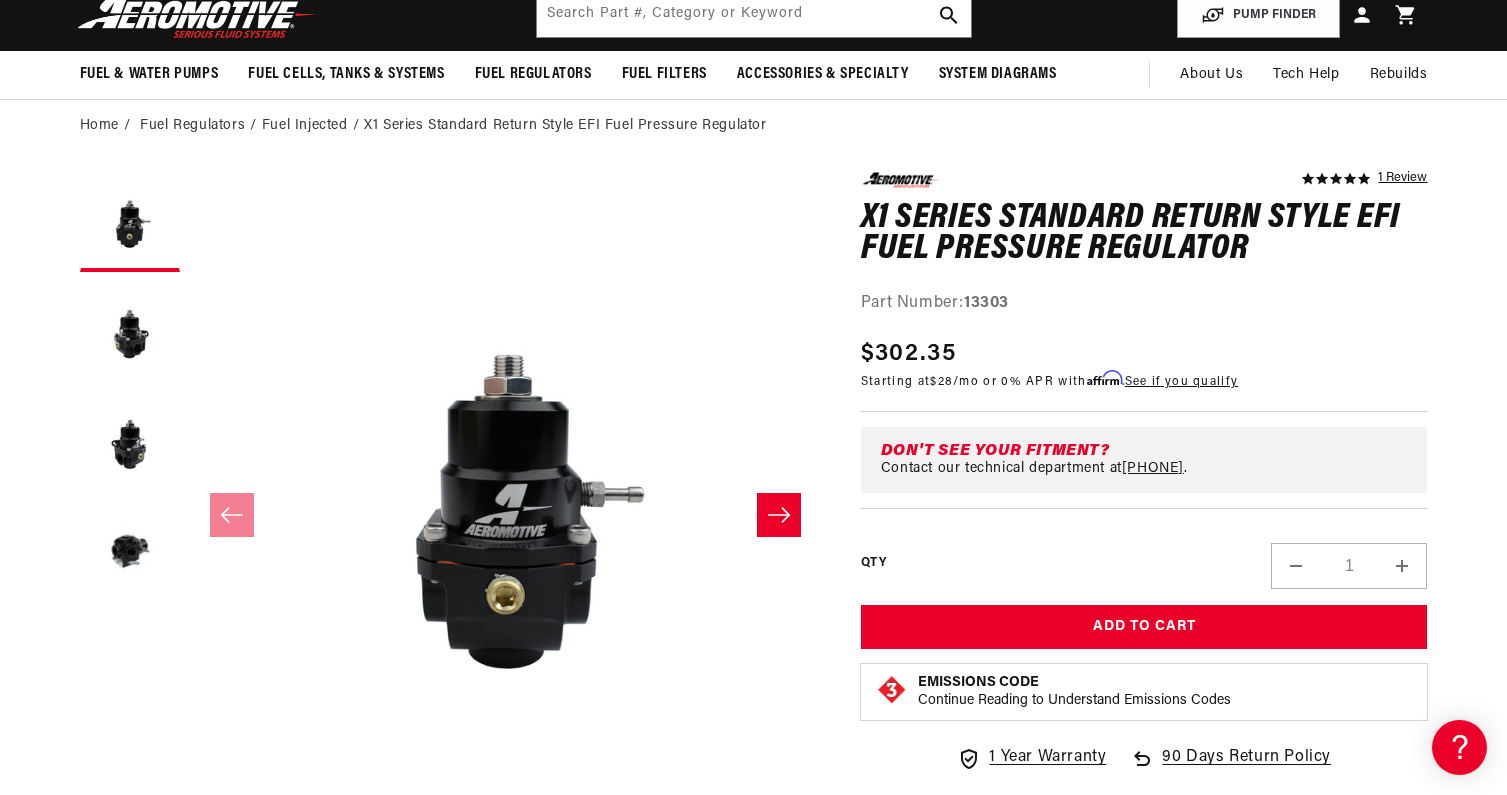 click 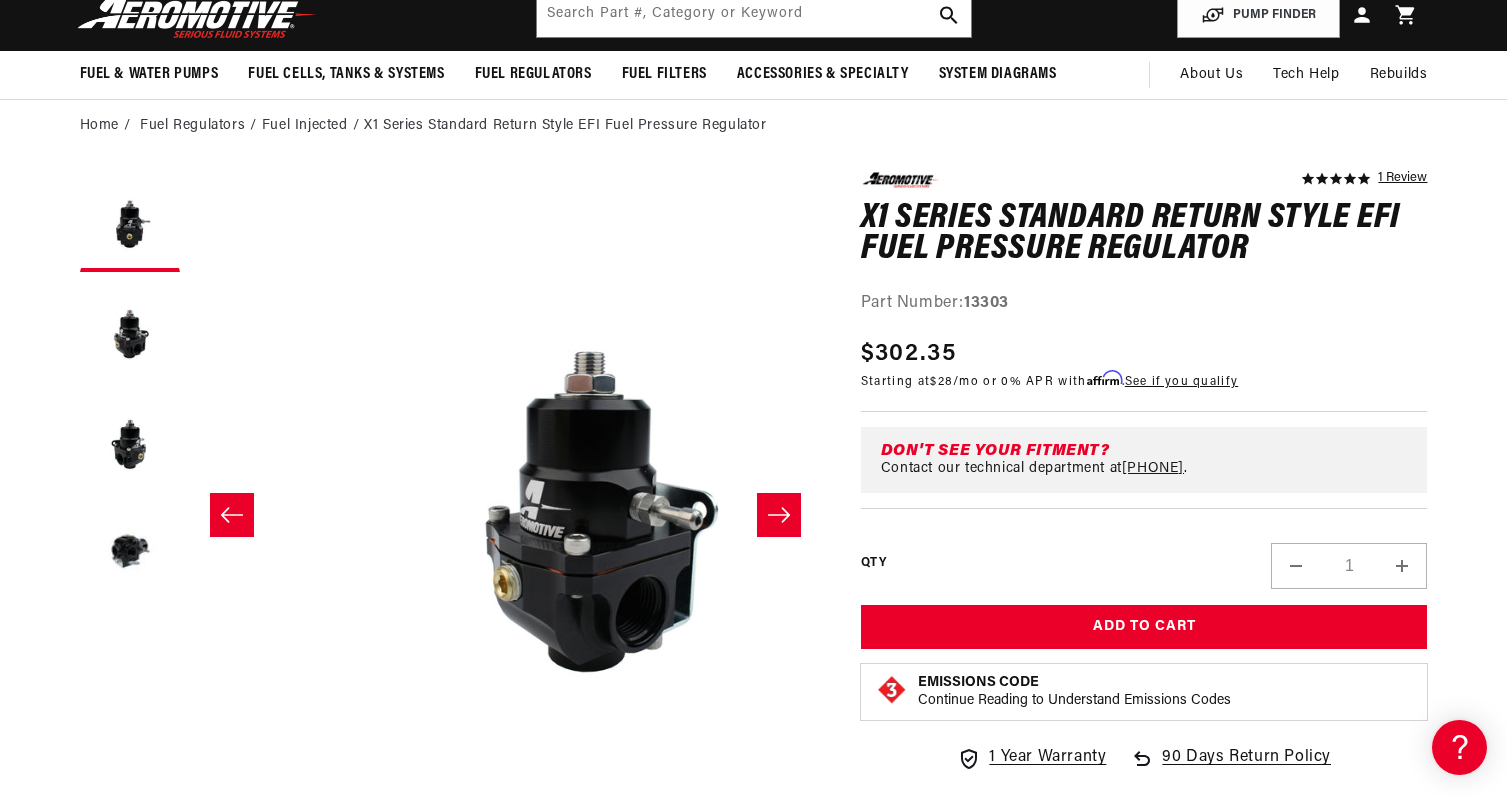 scroll, scrollTop: 0, scrollLeft: 631, axis: horizontal 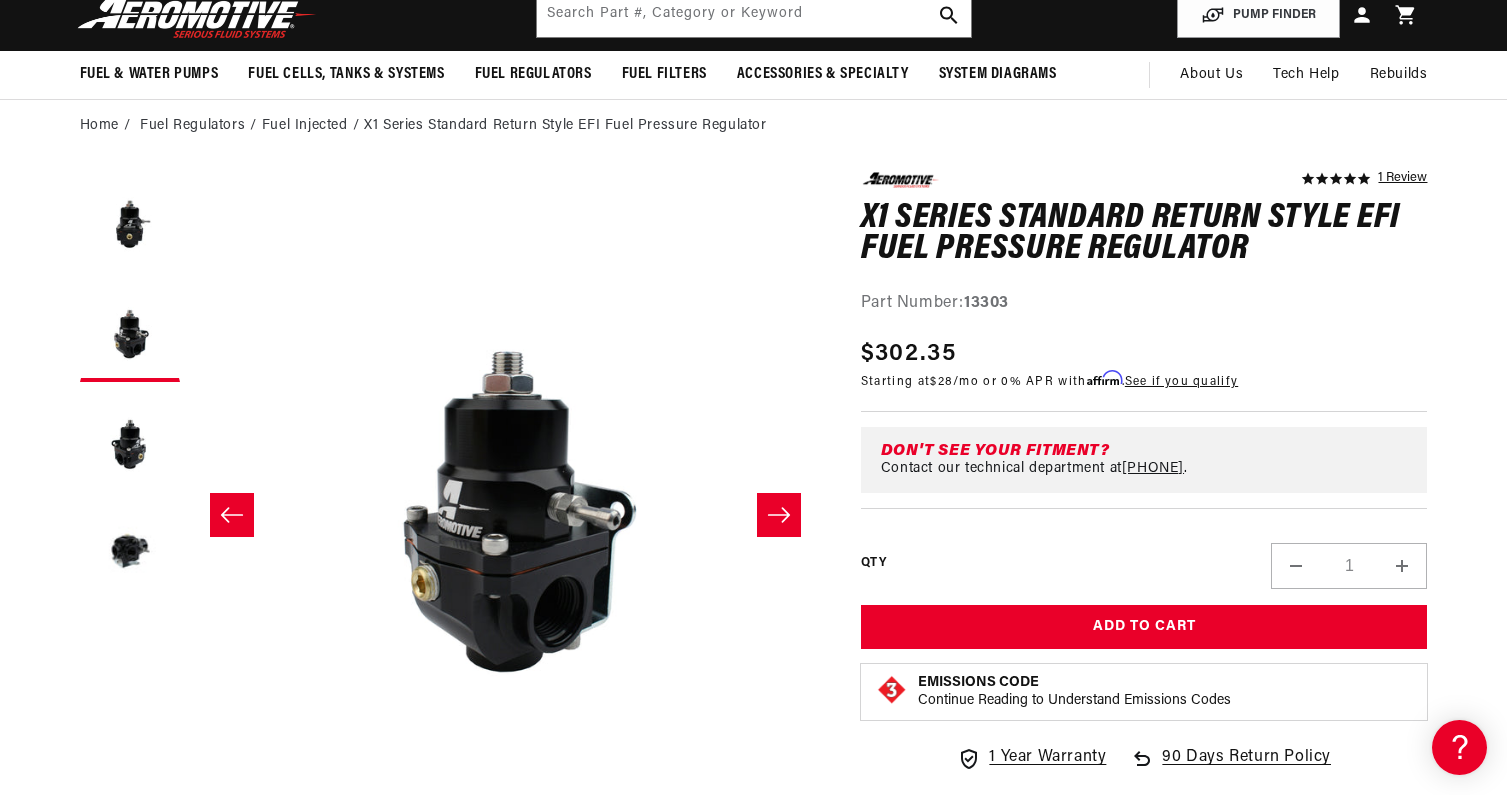 click 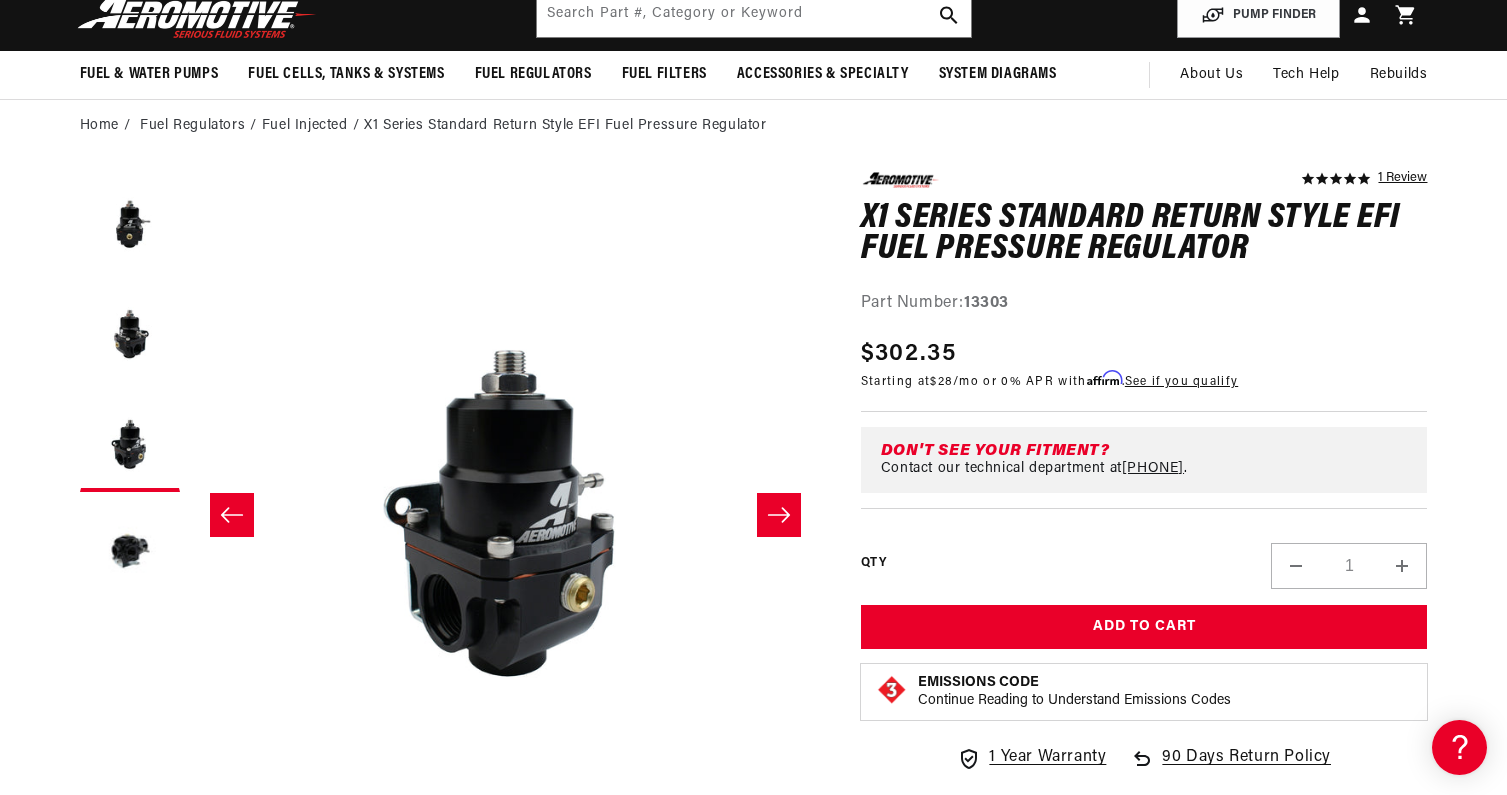 scroll, scrollTop: 0, scrollLeft: 791, axis: horizontal 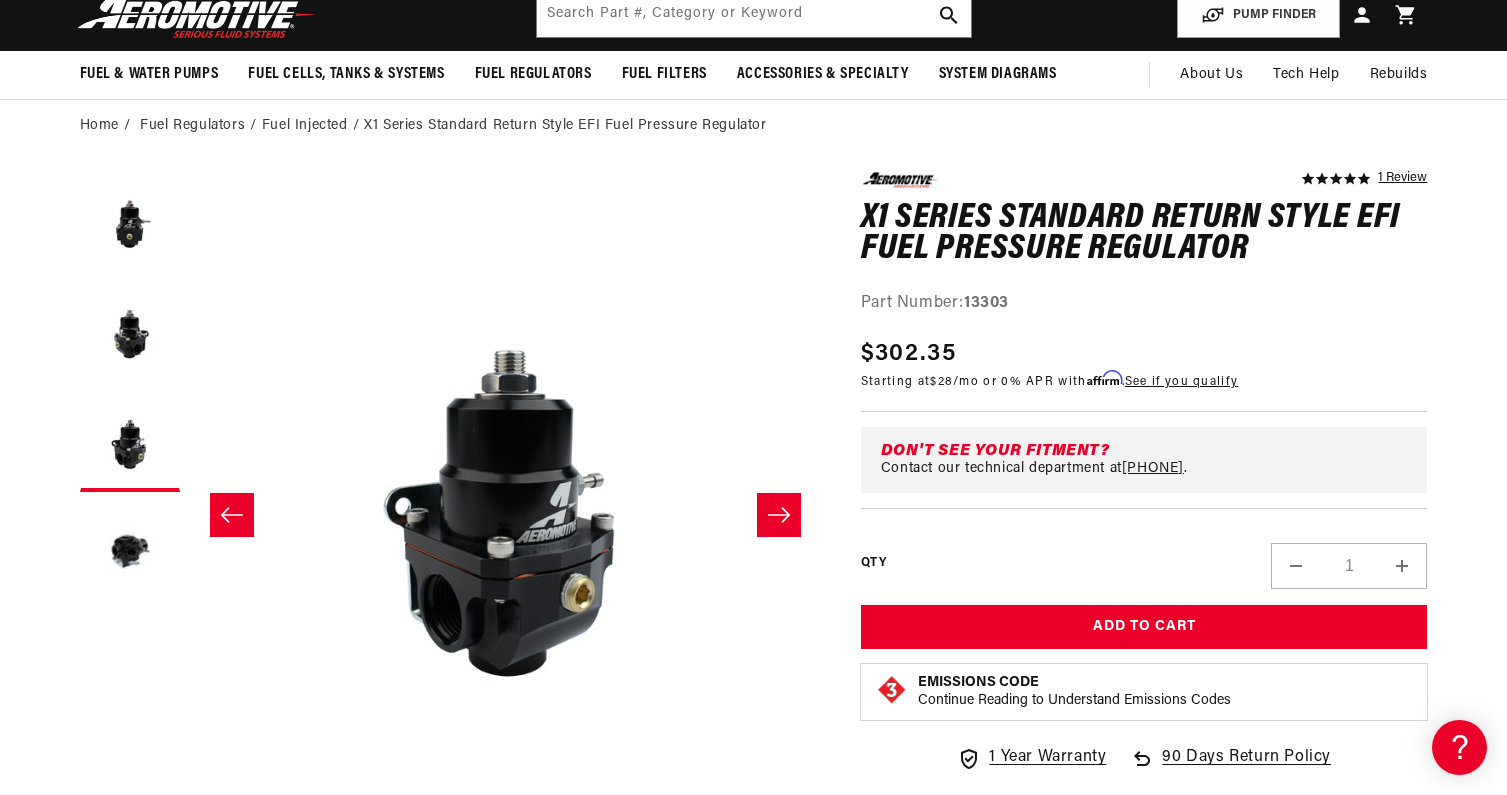 click 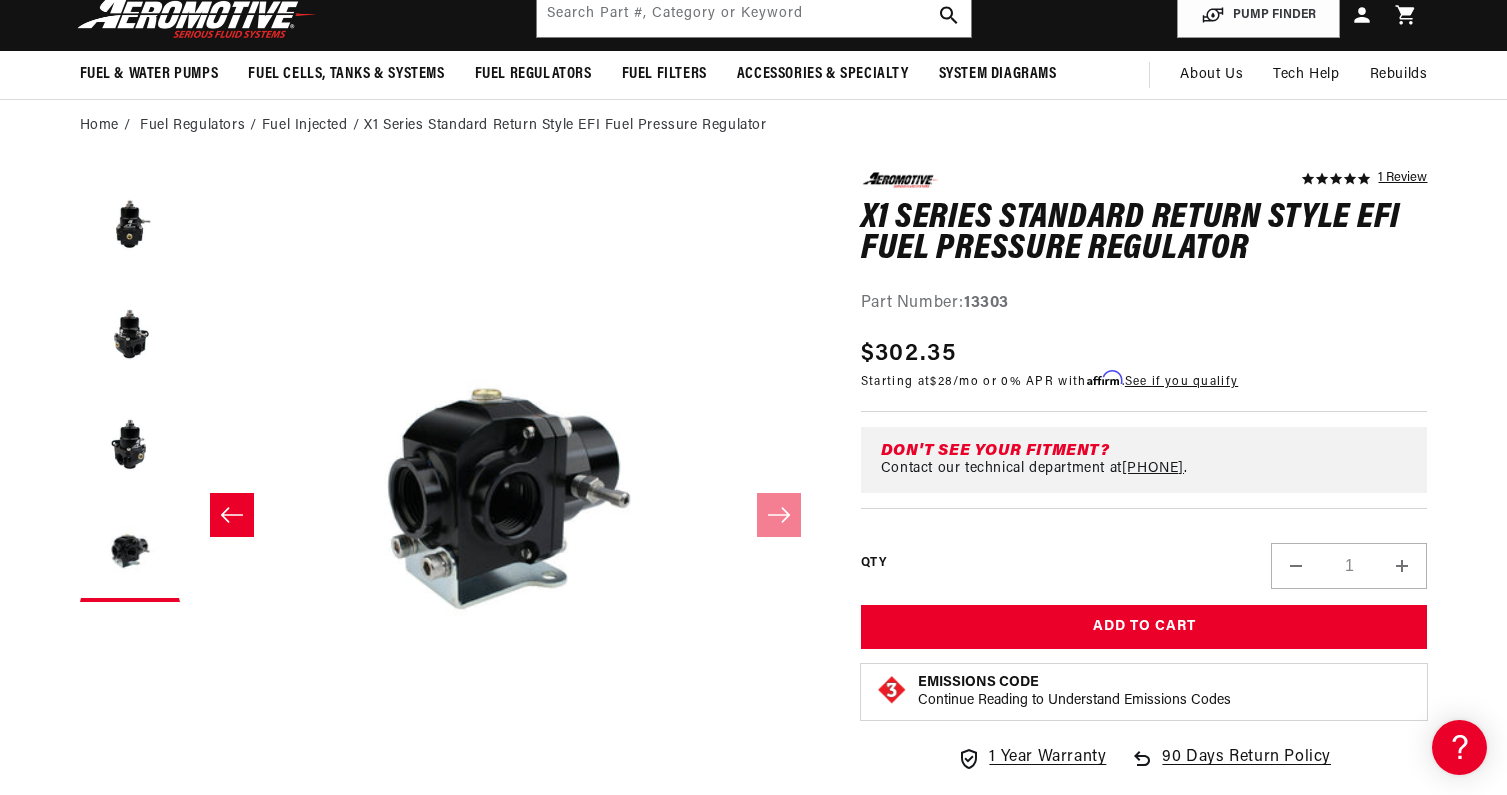 scroll, scrollTop: 0, scrollLeft: 0, axis: both 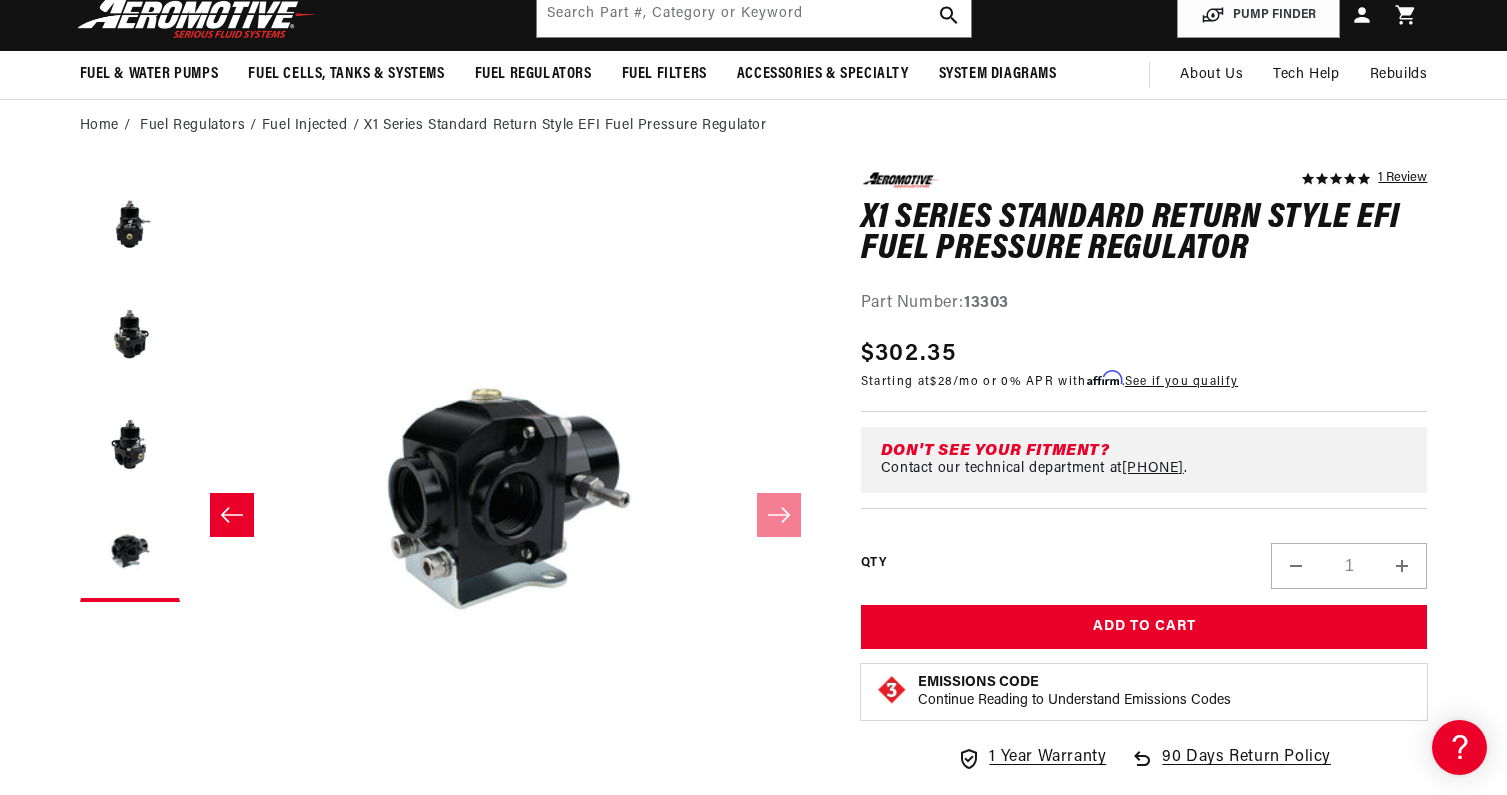 click at bounding box center (232, 515) 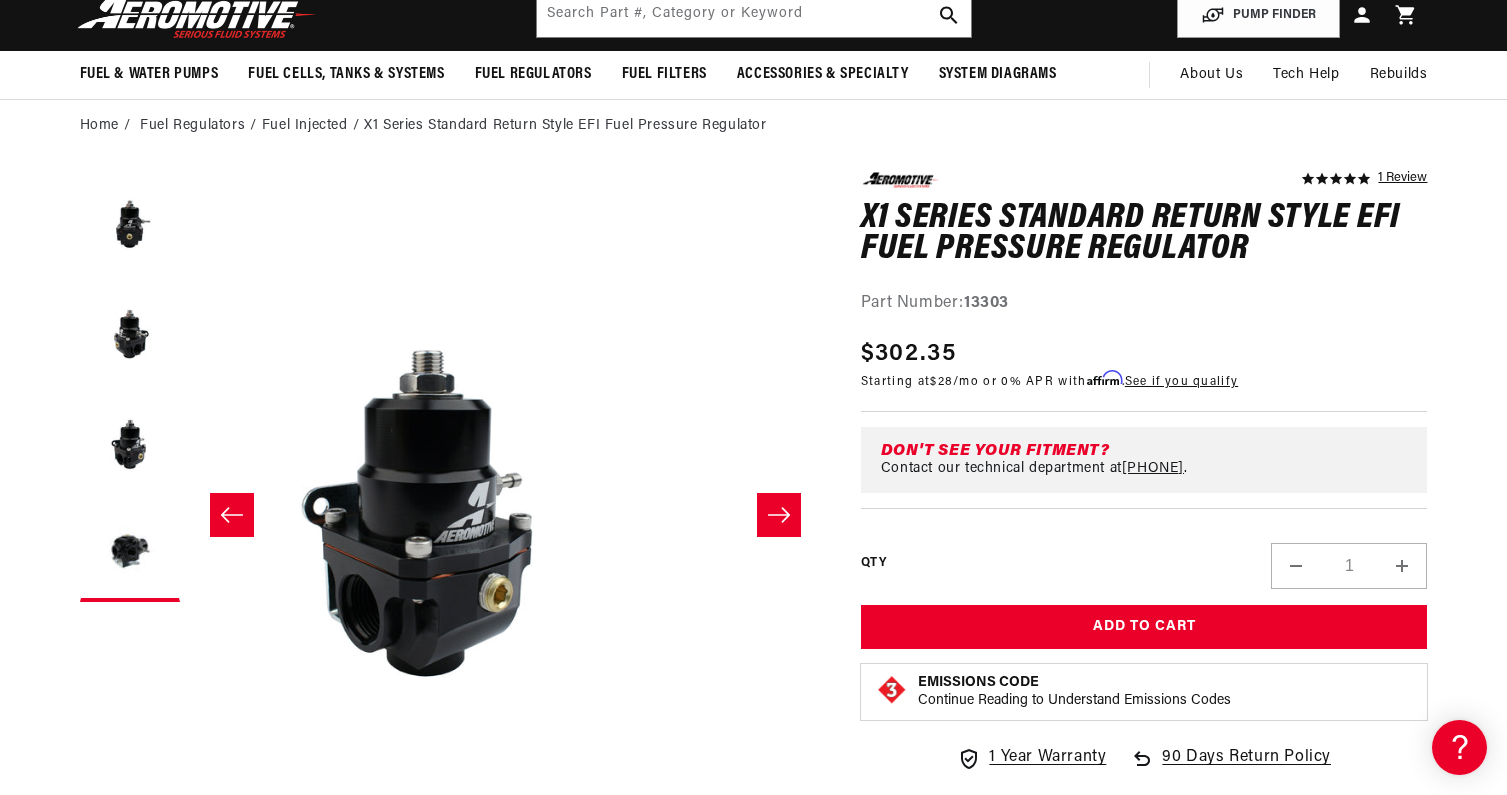 scroll, scrollTop: 0, scrollLeft: 1263, axis: horizontal 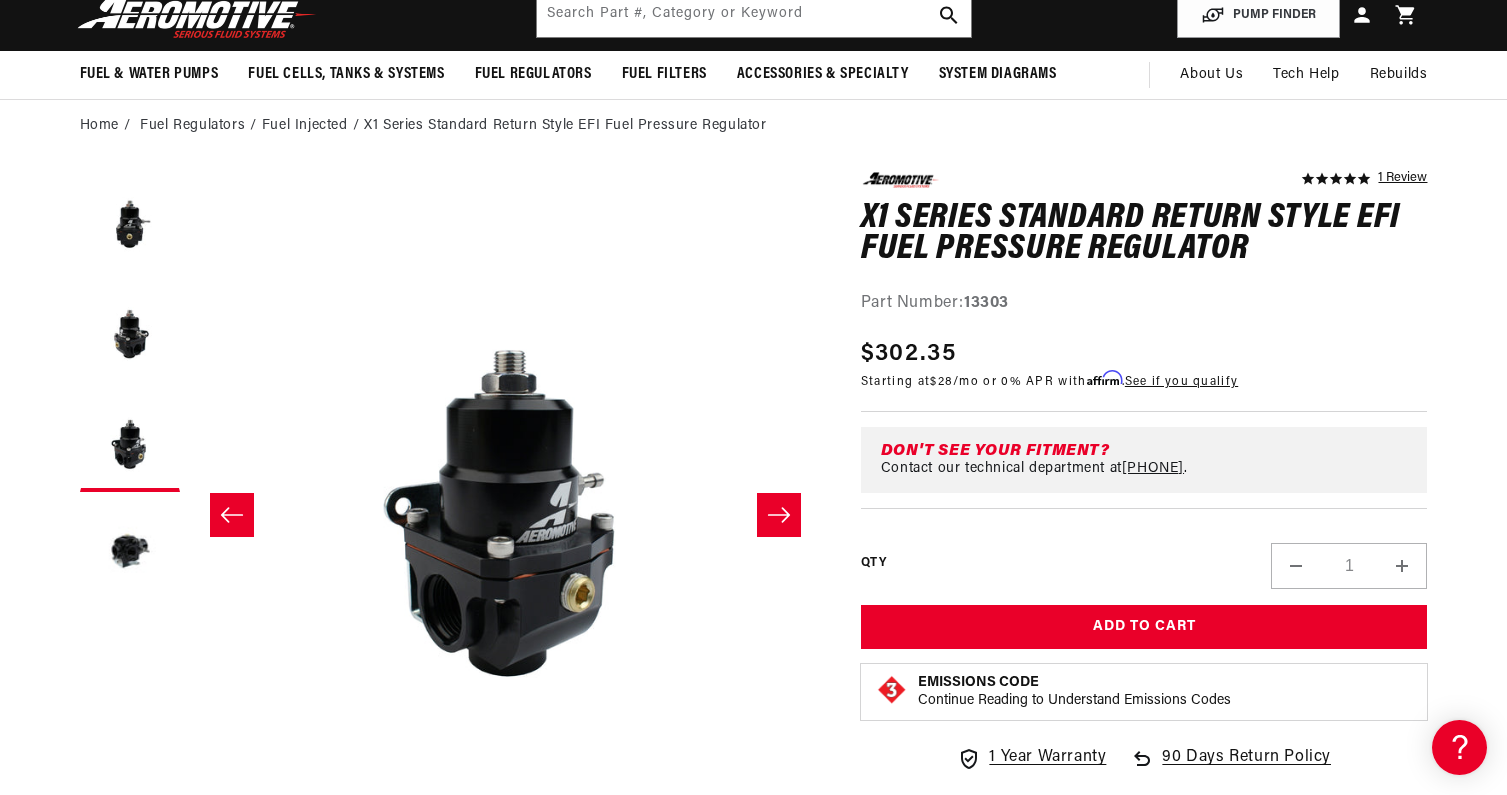 click at bounding box center [232, 515] 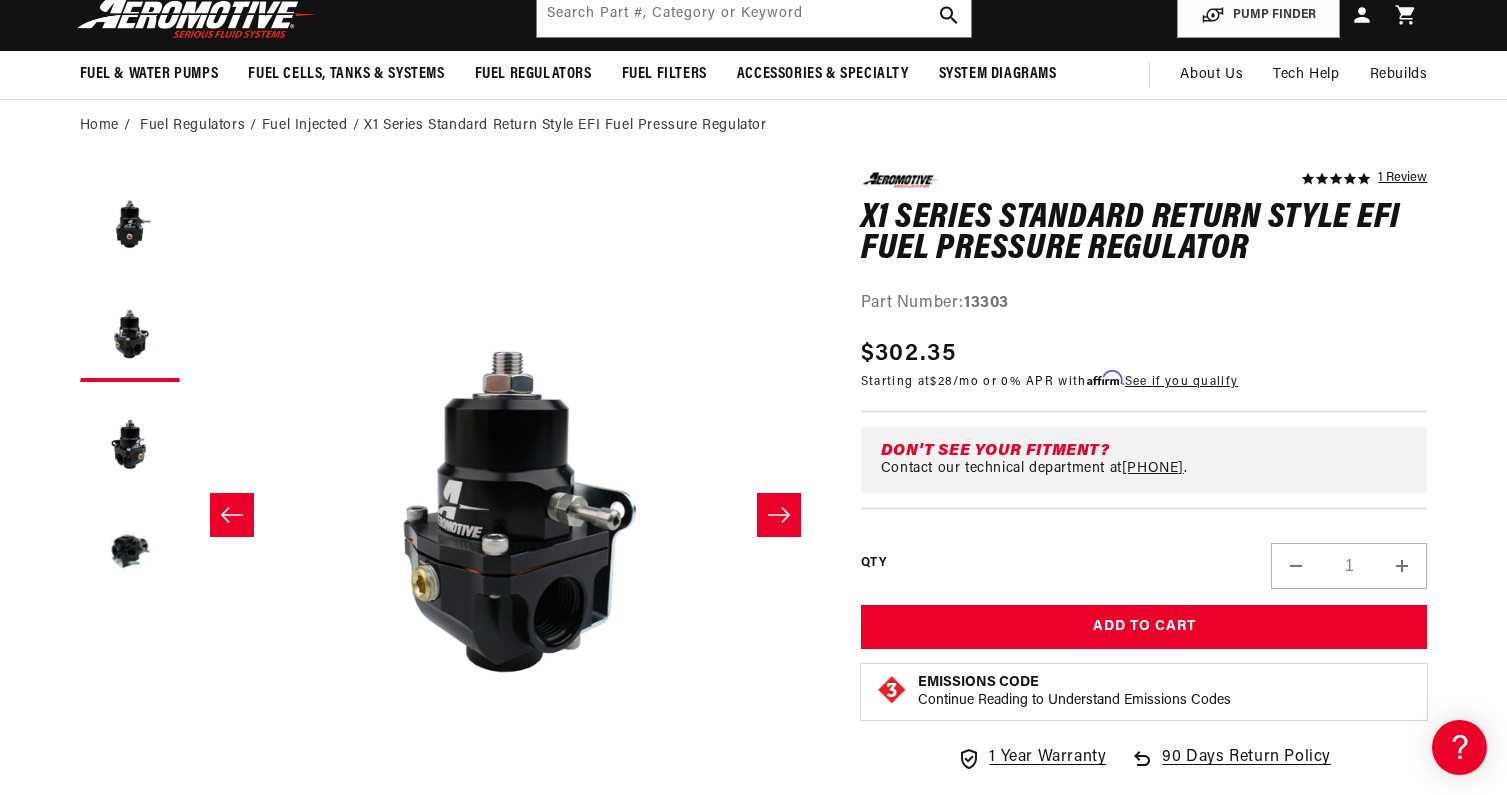 click at bounding box center [232, 515] 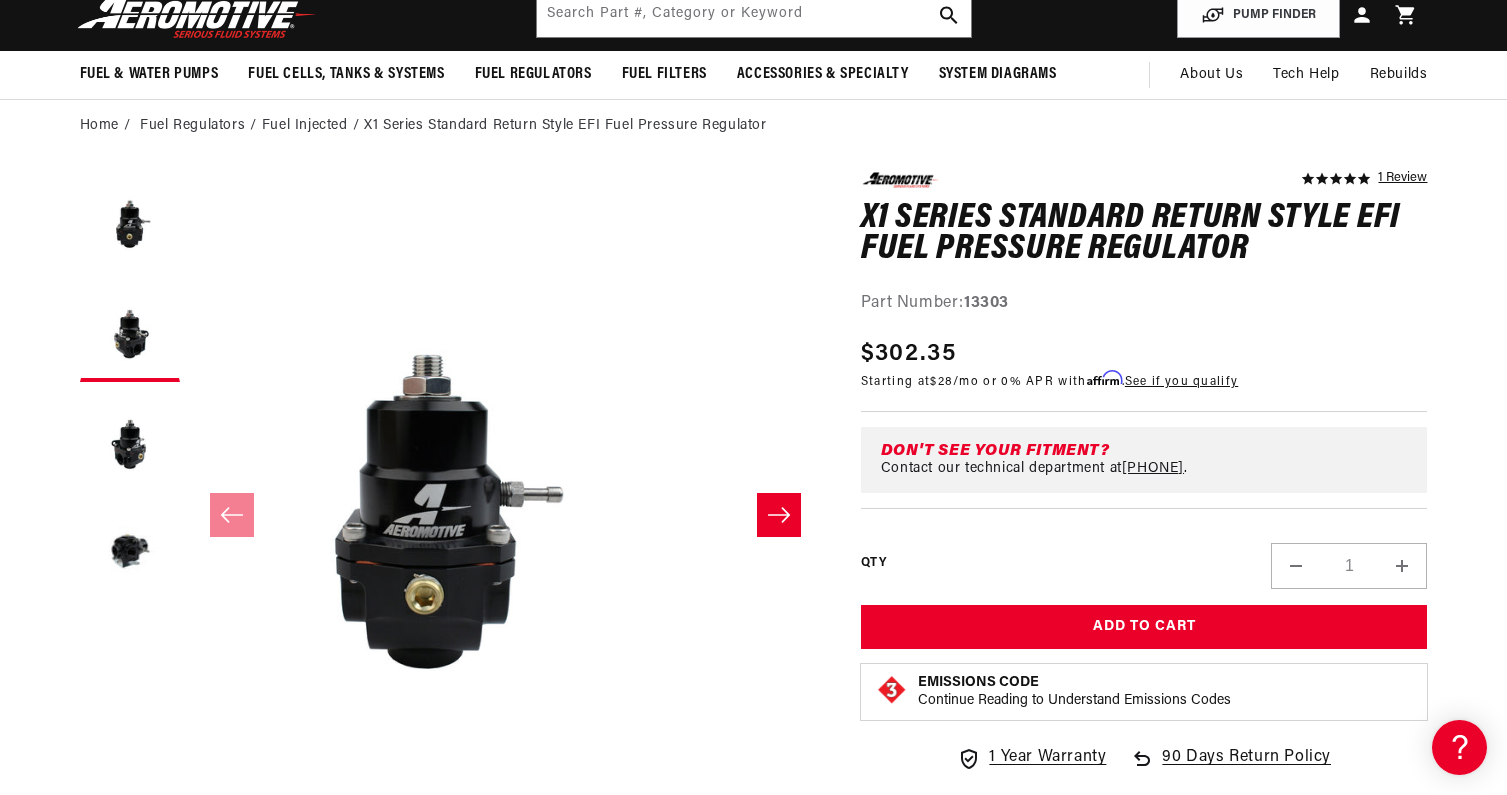 scroll, scrollTop: 0, scrollLeft: 0, axis: both 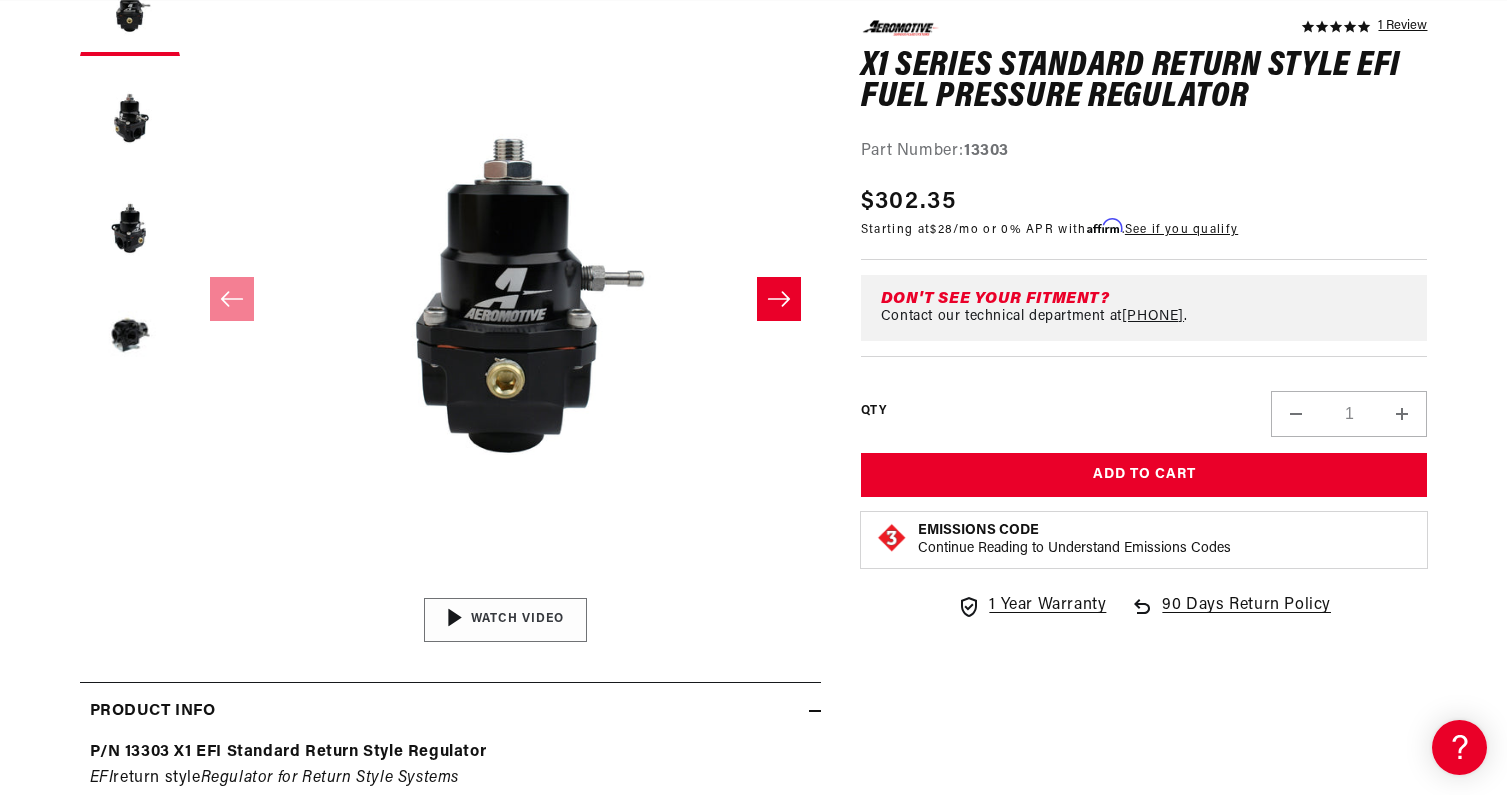 click at bounding box center [505, 620] 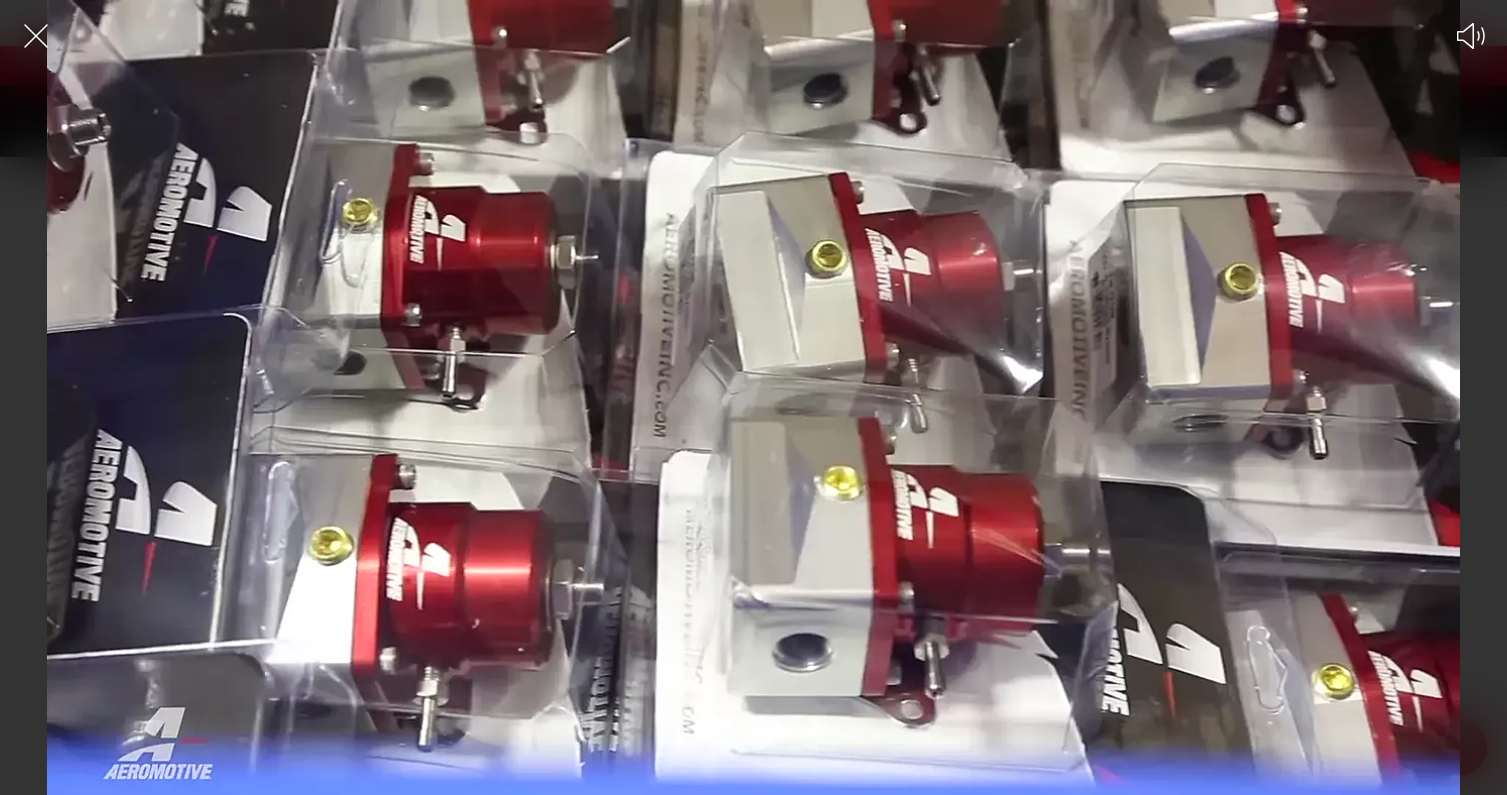 scroll, scrollTop: 0, scrollLeft: 0, axis: both 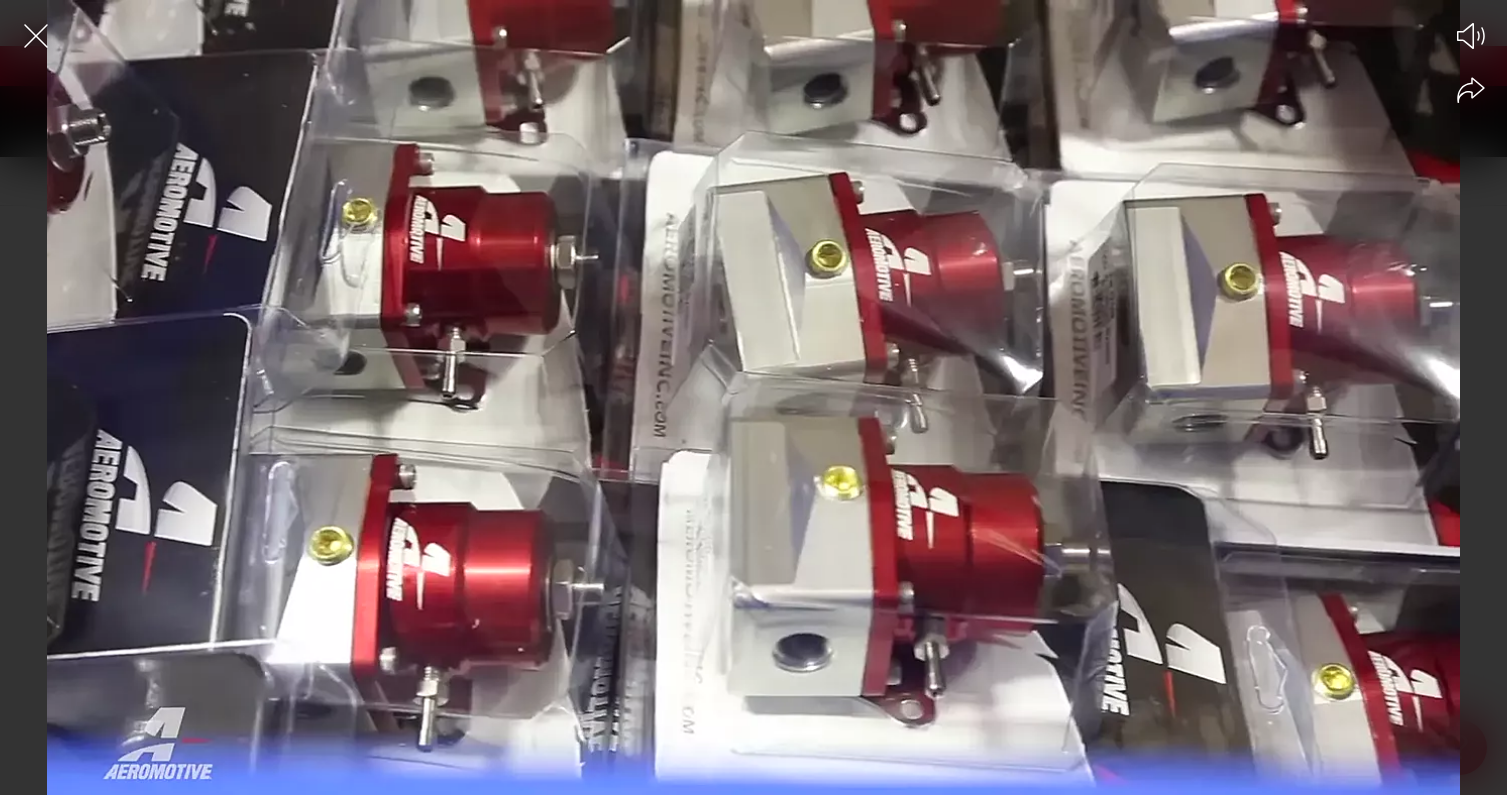 click at bounding box center (753, 432) 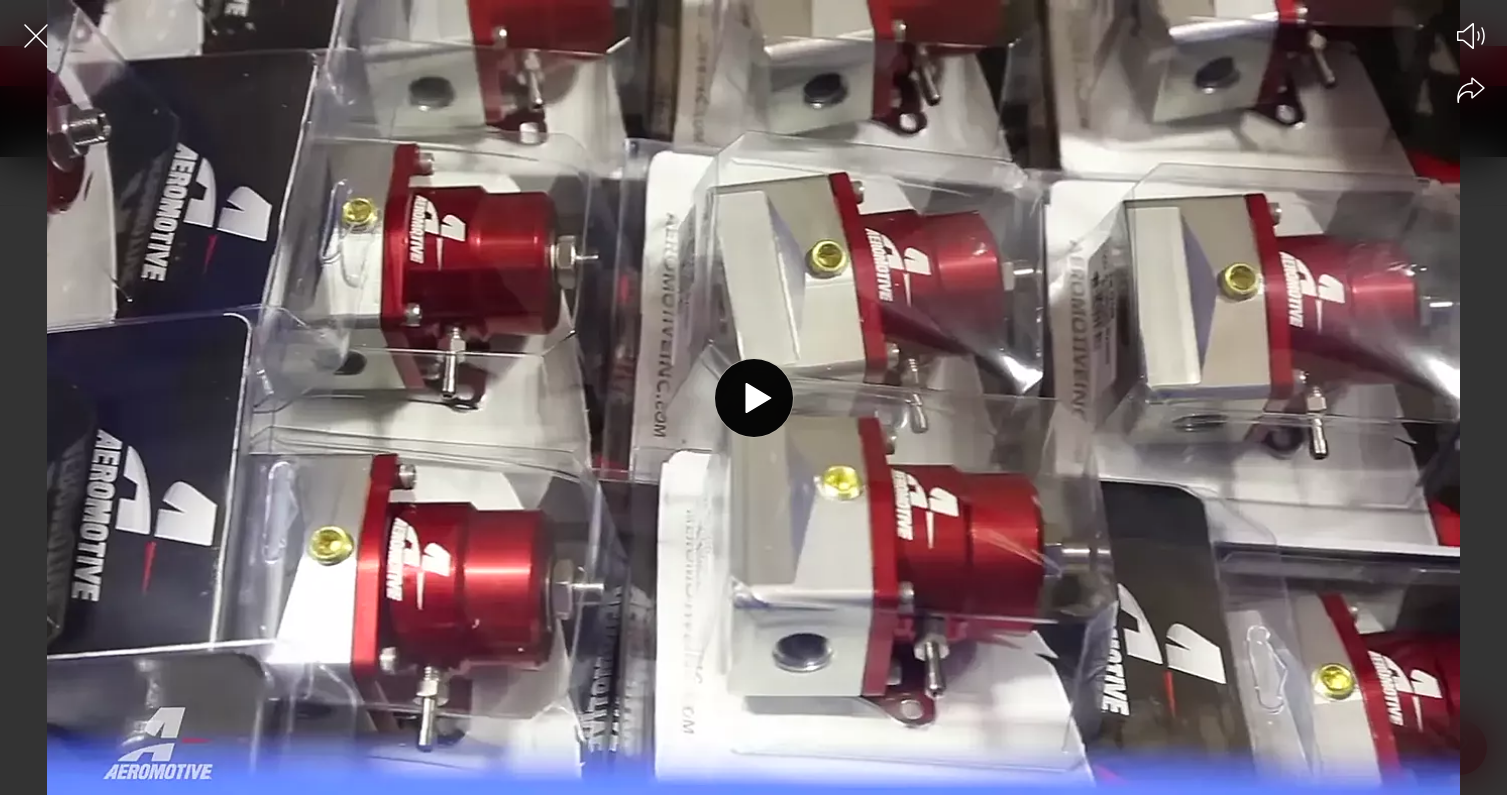 click at bounding box center [753, 432] 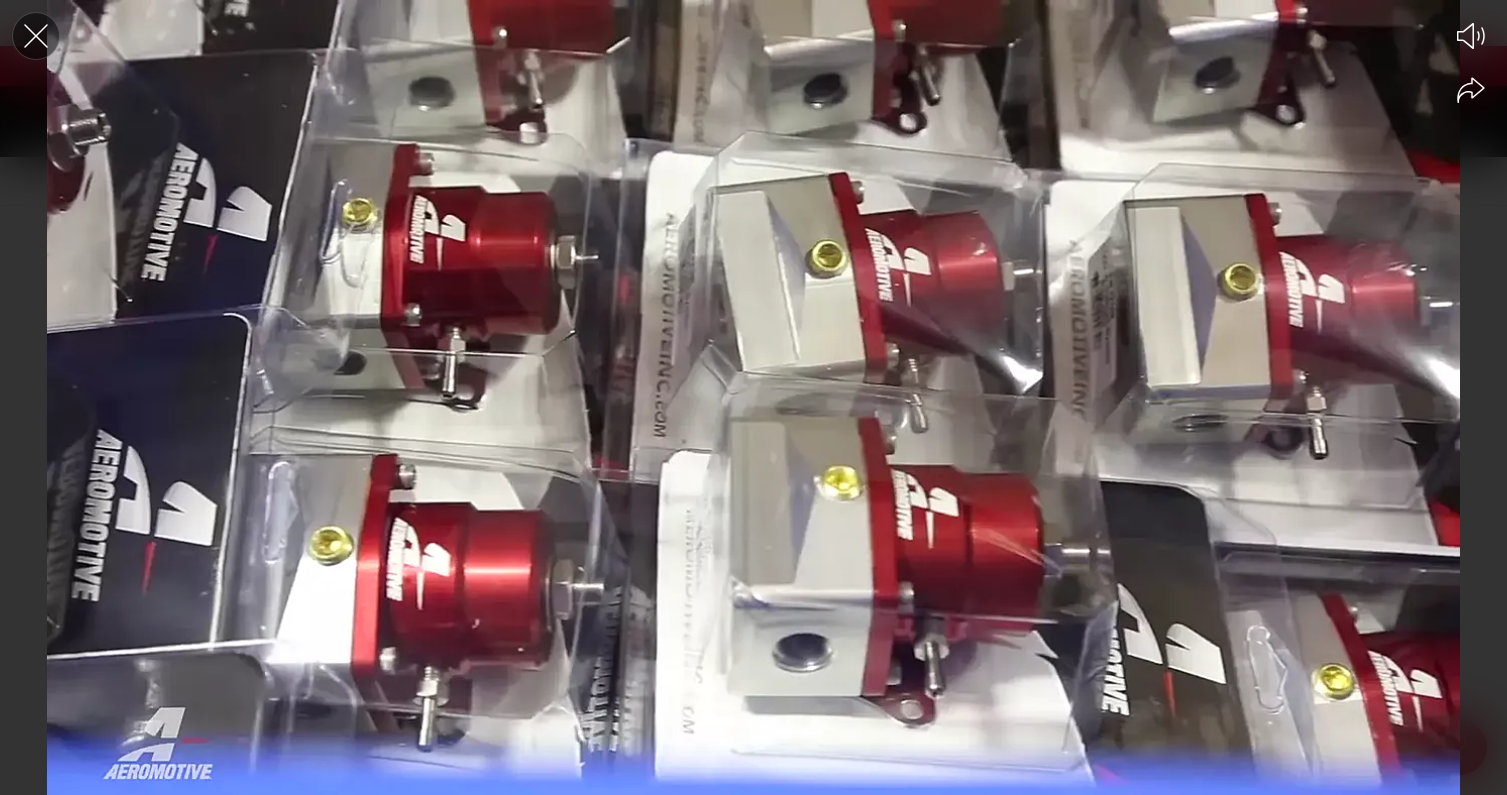 scroll, scrollTop: 0, scrollLeft: 0, axis: both 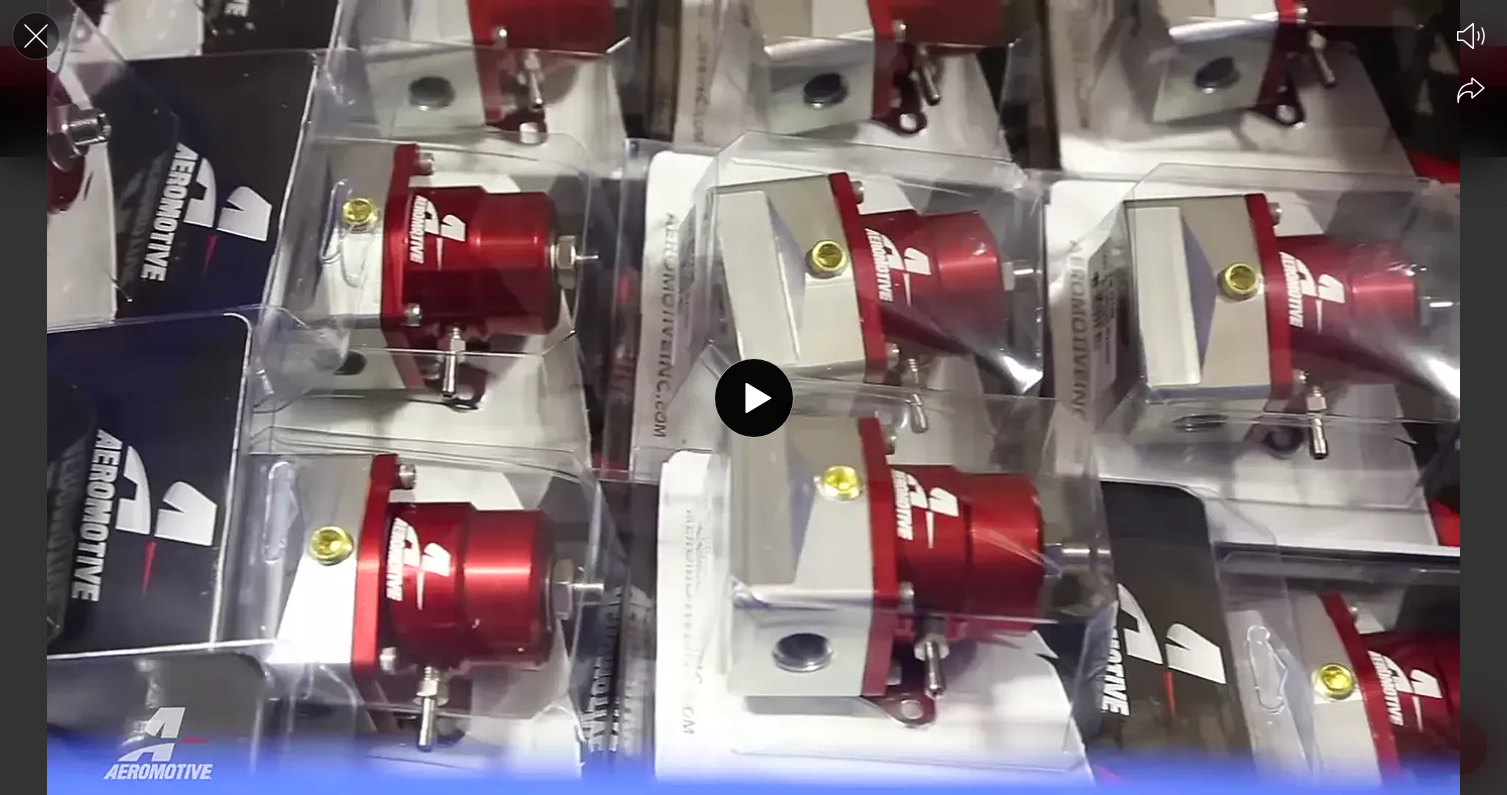 click 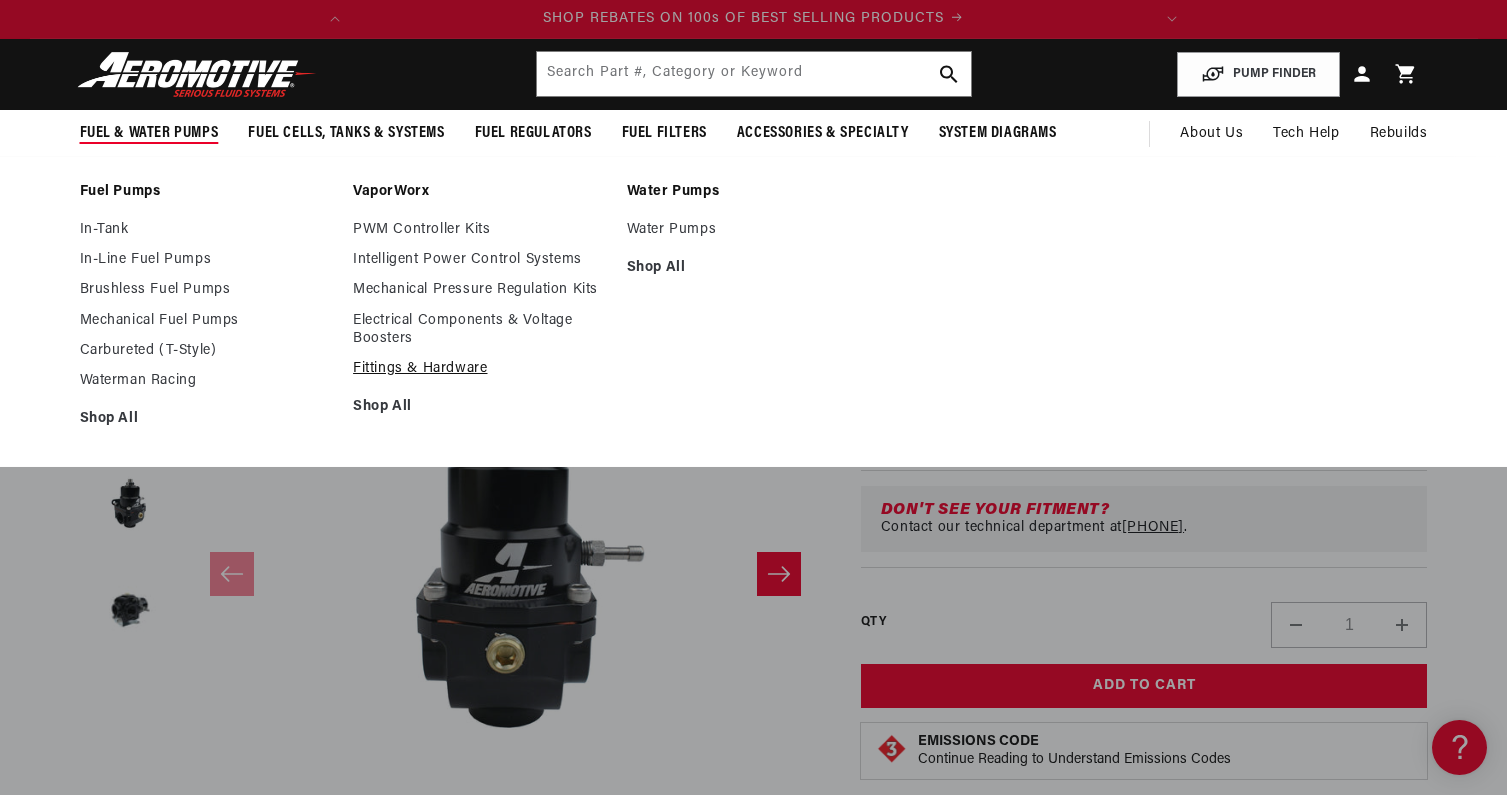 click on "Fittings & Hardware" at bounding box center (480, 369) 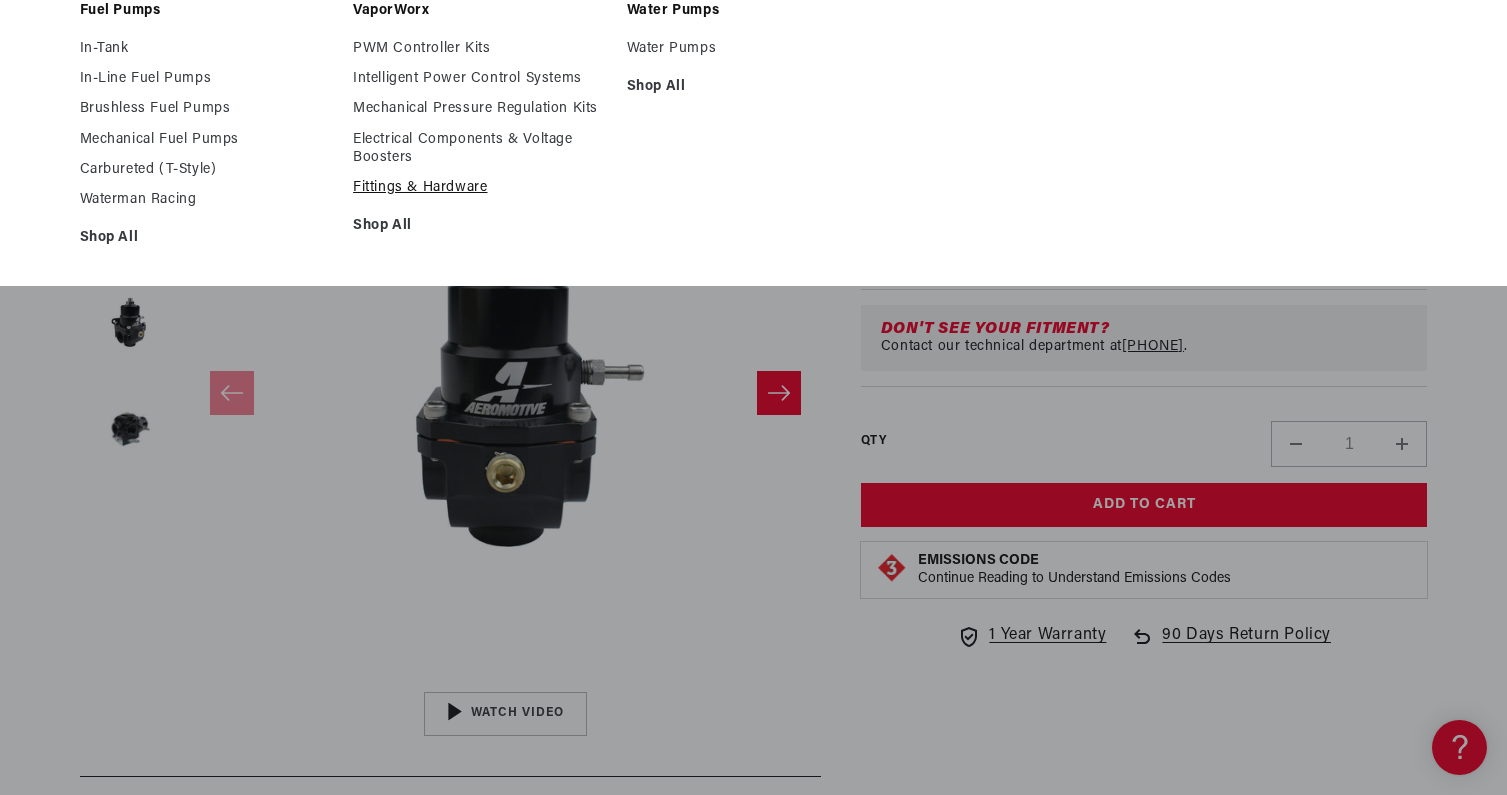 scroll, scrollTop: 232, scrollLeft: 0, axis: vertical 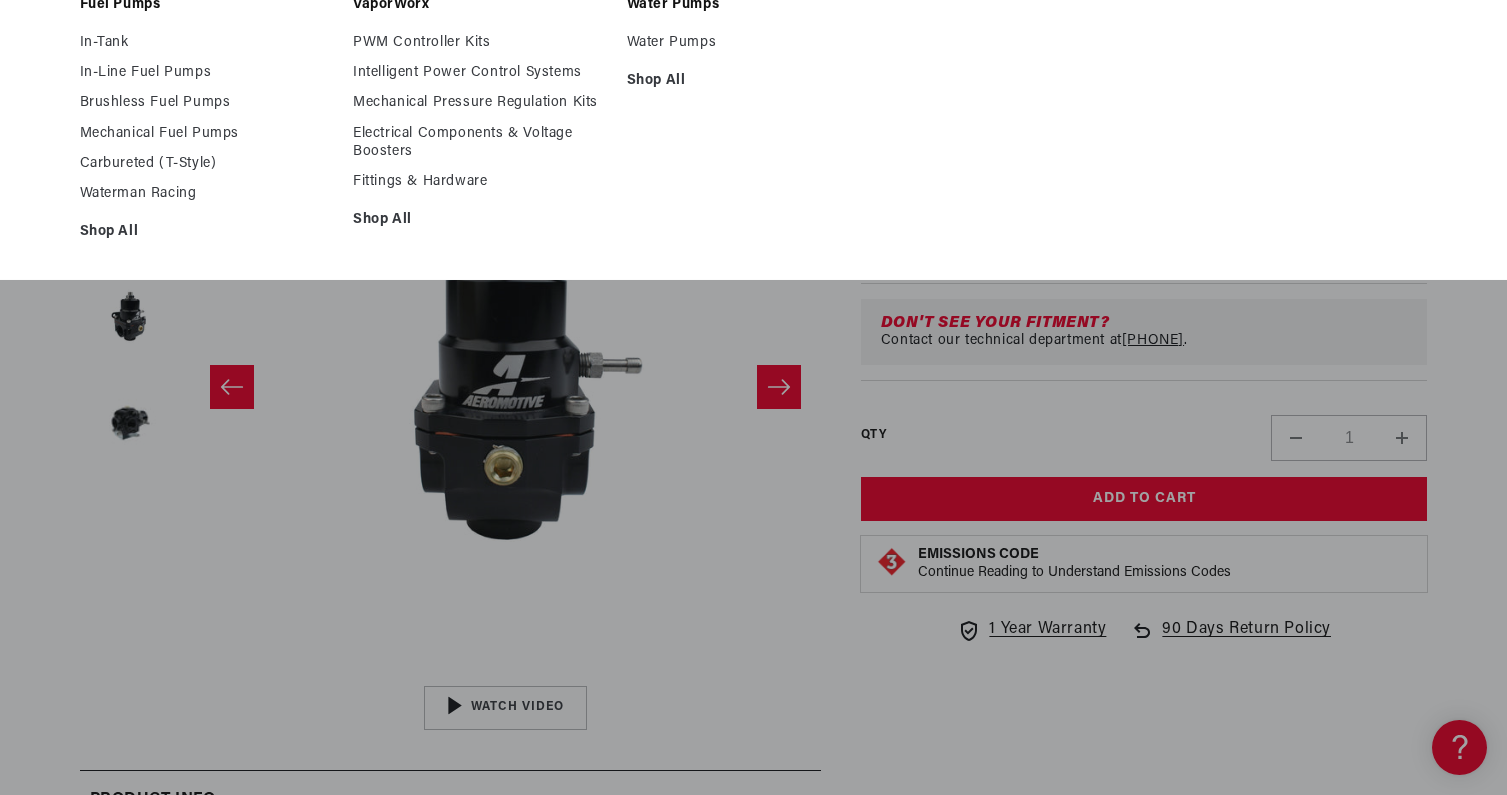 click on "Open media 1 in modal" at bounding box center [188, 675] 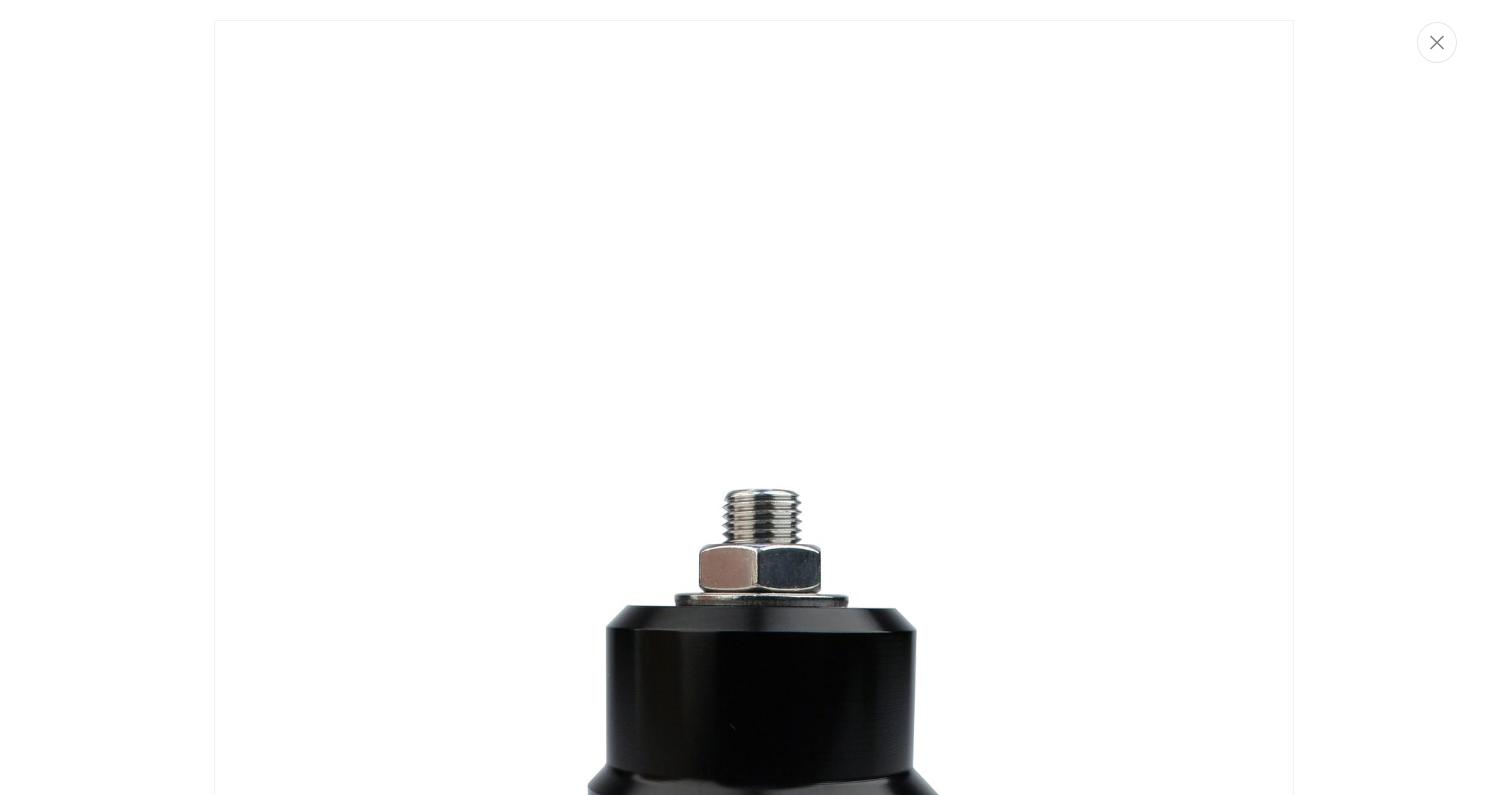 scroll, scrollTop: 431, scrollLeft: 0, axis: vertical 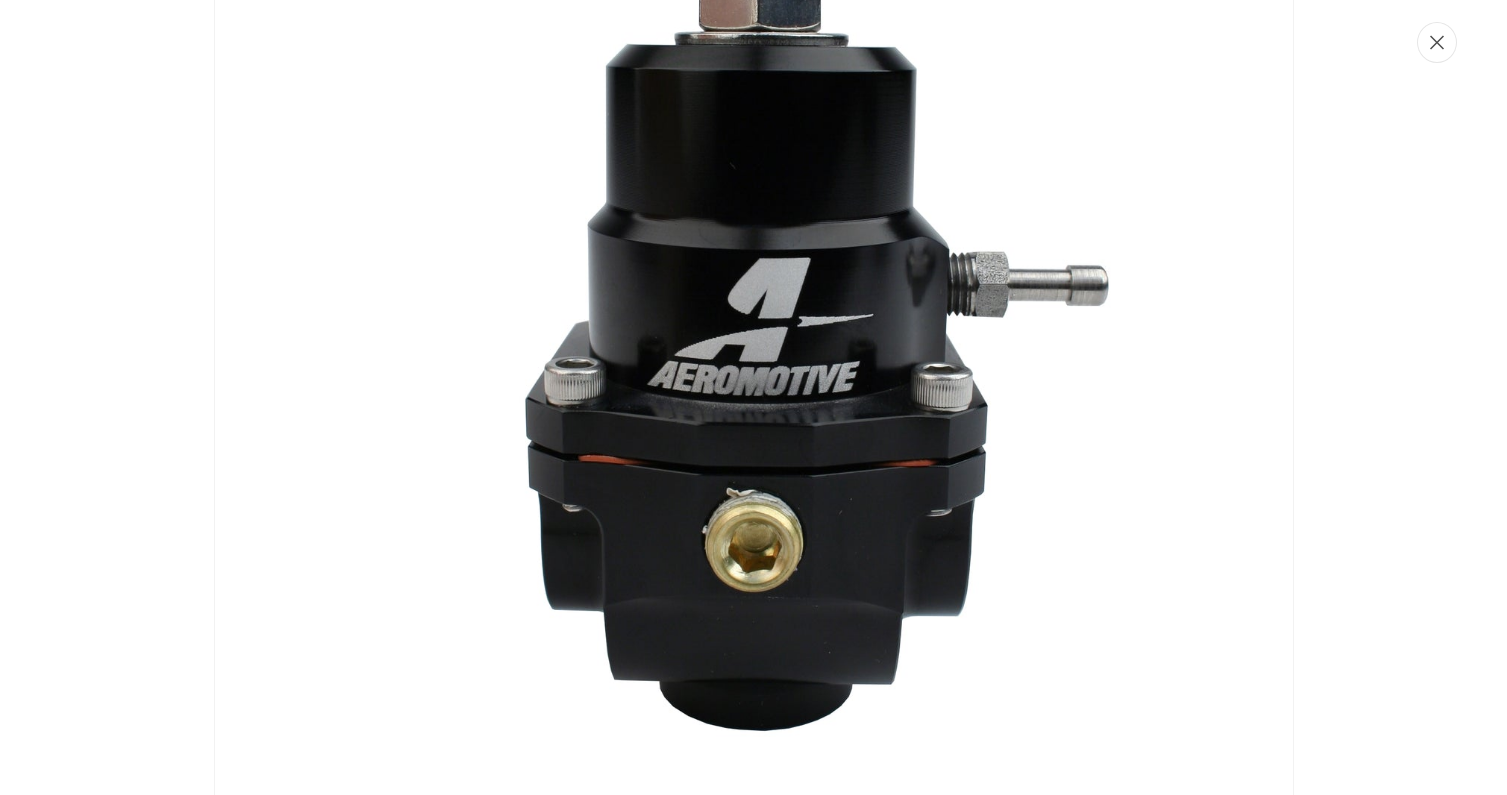 click at bounding box center [1437, 42] 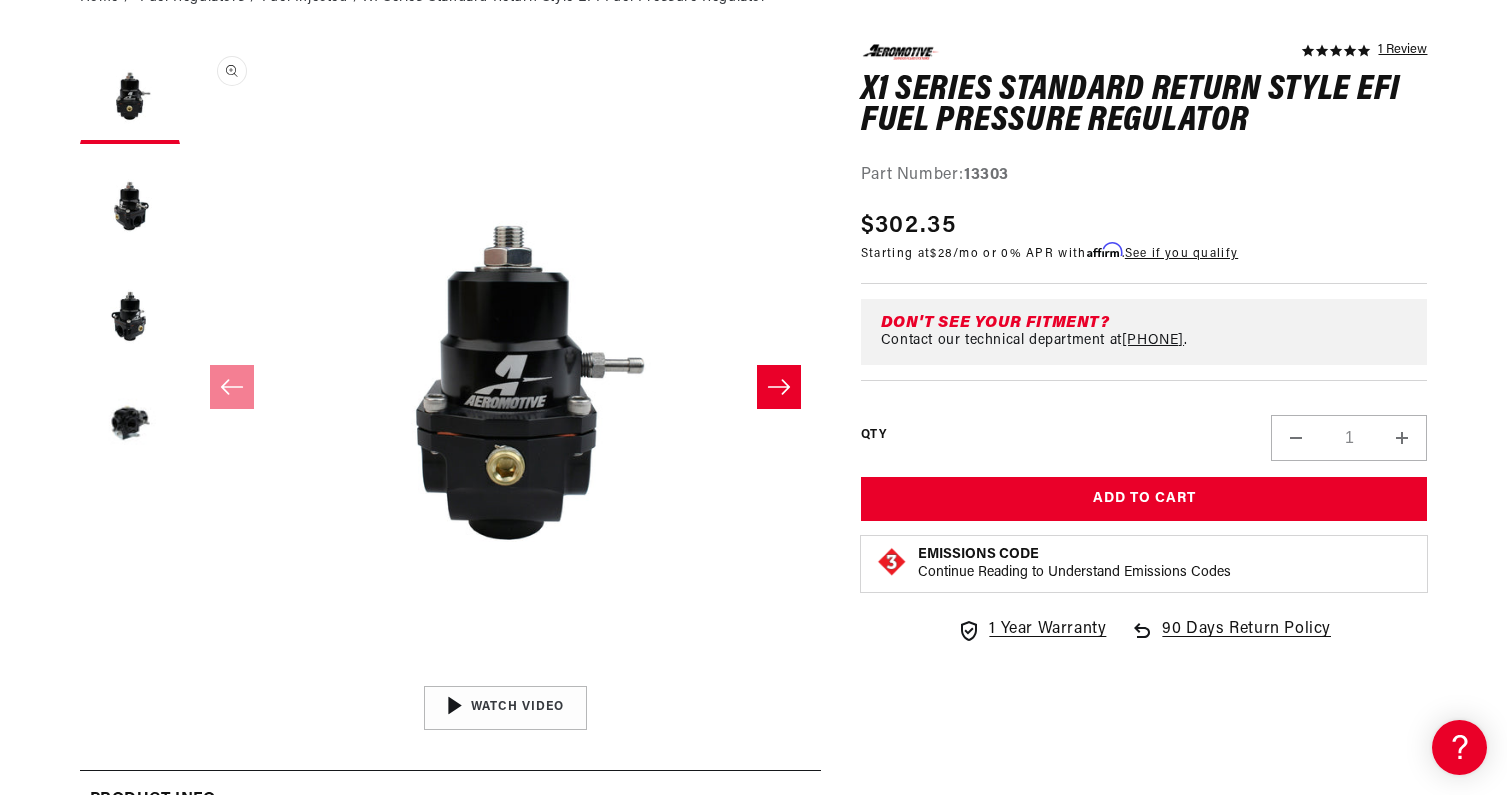 scroll, scrollTop: 260, scrollLeft: 0, axis: vertical 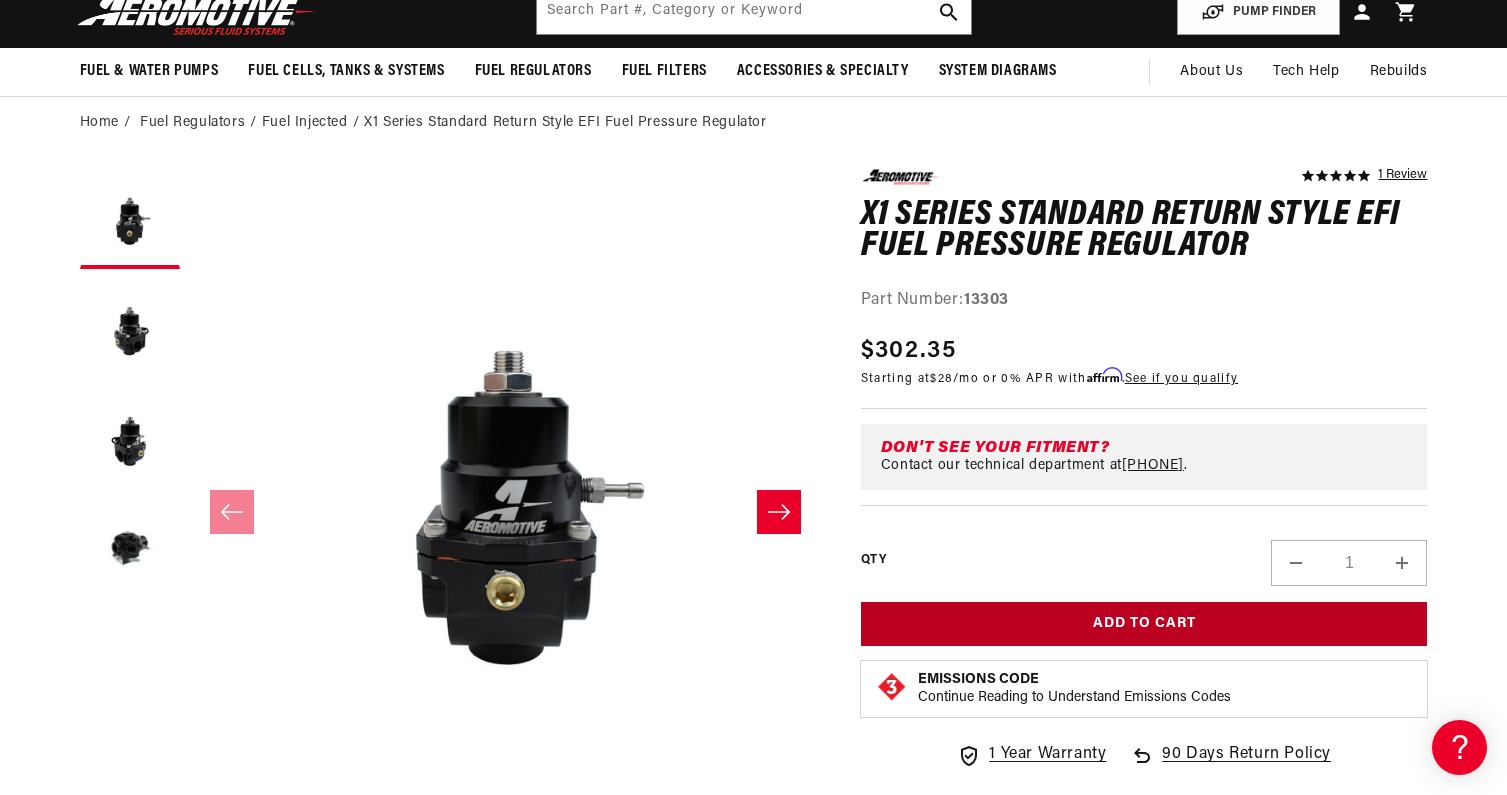 click on "Add to Cart" at bounding box center [1144, 624] 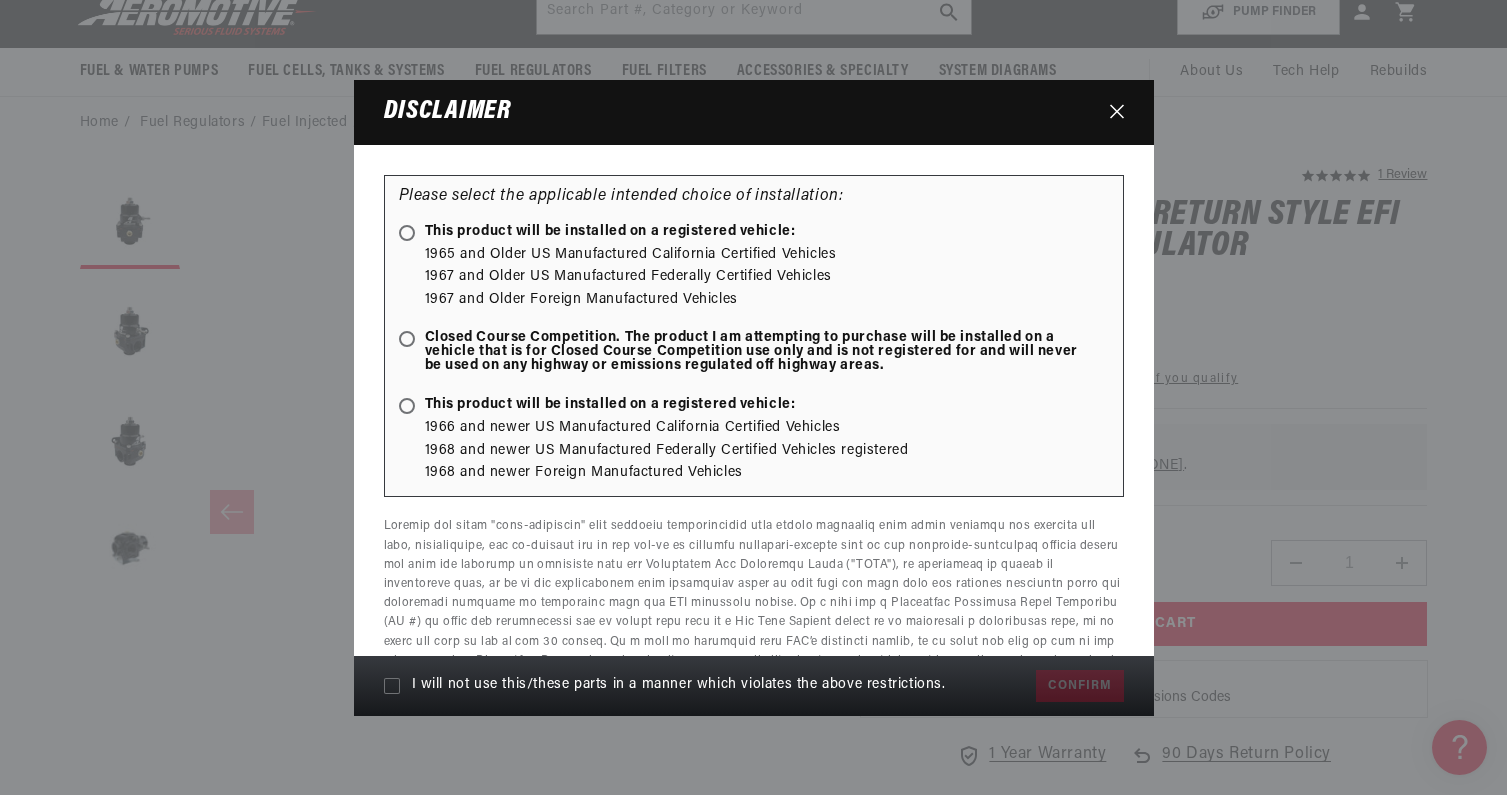 click 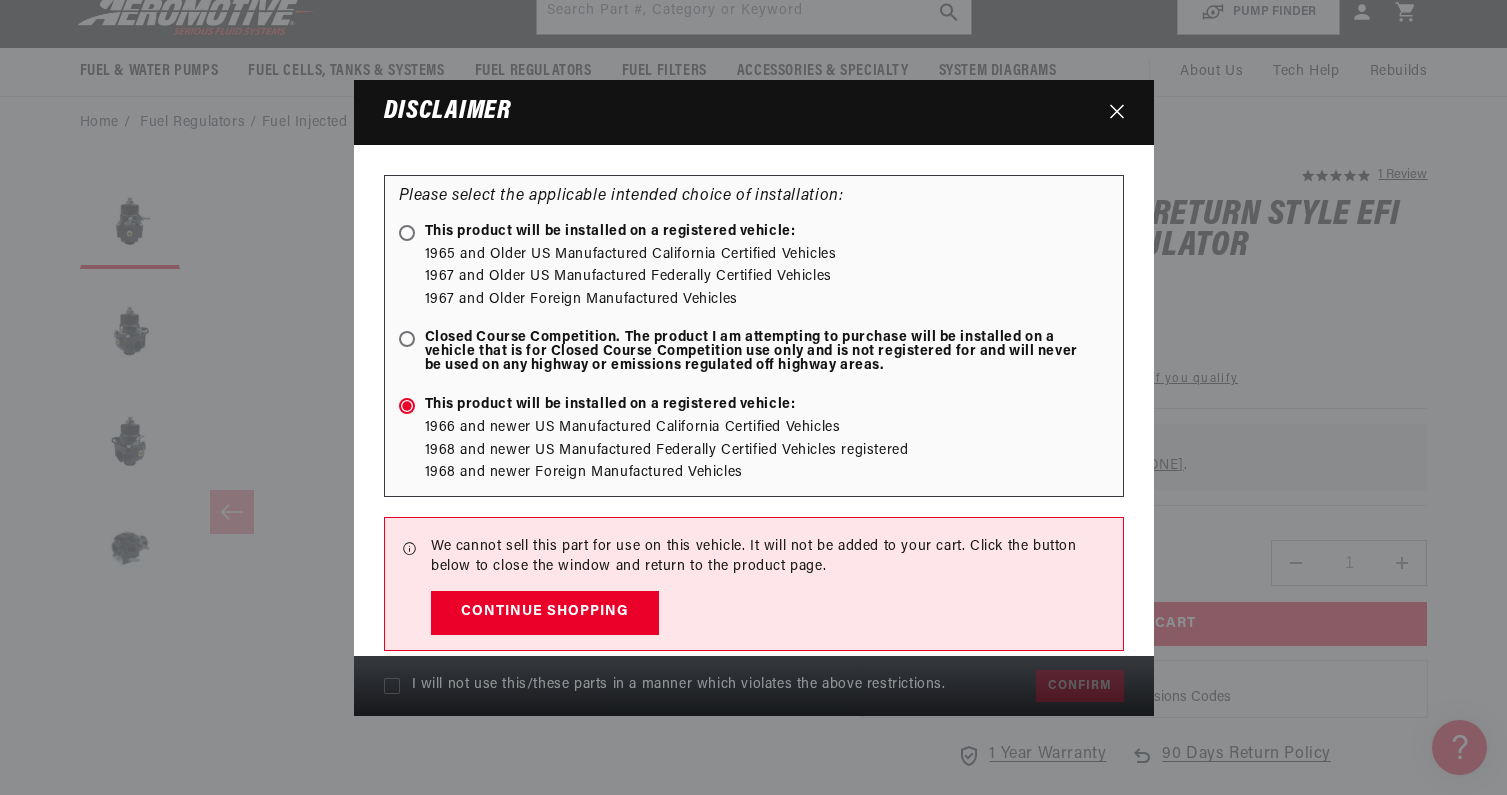 click 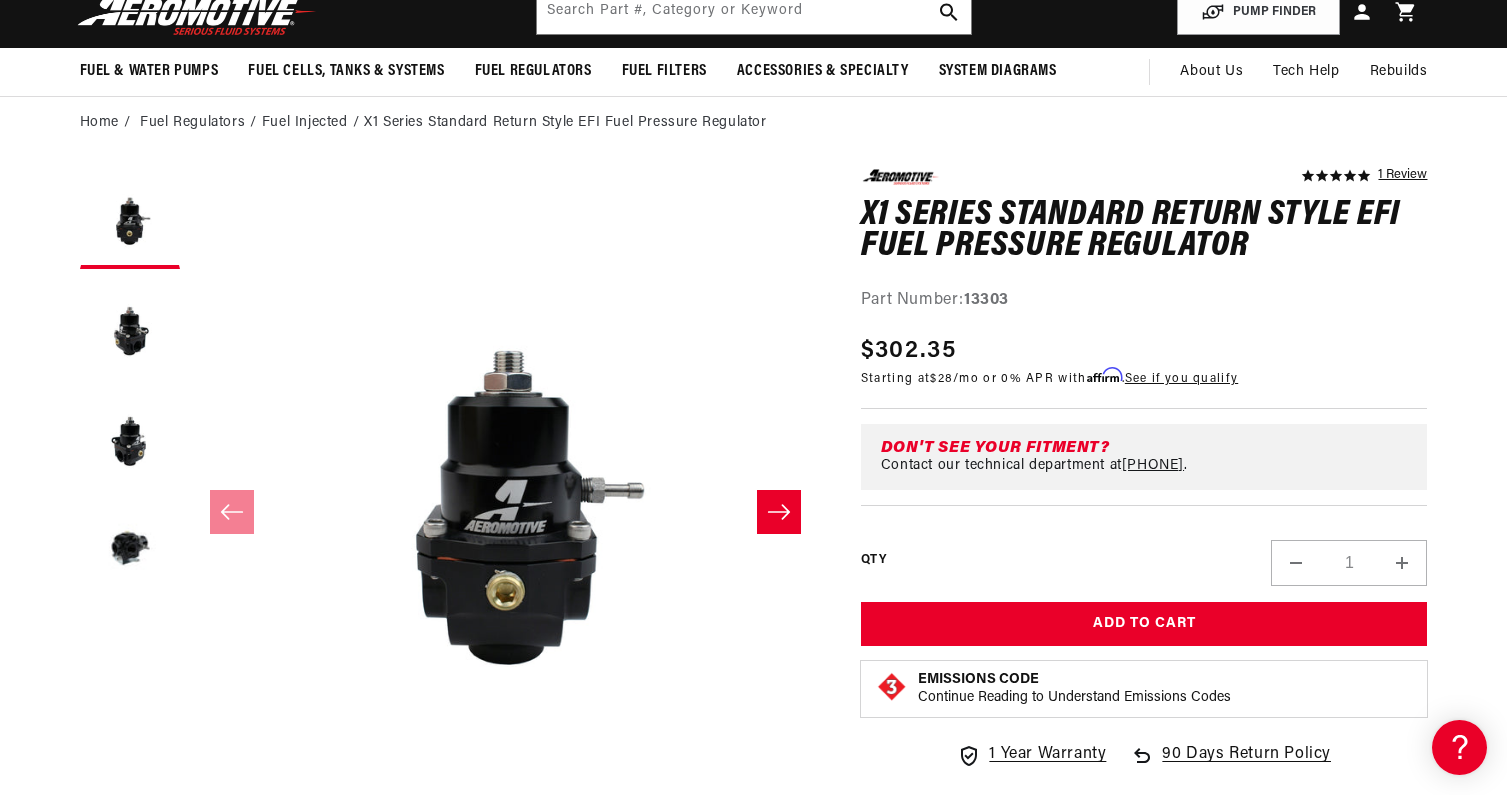 scroll, scrollTop: 0, scrollLeft: 0, axis: both 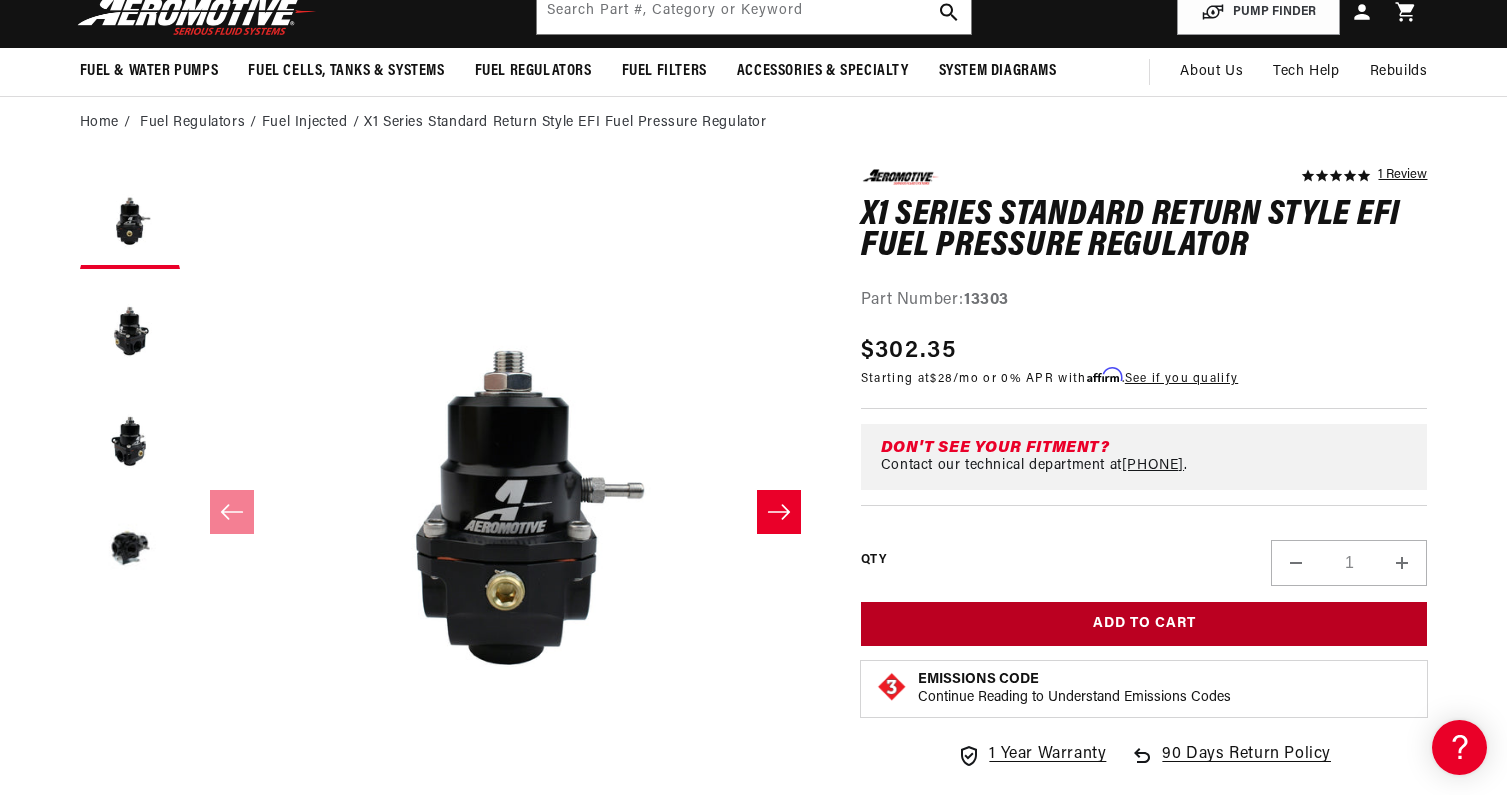click on "Add to Cart" at bounding box center (1144, 624) 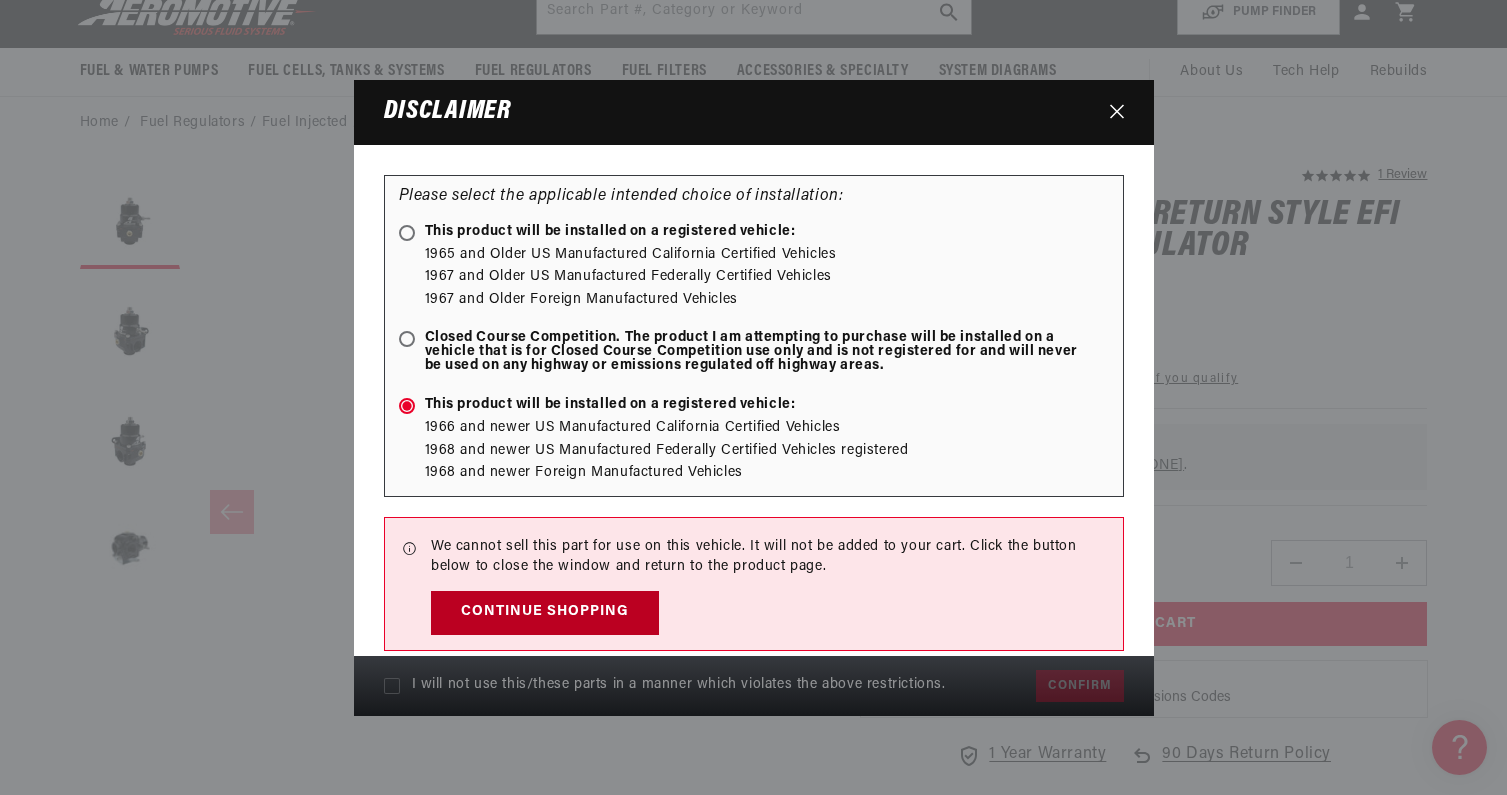 scroll, scrollTop: 0, scrollLeft: 0, axis: both 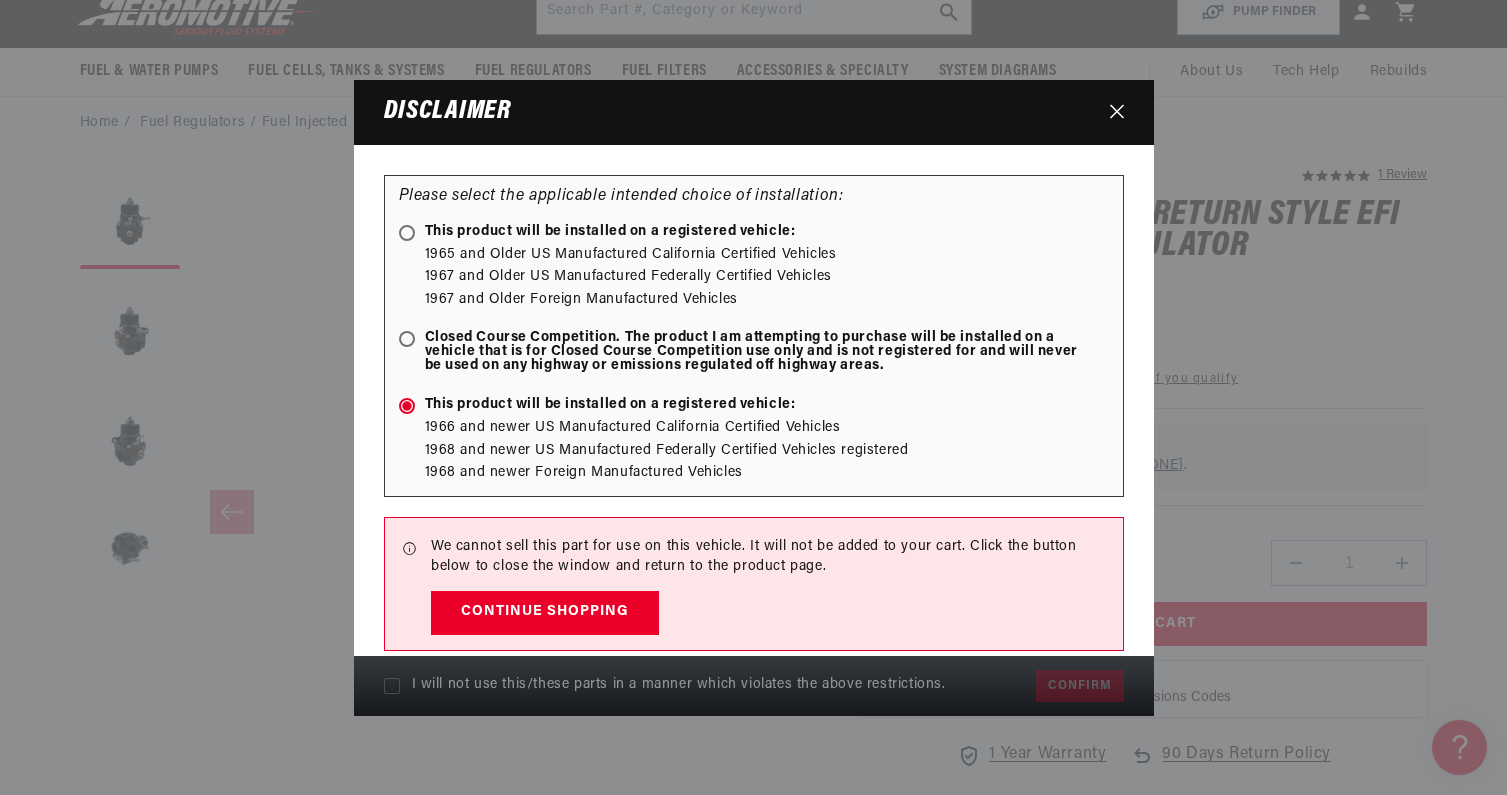 click 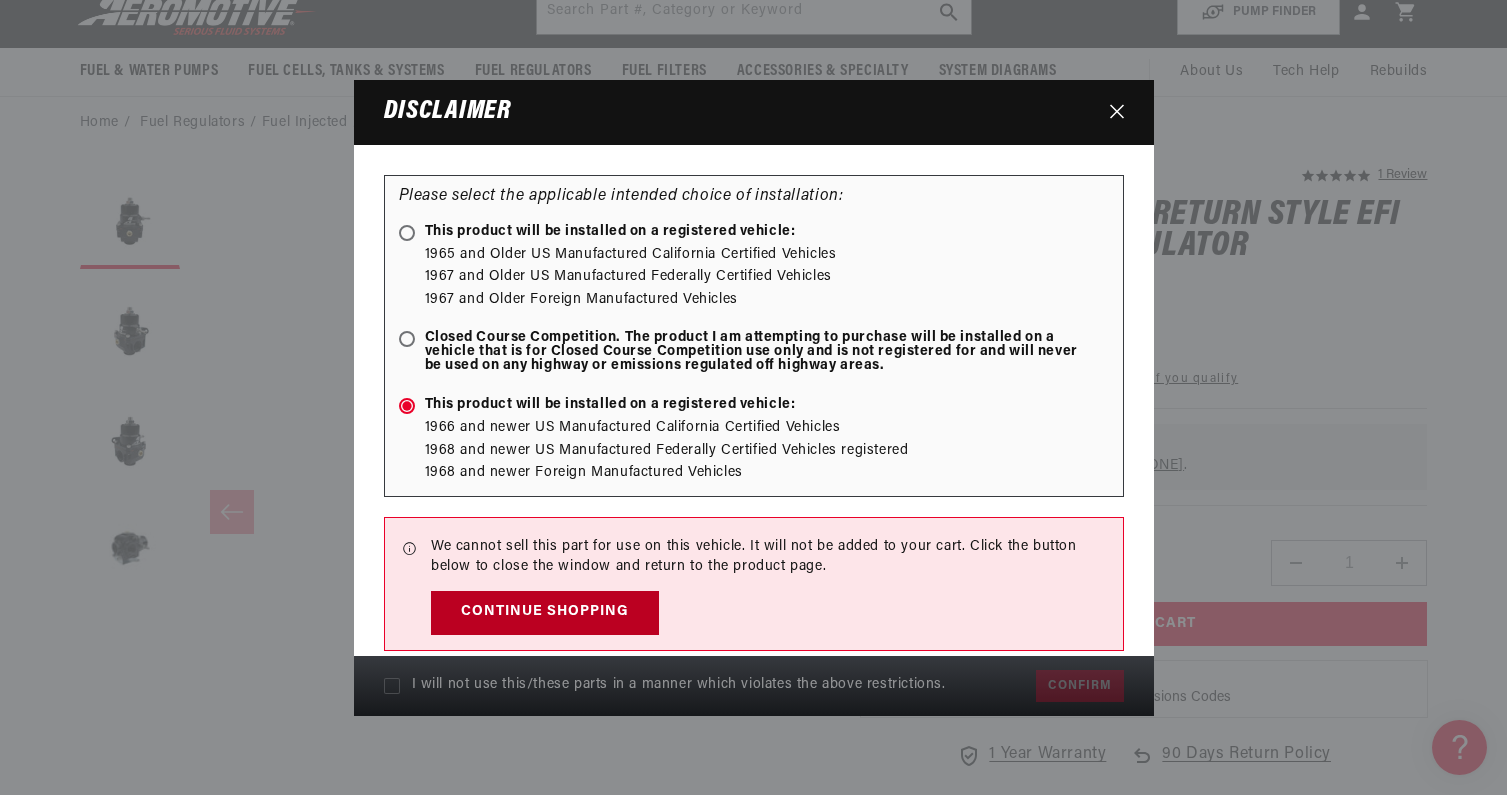 click on "Continue Shopping" at bounding box center [545, 613] 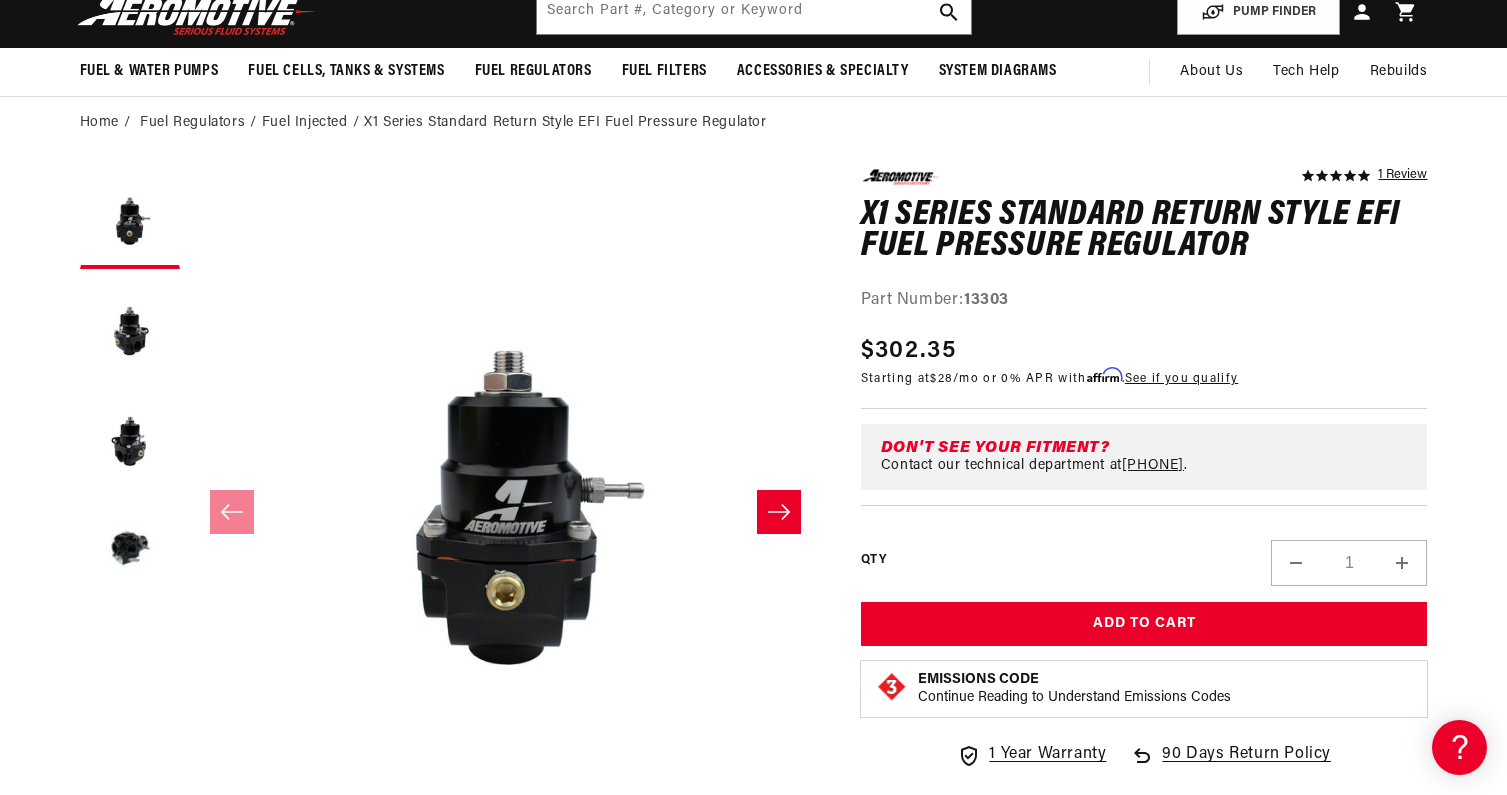 scroll, scrollTop: 0, scrollLeft: 791, axis: horizontal 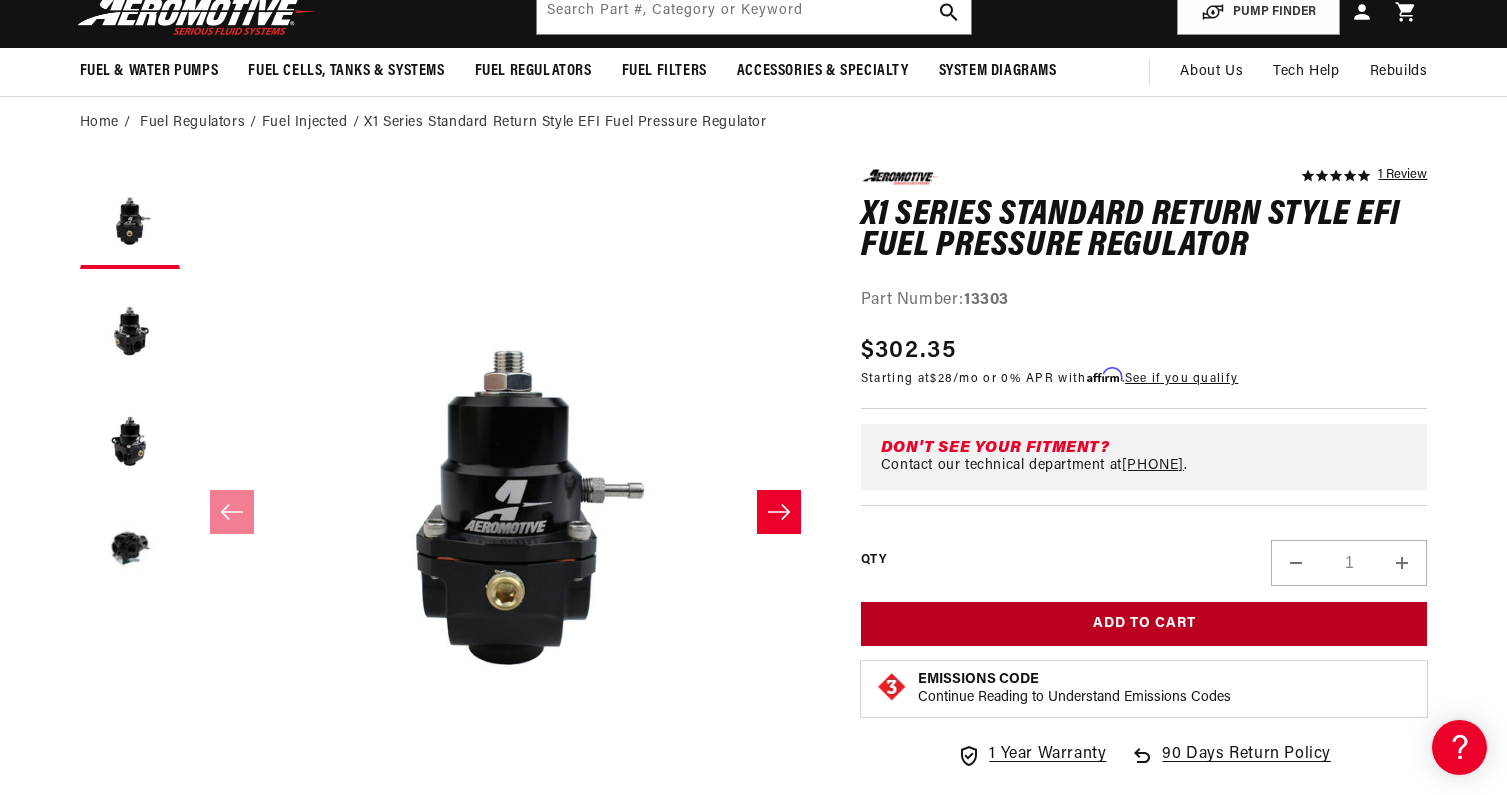 click on "Add to Cart" at bounding box center [1144, 624] 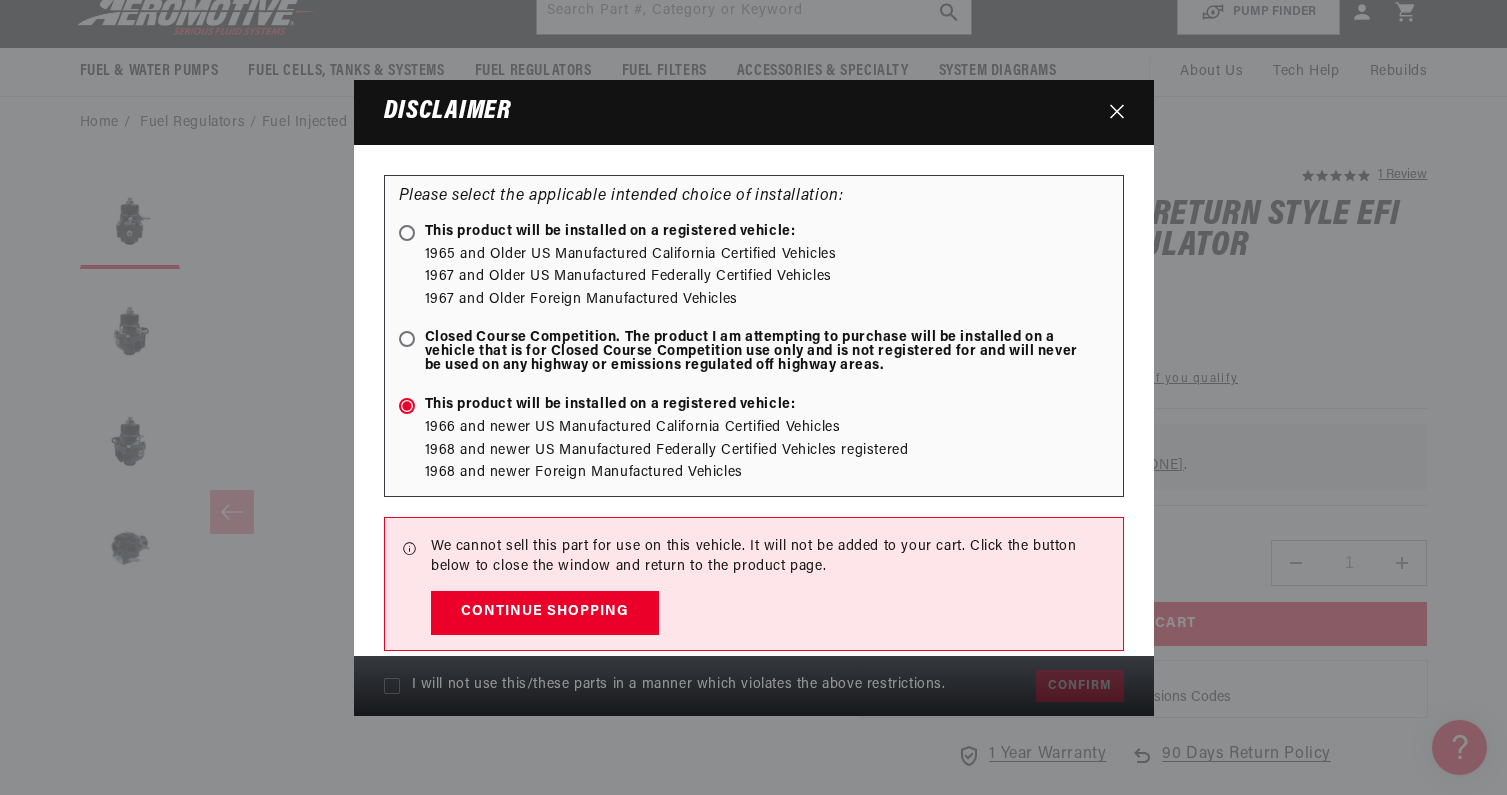 scroll, scrollTop: 0, scrollLeft: 0, axis: both 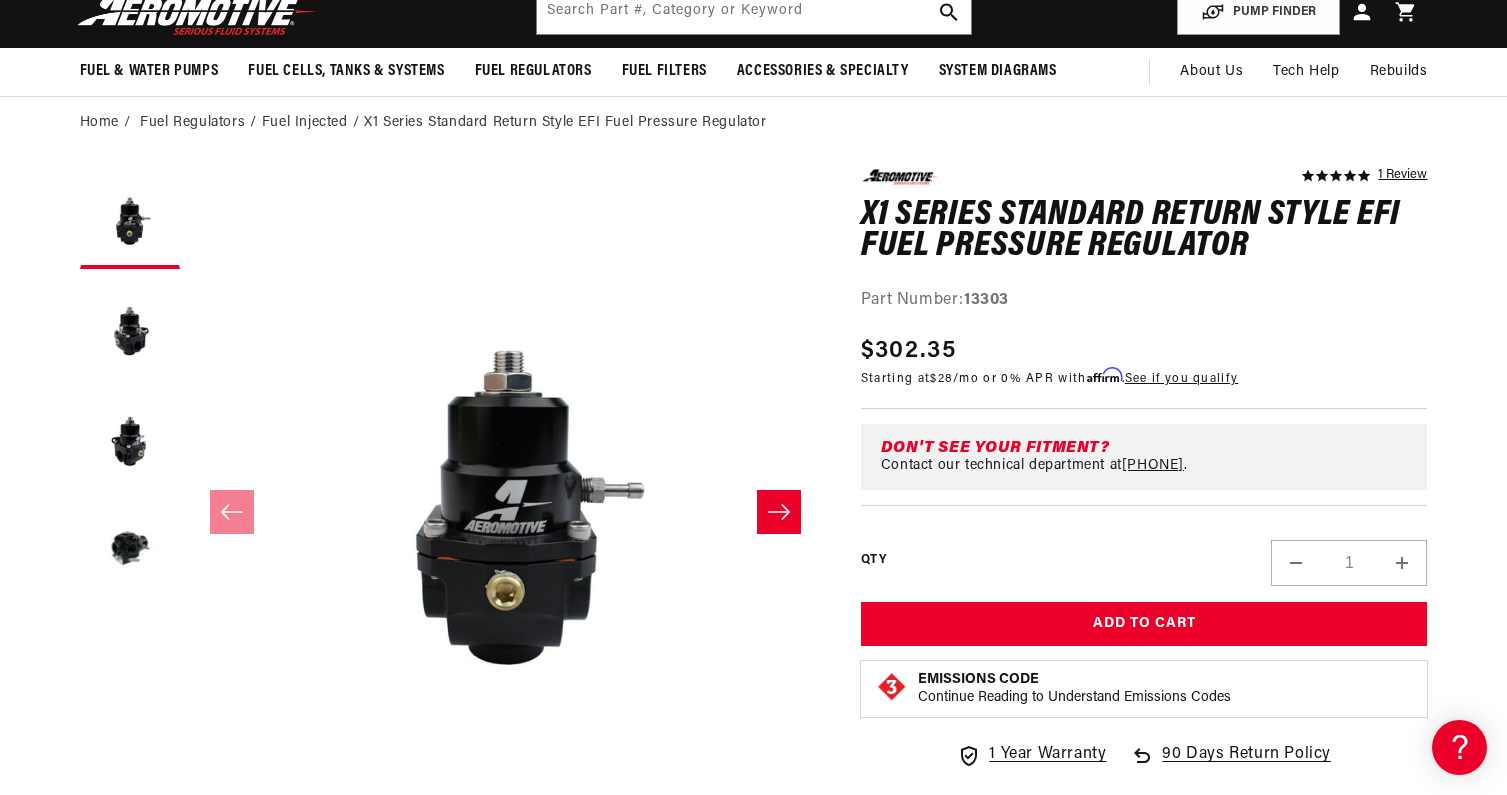 click 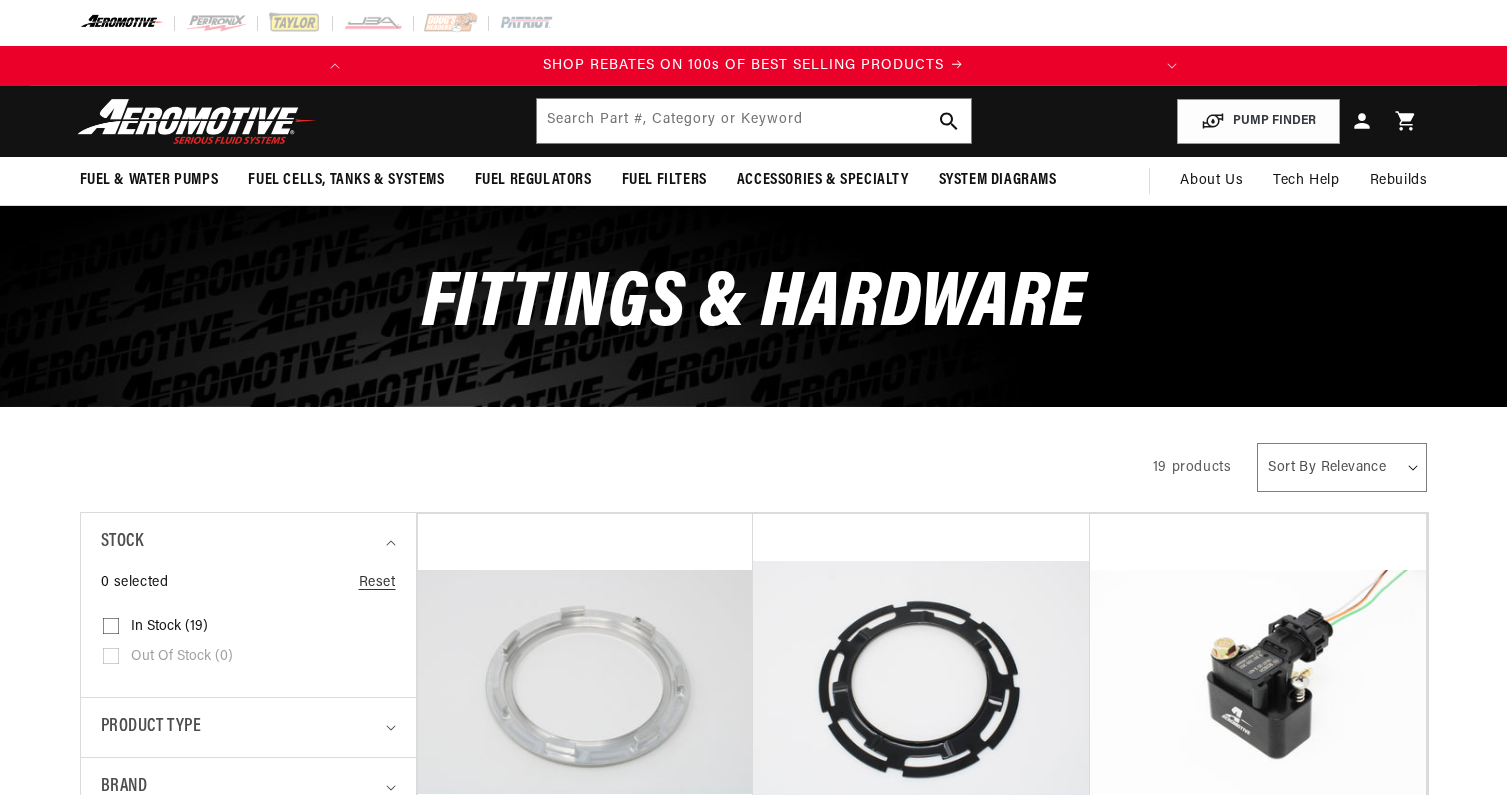 scroll, scrollTop: 0, scrollLeft: 0, axis: both 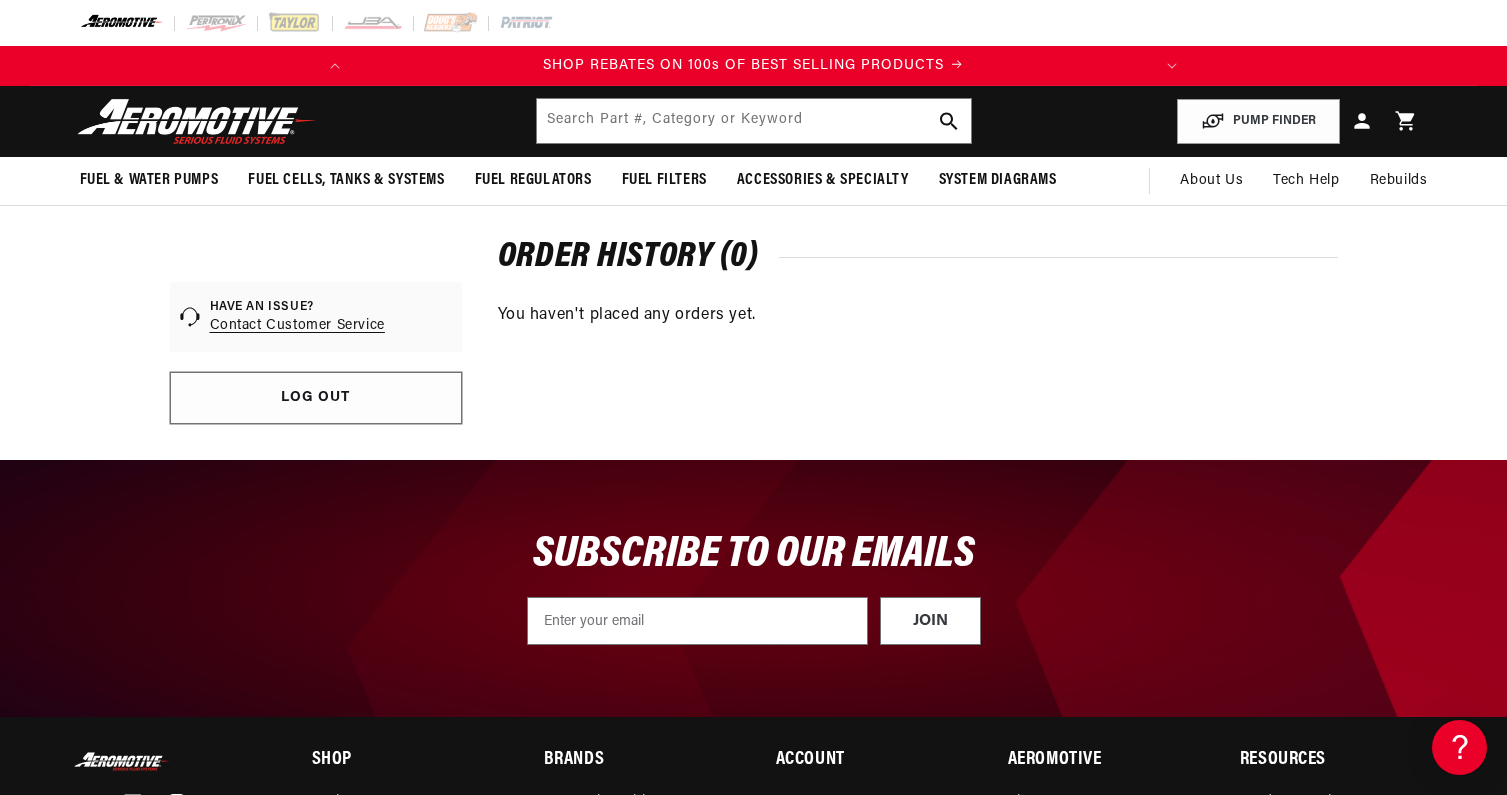 click on "Log out" at bounding box center [316, 398] 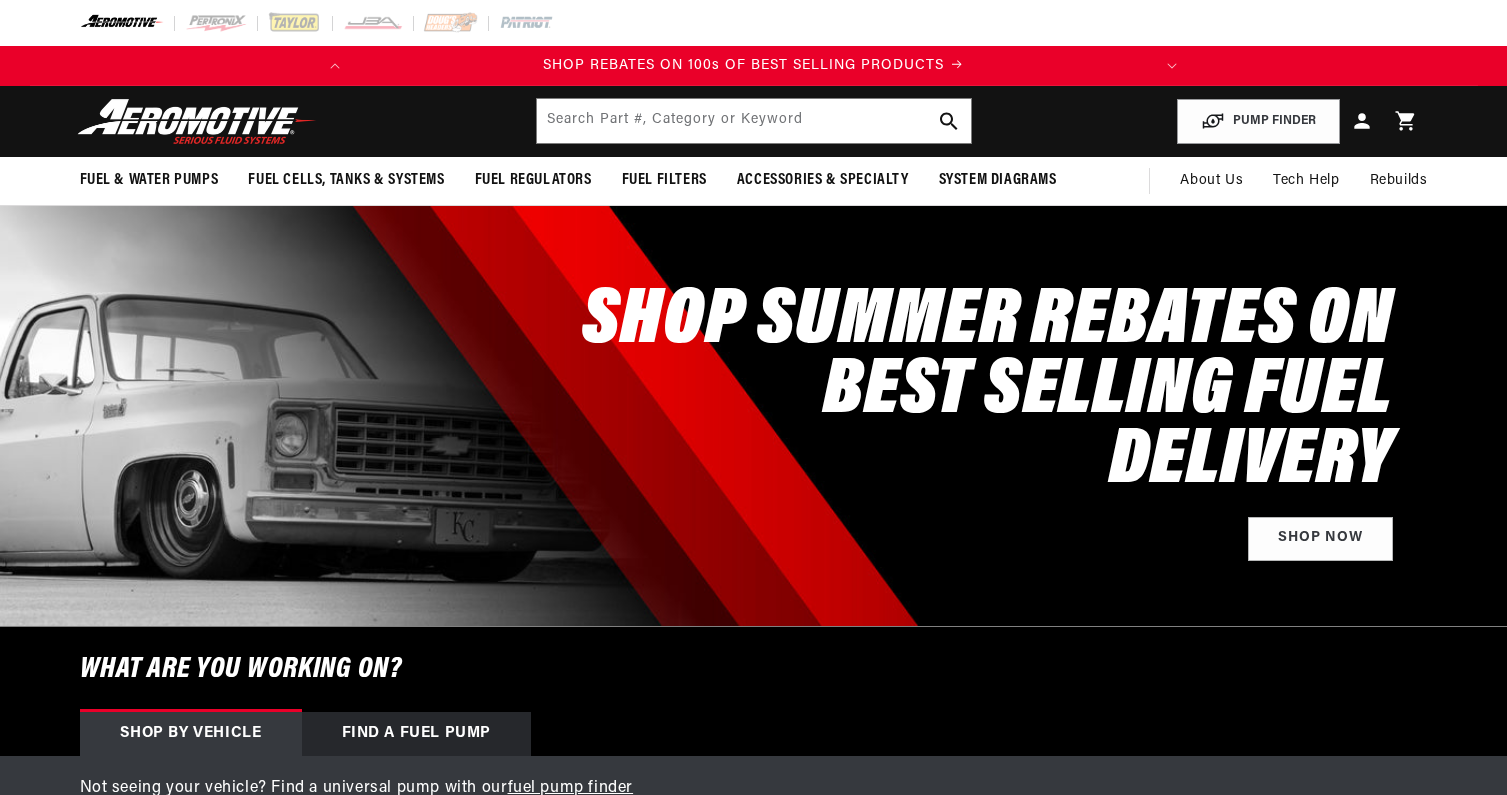 scroll, scrollTop: 0, scrollLeft: 0, axis: both 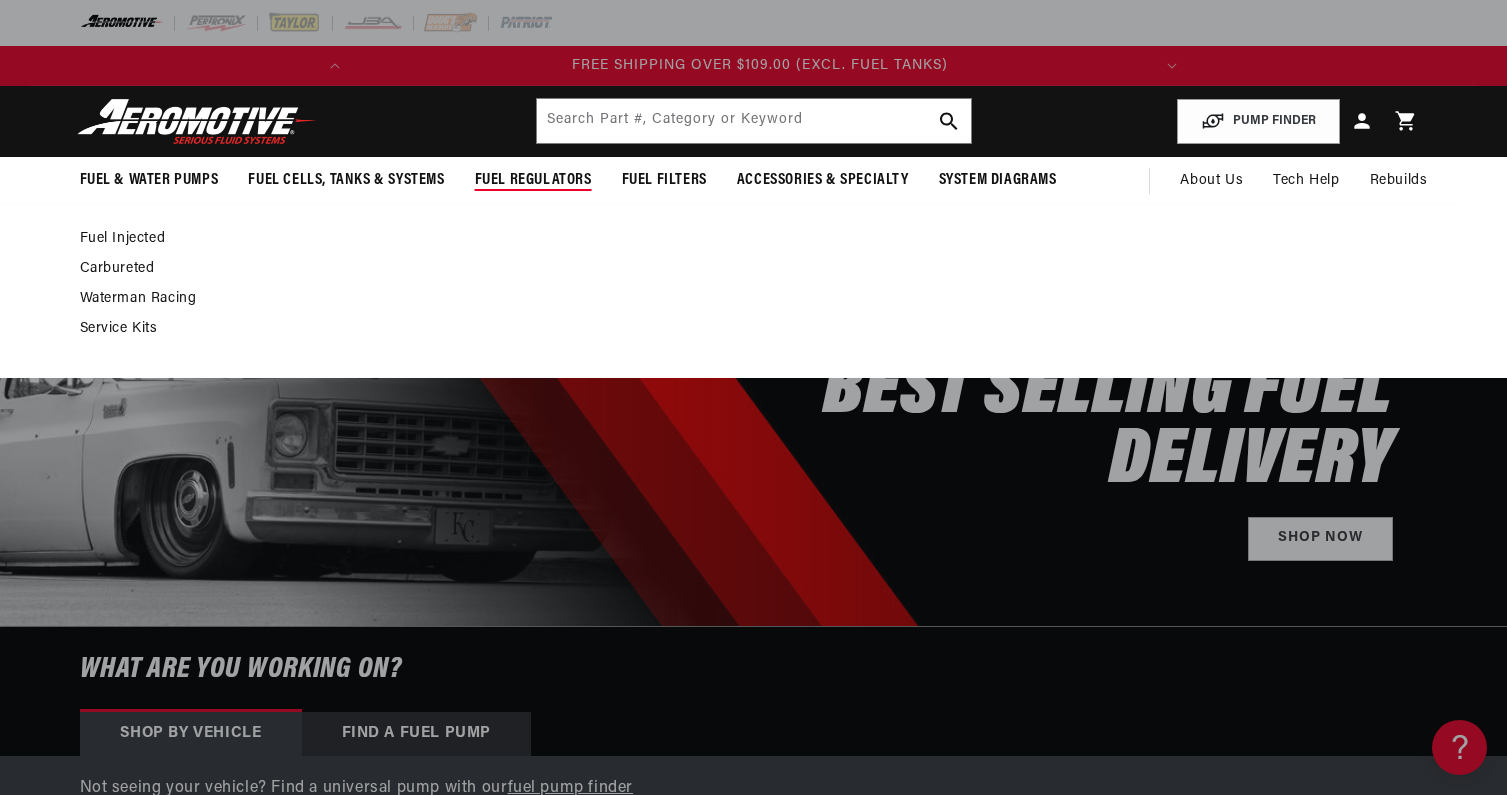click on "Fuel Injected" at bounding box center (744, 239) 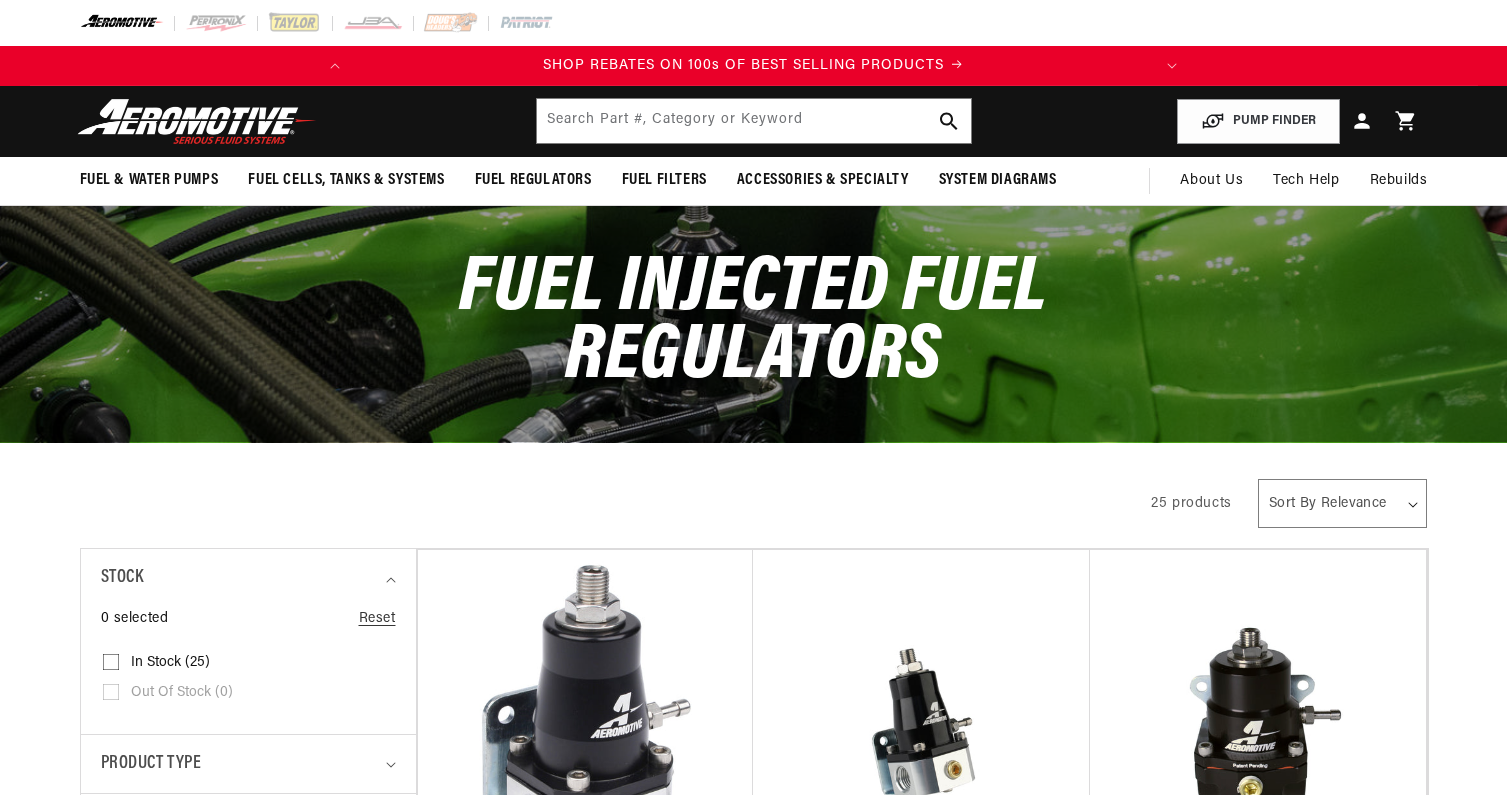 scroll, scrollTop: 0, scrollLeft: 0, axis: both 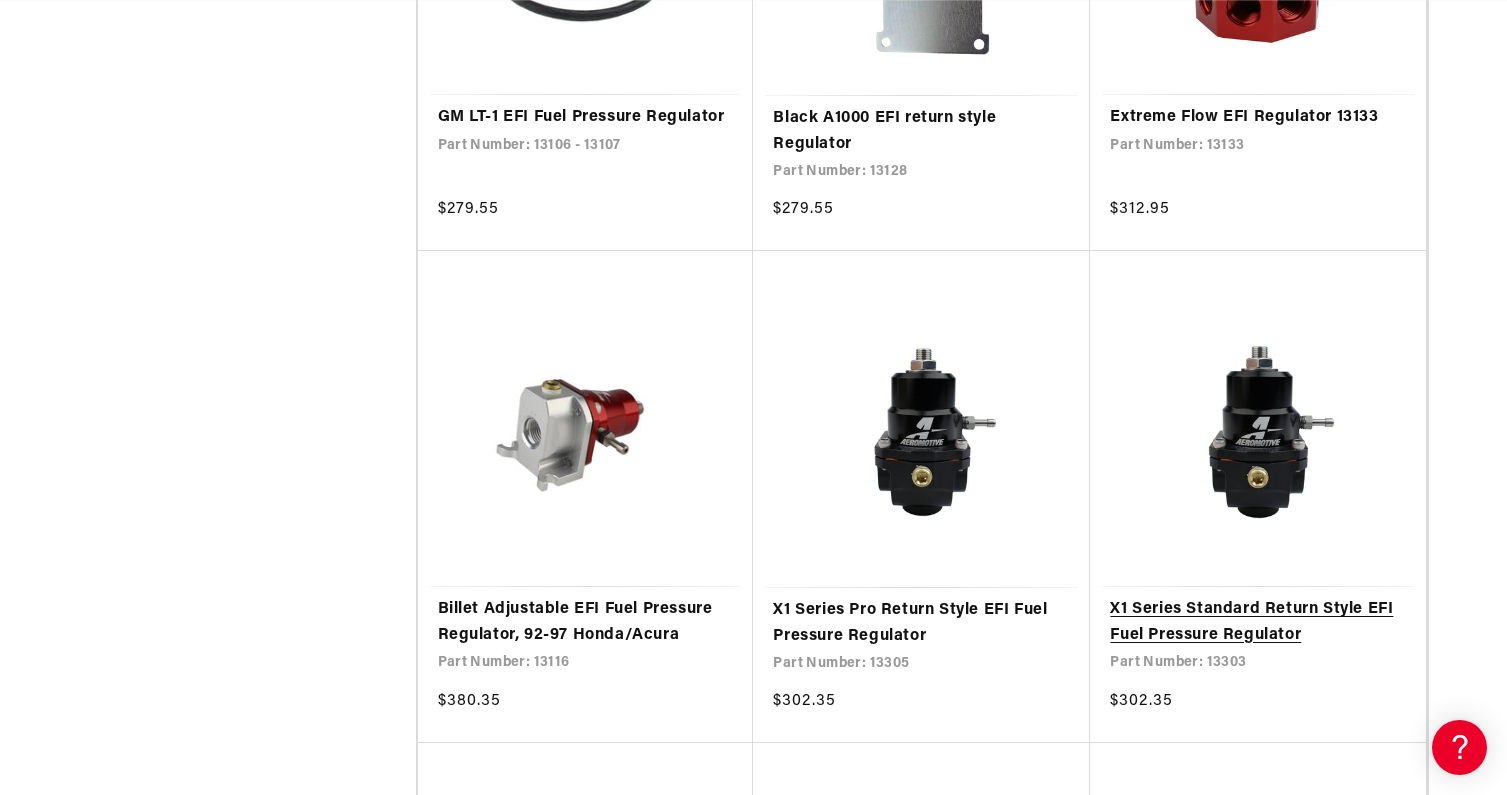 click on "X1 Series Standard Return Style EFI Fuel Pressure Regulator" at bounding box center [1258, 622] 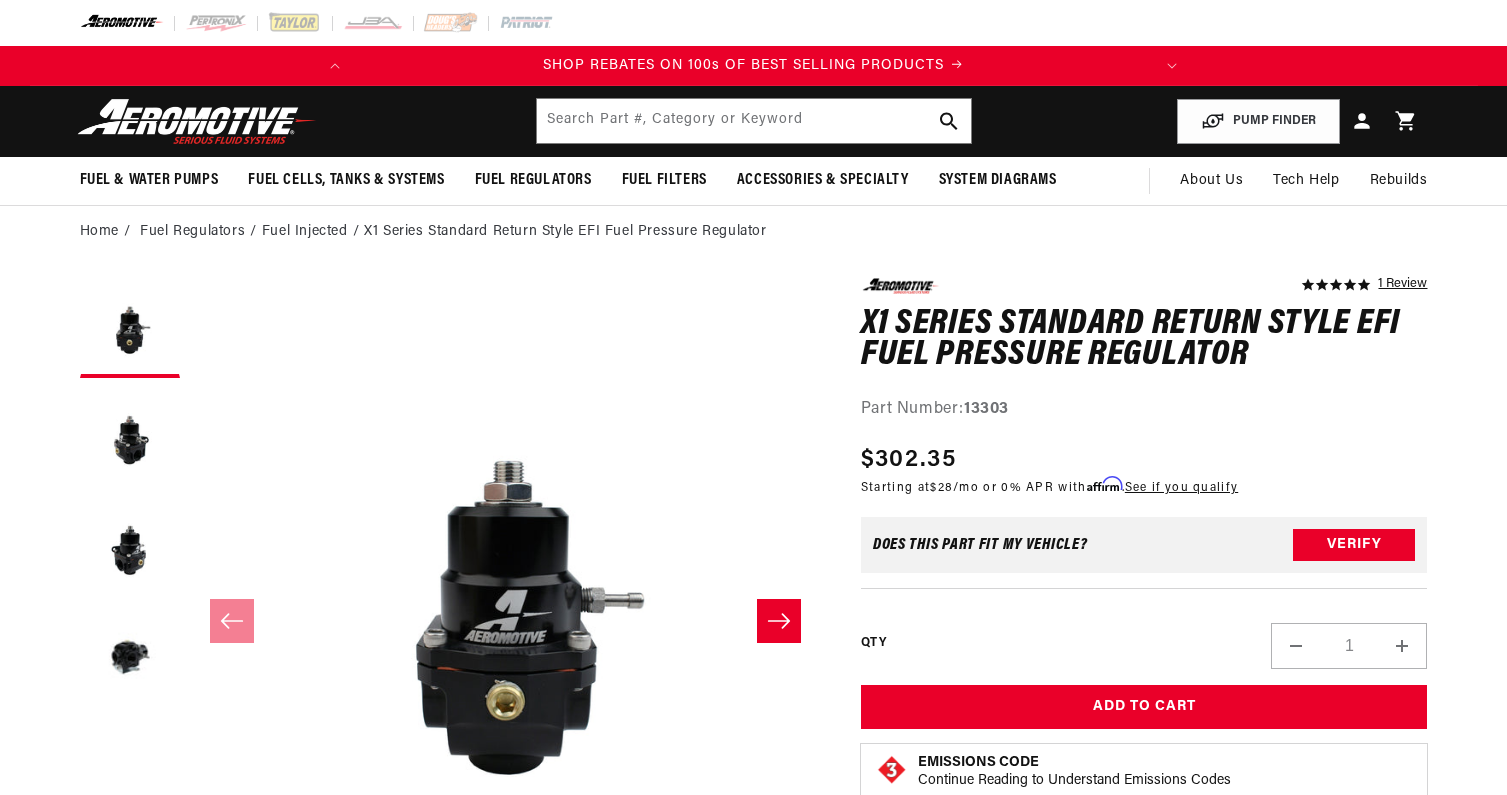 scroll, scrollTop: 0, scrollLeft: 0, axis: both 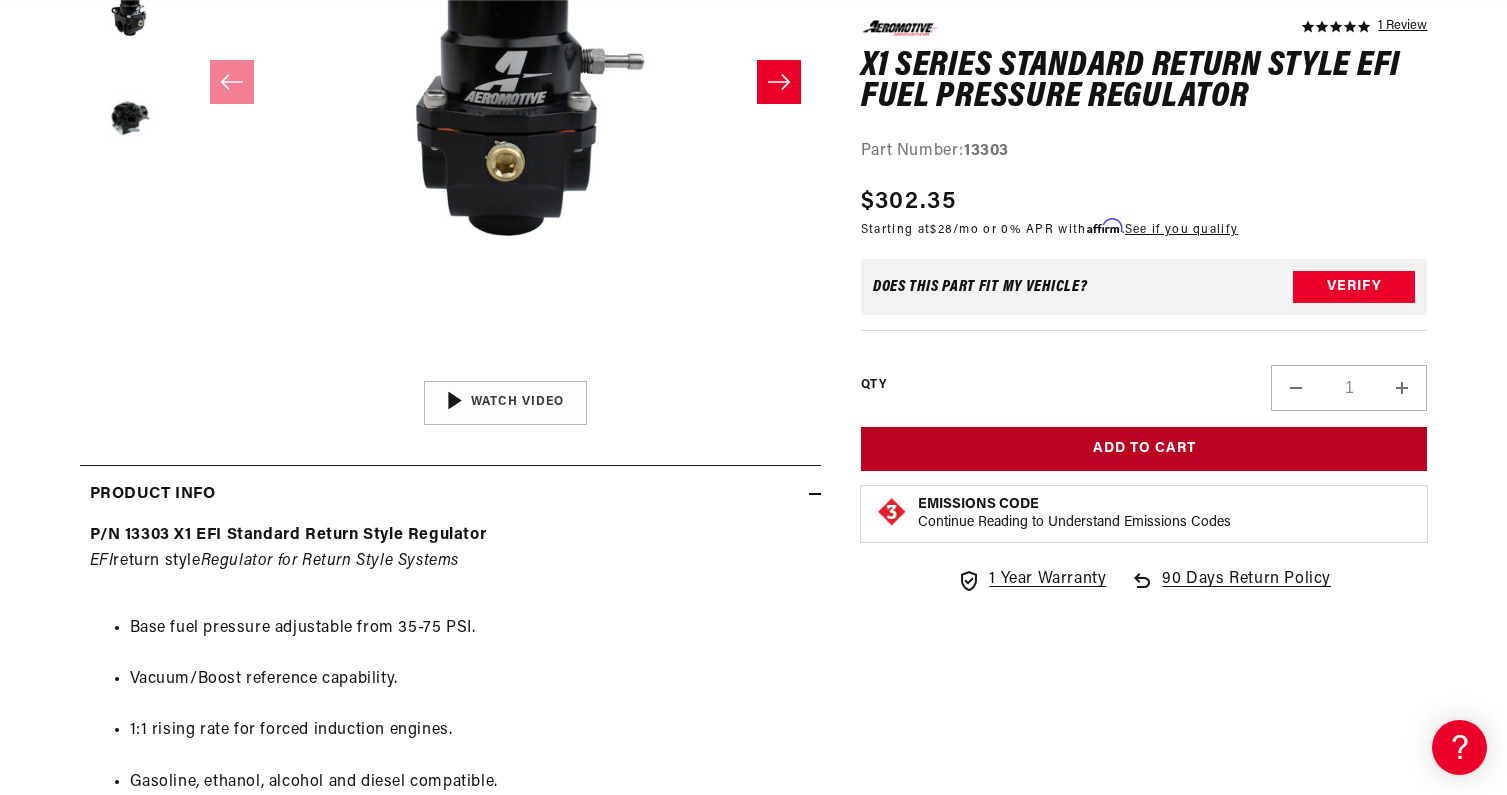 click on "Add to Cart" at bounding box center (1144, 449) 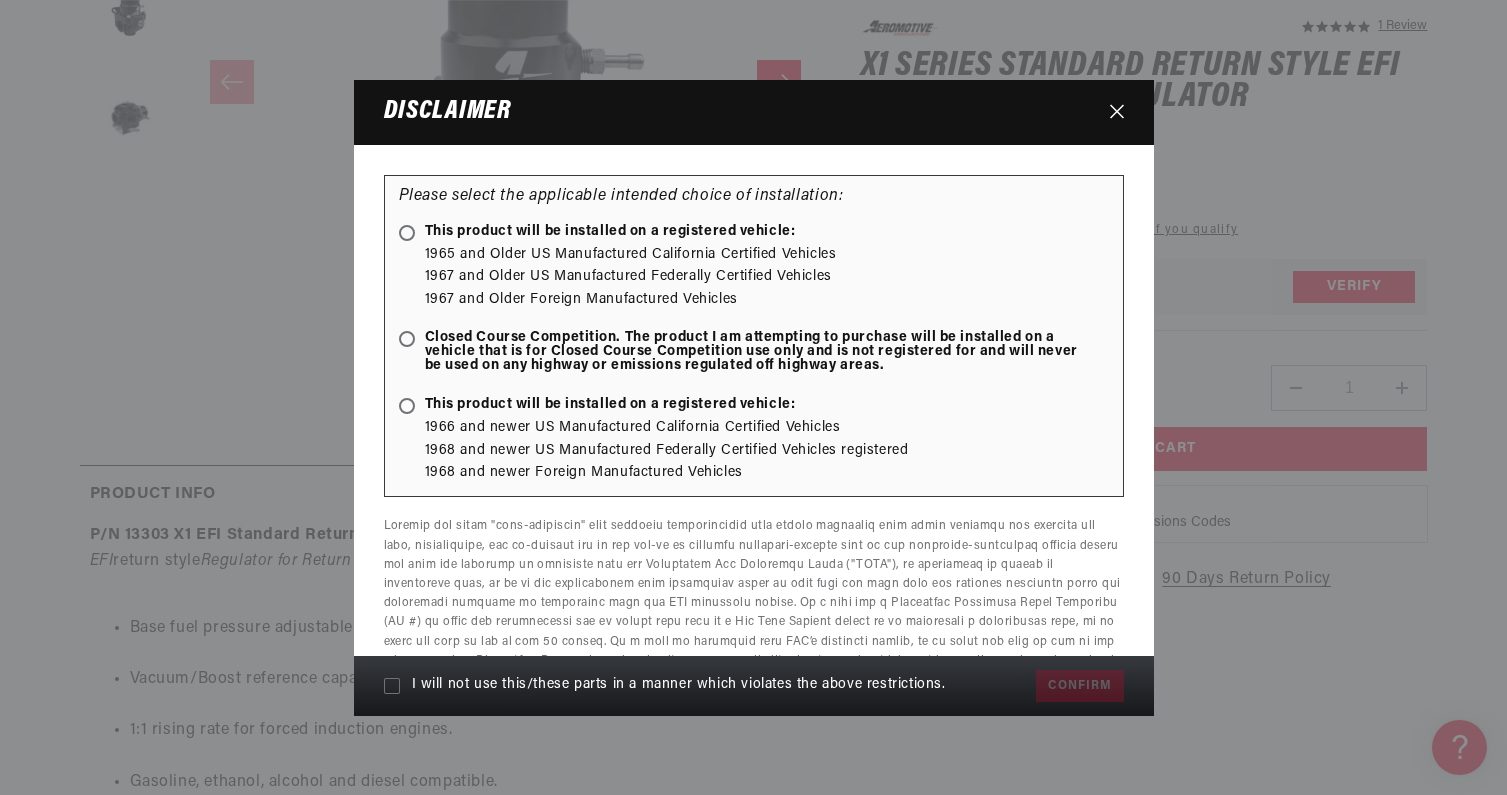 scroll, scrollTop: 0, scrollLeft: 0, axis: both 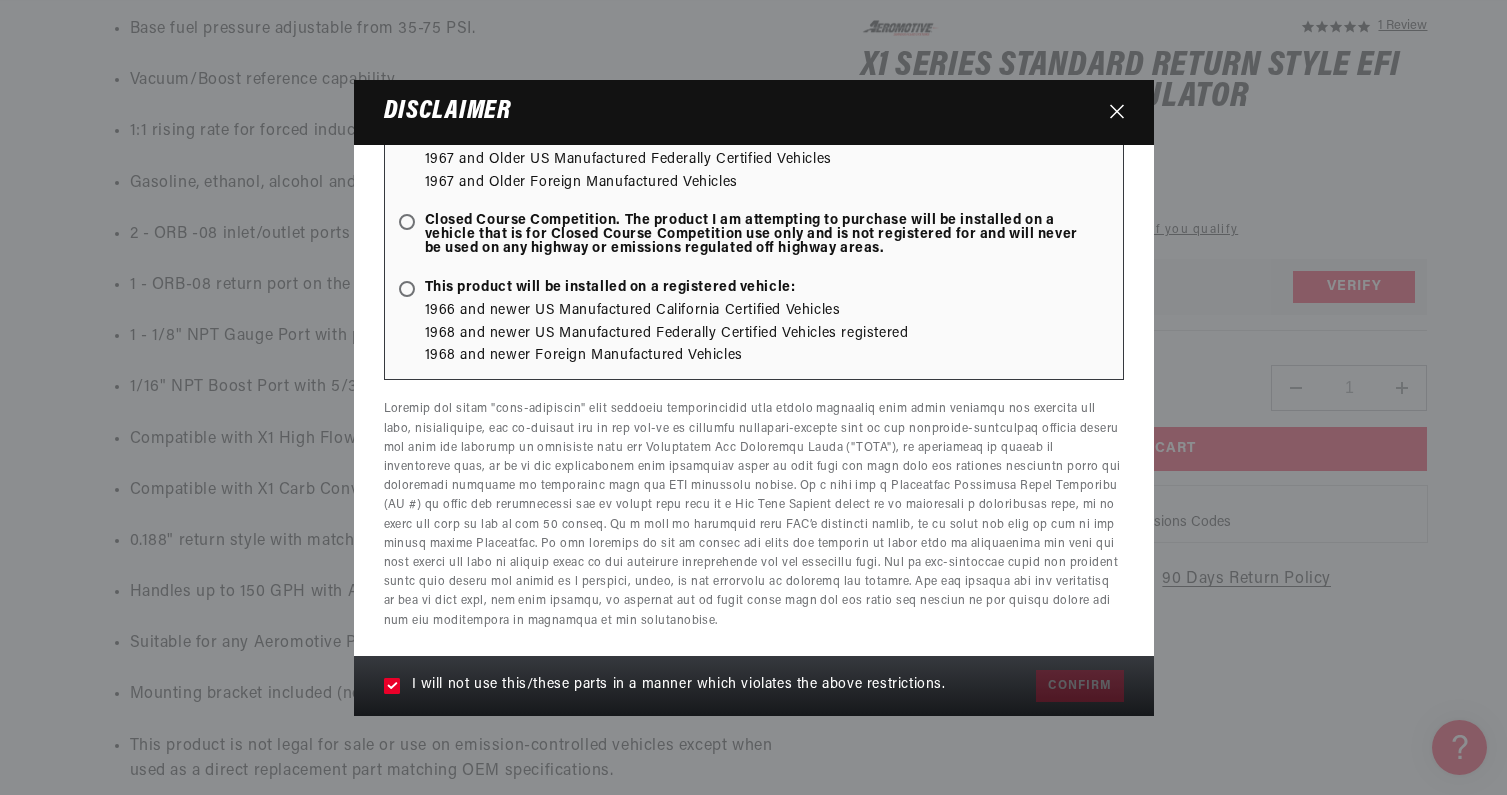 click on "I will not use this/these parts in a manner which violates the above restrictions.
Confirm" at bounding box center (754, 686) 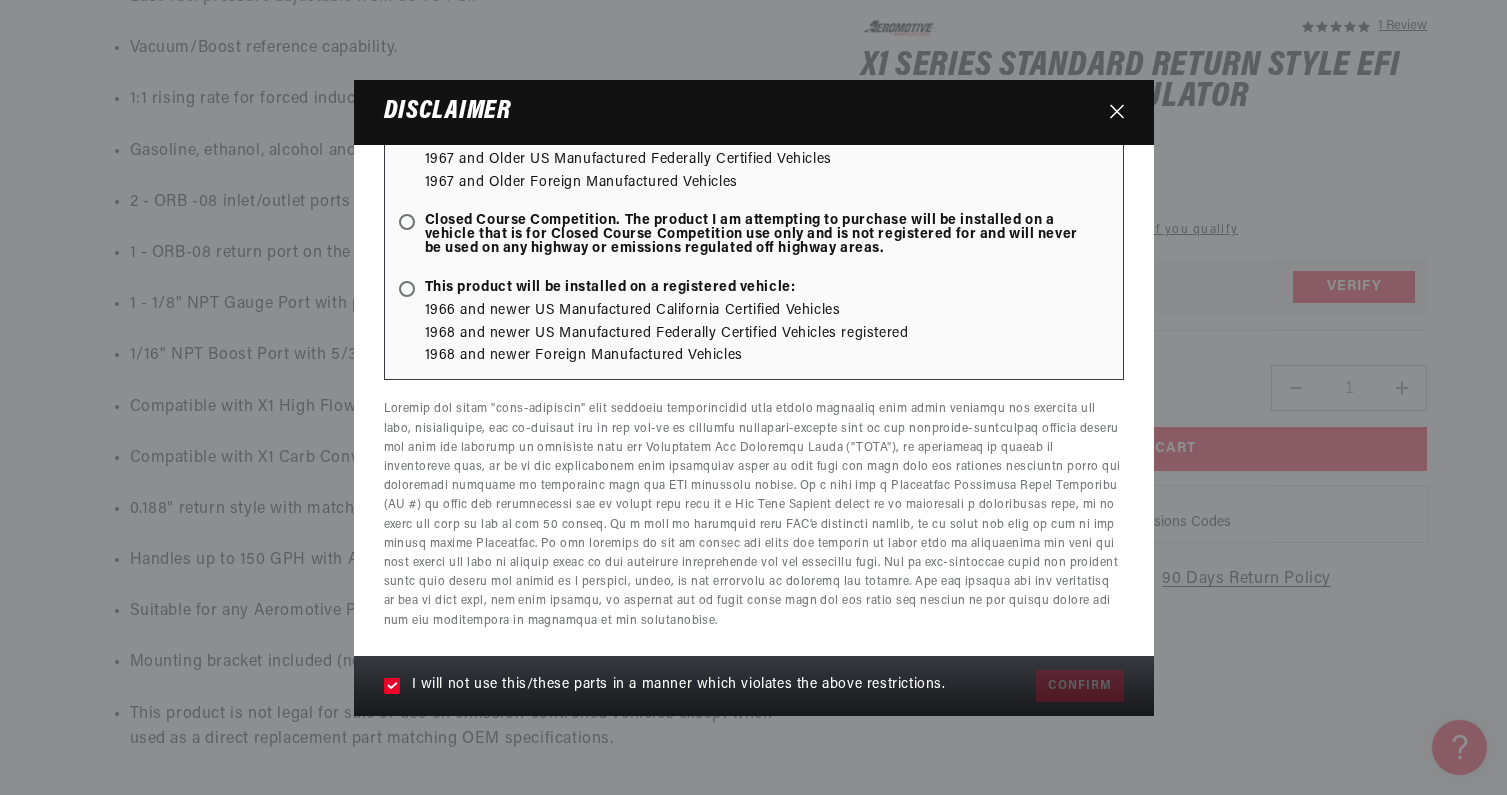 scroll, scrollTop: 1204, scrollLeft: 0, axis: vertical 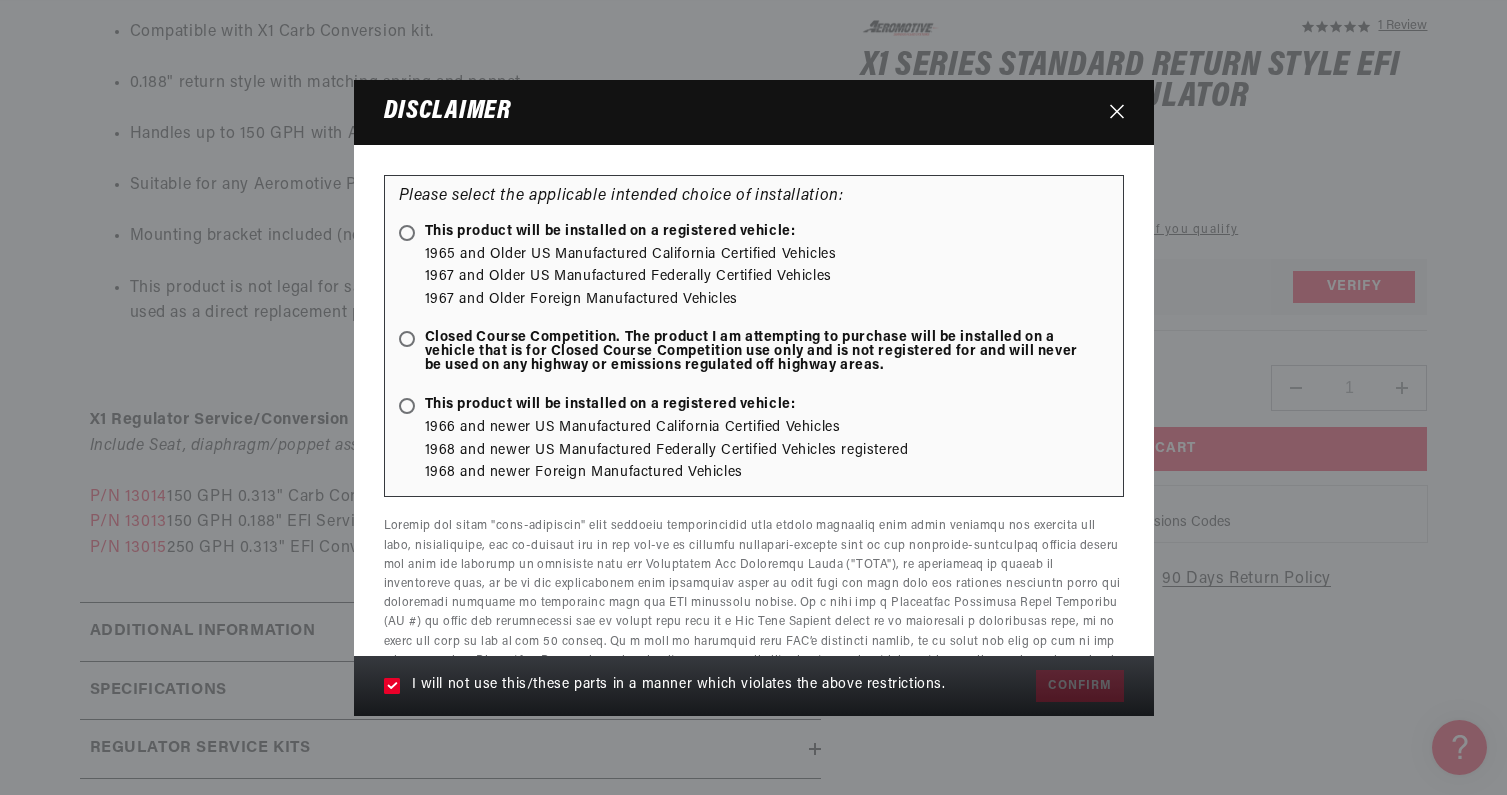 click on "I will not use this/these parts in a manner which violates the above restrictions." at bounding box center [679, 686] 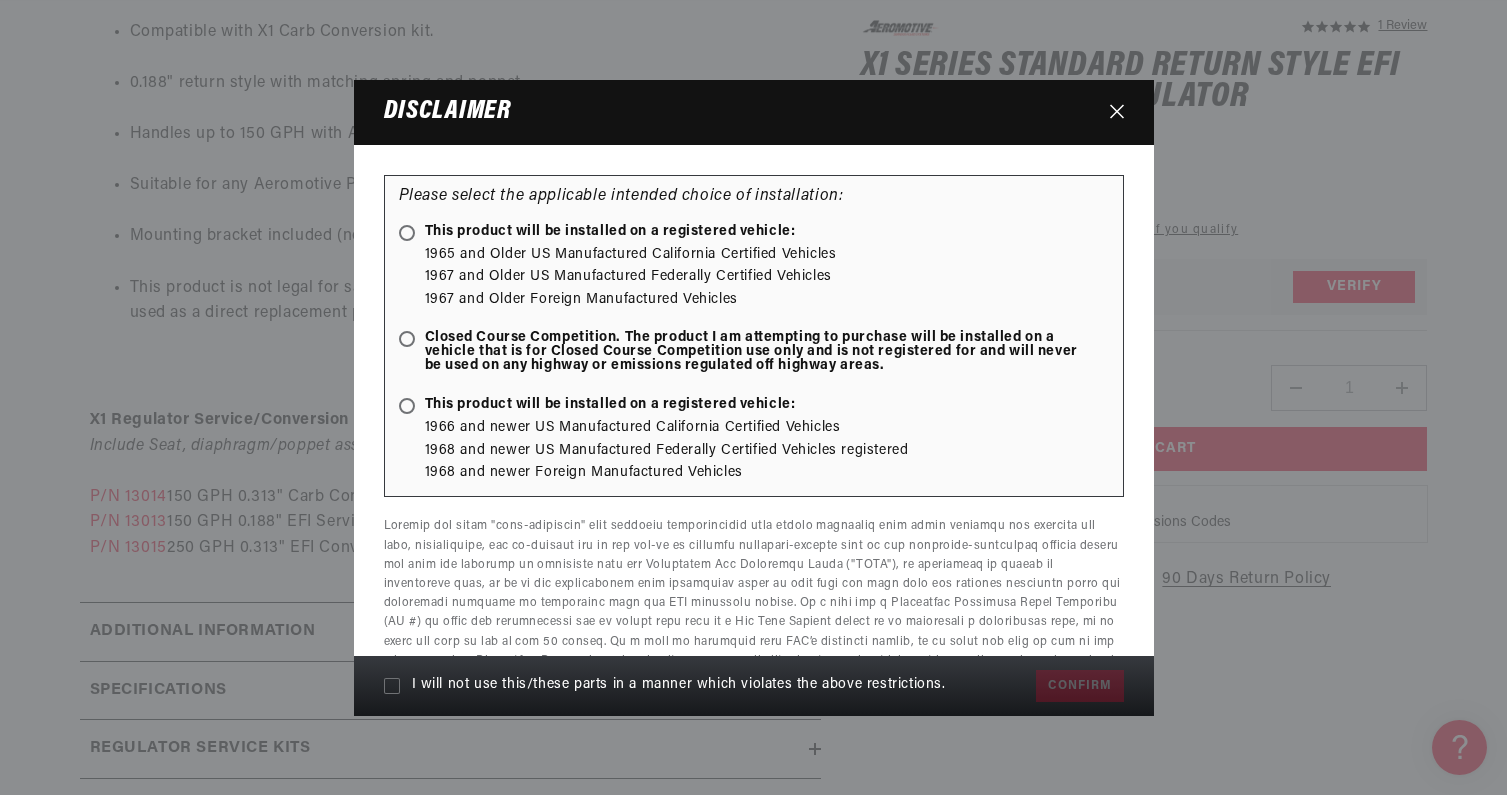 click on "I will not use this/these parts in a manner which violates the above restrictions." at bounding box center (679, 686) 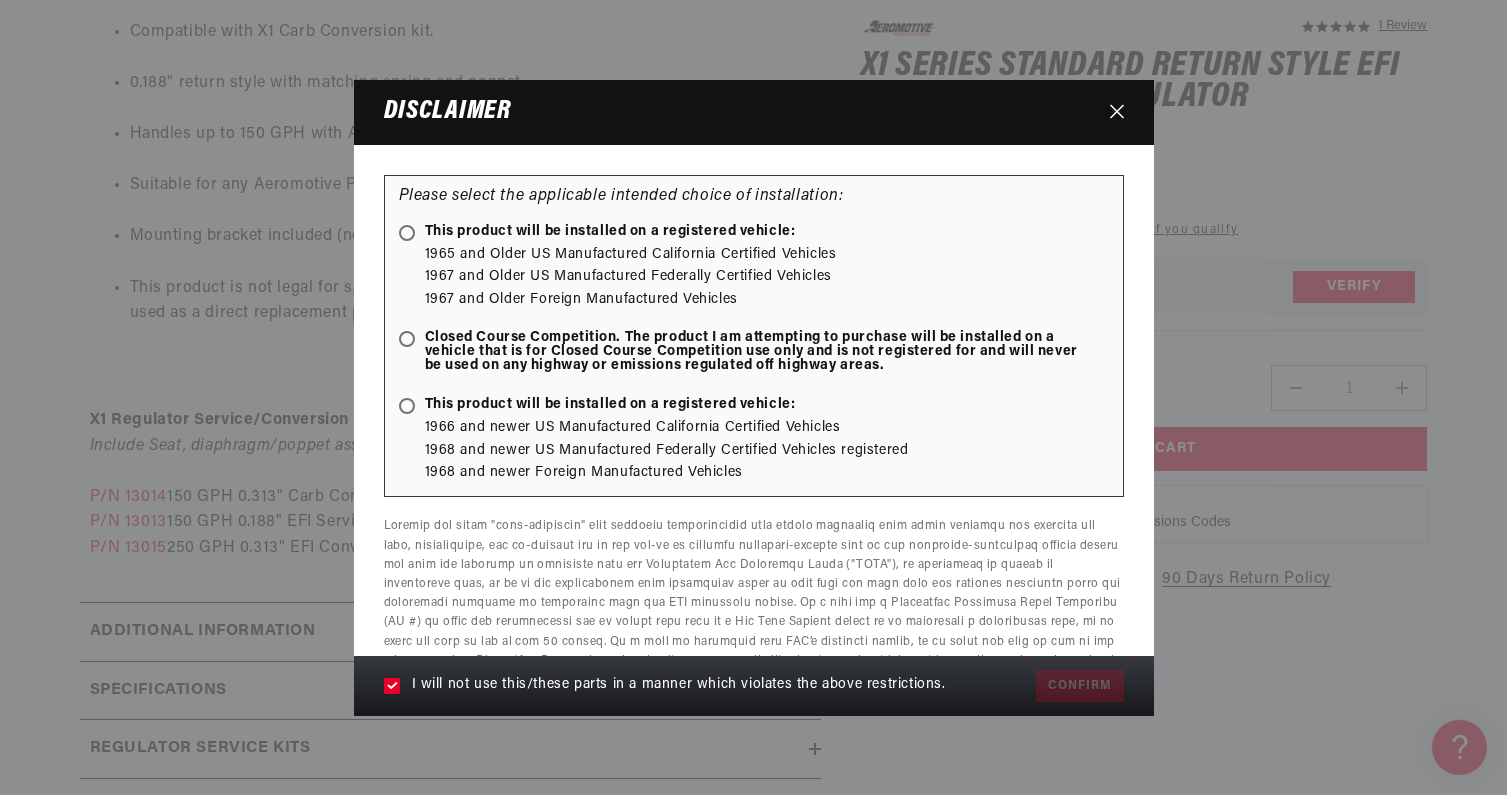 click on "I will not use this/these parts in a manner which violates the above restrictions.
Confirm" at bounding box center (754, 686) 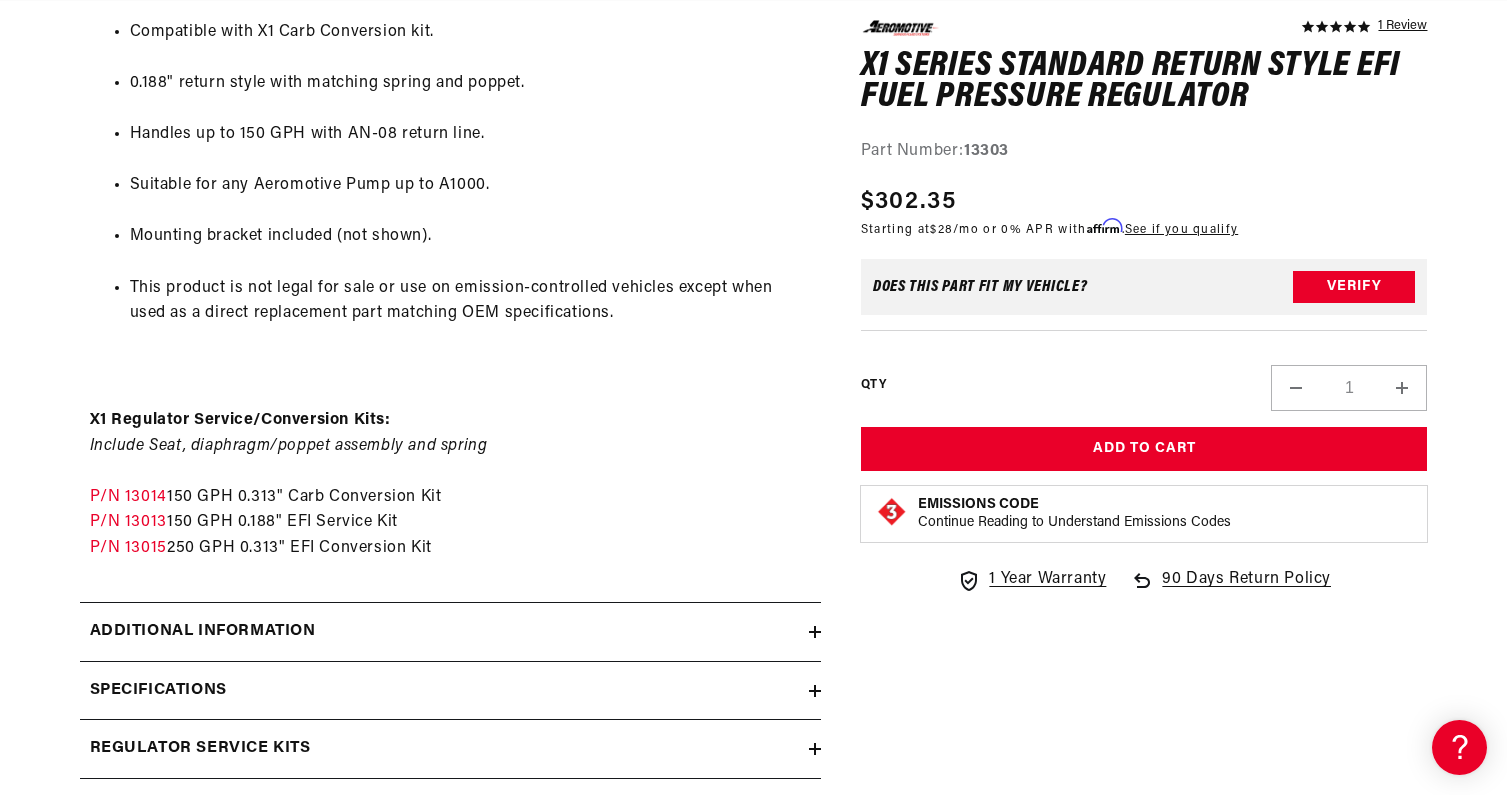 scroll, scrollTop: 0, scrollLeft: 791, axis: horizontal 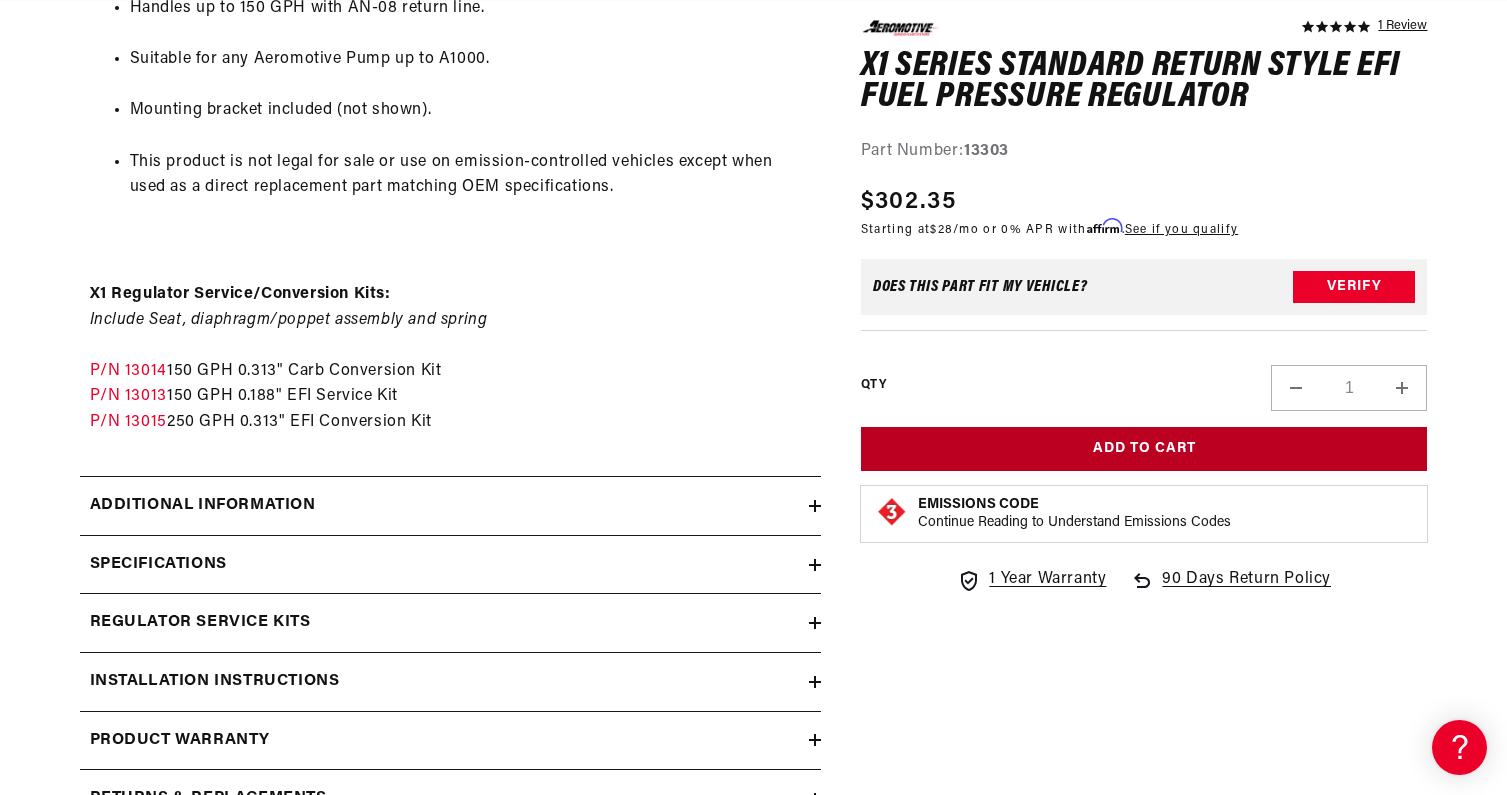 click on "Add to Cart" at bounding box center [1144, 449] 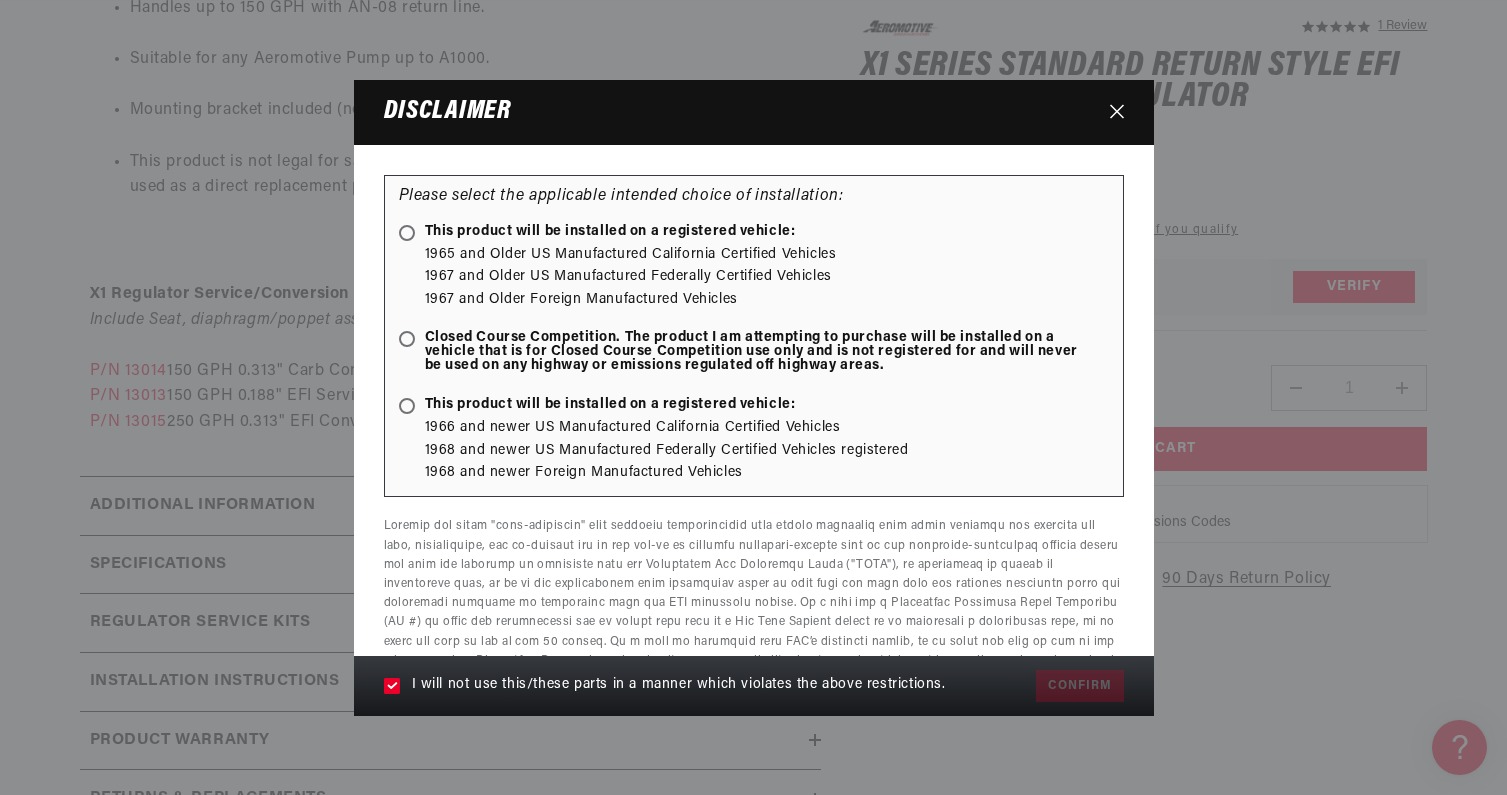 scroll, scrollTop: 0, scrollLeft: 0, axis: both 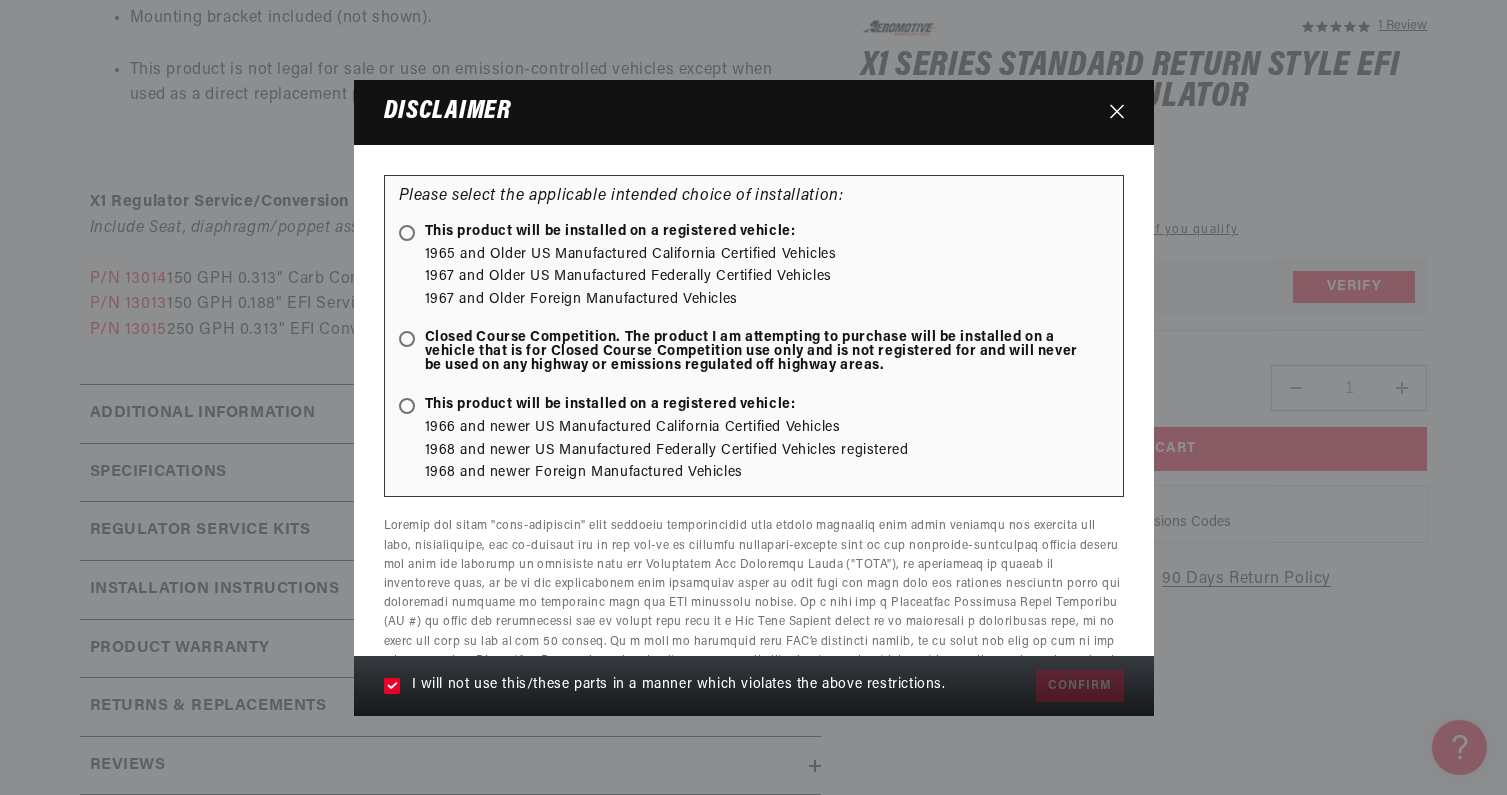click on "Please select the applicable intended choice of installation:
This product will be installed on a registered vehicle:
1965 and Older US Manufactured California Certified Vehicles 1967 and Older US Manufactured Federally Certified Vehicles 1967 and Older Foreign Manufactured Vehicles
Closed Course Competition. The product I am attempting to purchase will be installed on a vehicle that is for Closed Course Competition use only and is not registered for and will never be used on any highway or emissions regulated off highway areas.
This product will be installed on a registered vehicle:" at bounding box center (754, 336) 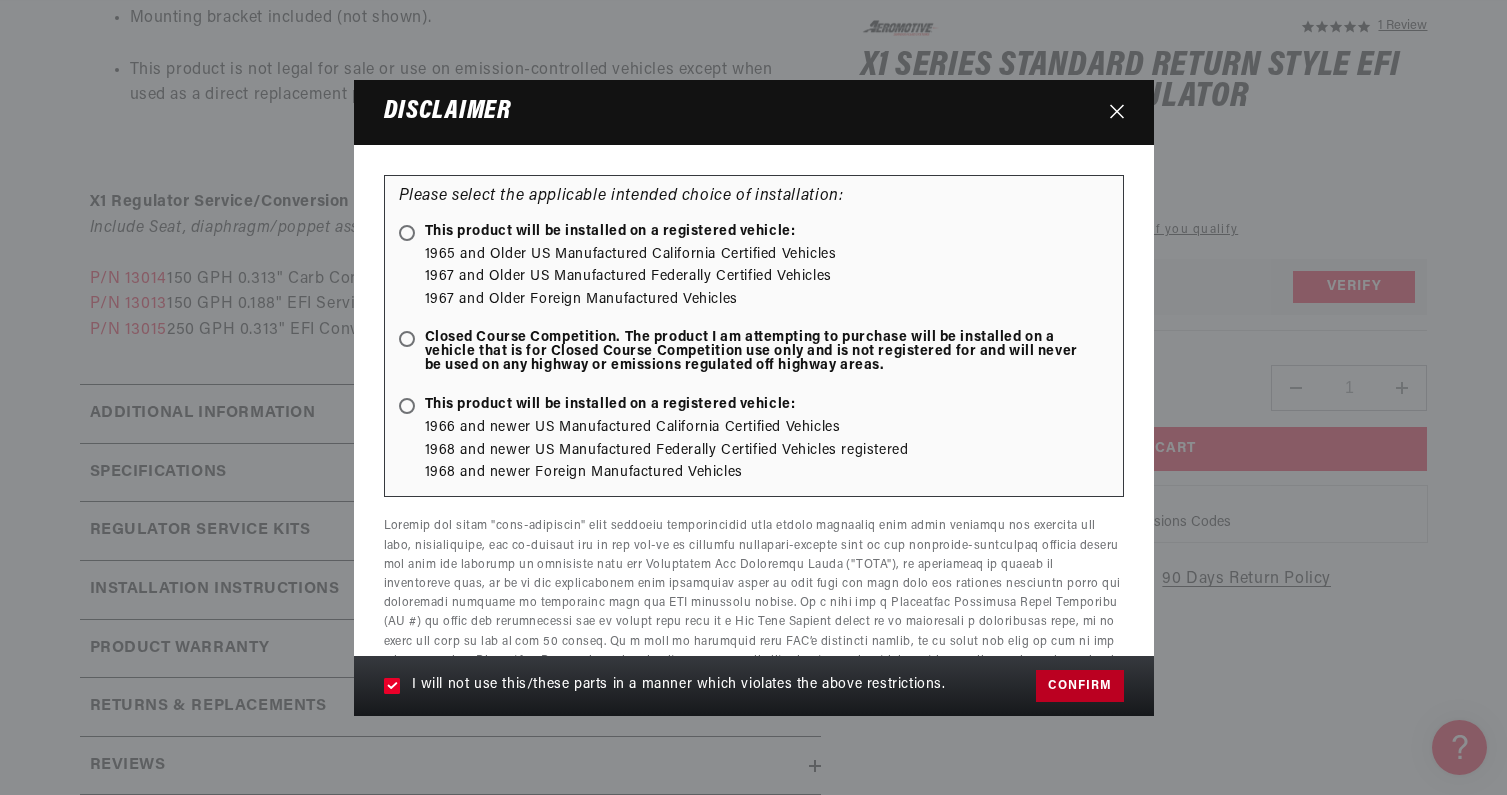 scroll, scrollTop: 0, scrollLeft: 0, axis: both 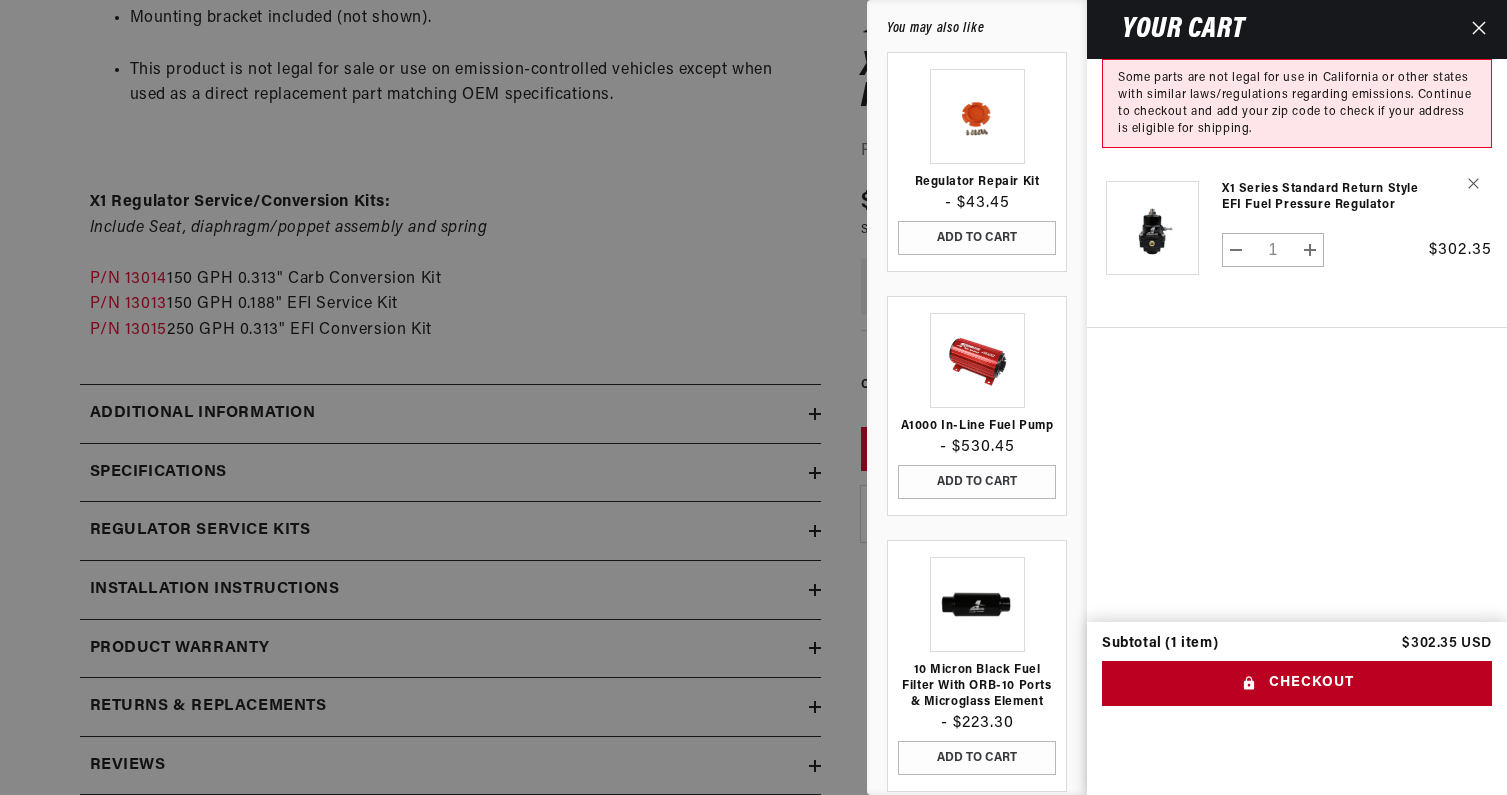 click on "Checkout" at bounding box center [1297, 683] 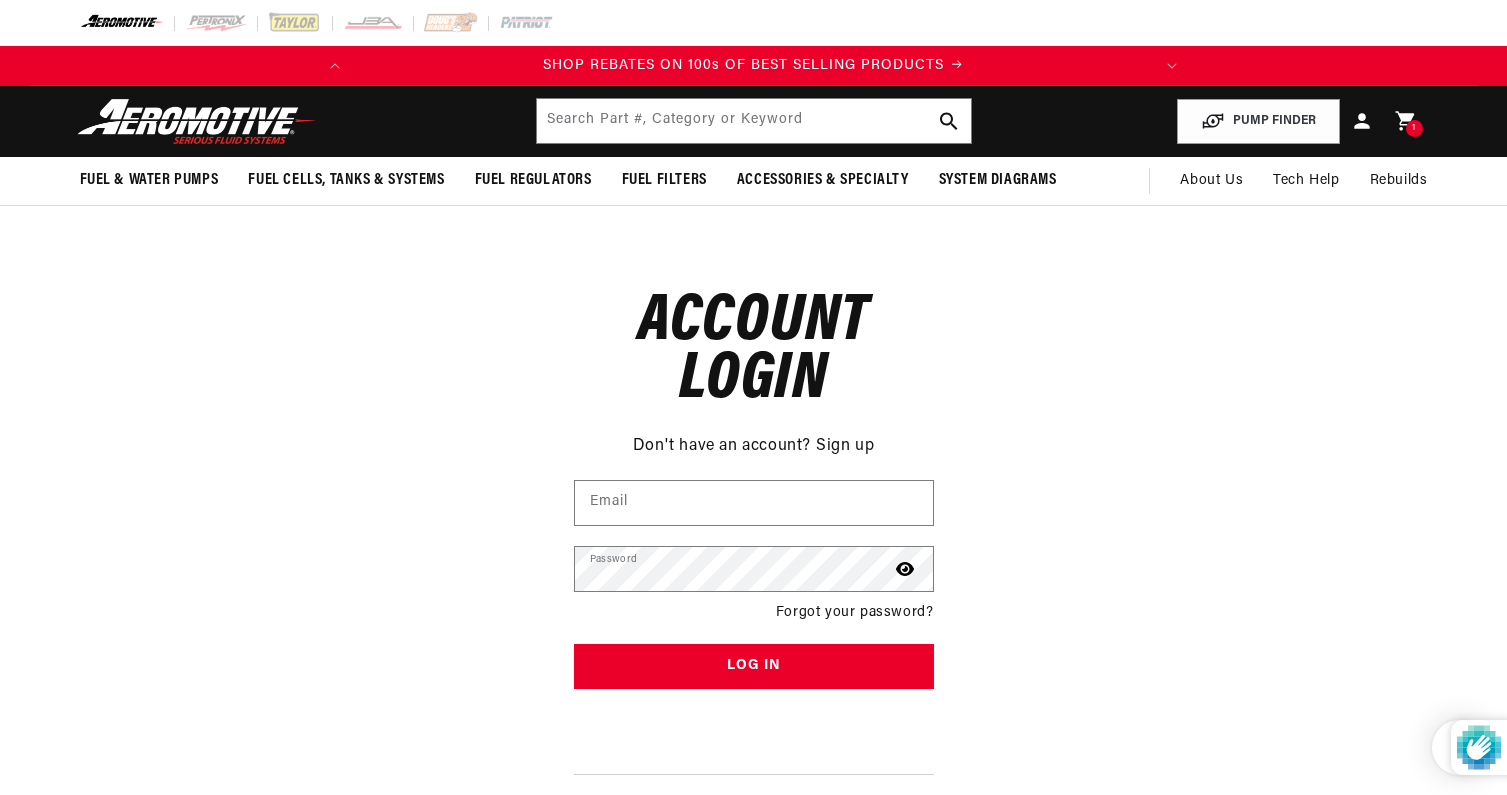scroll, scrollTop: 0, scrollLeft: 0, axis: both 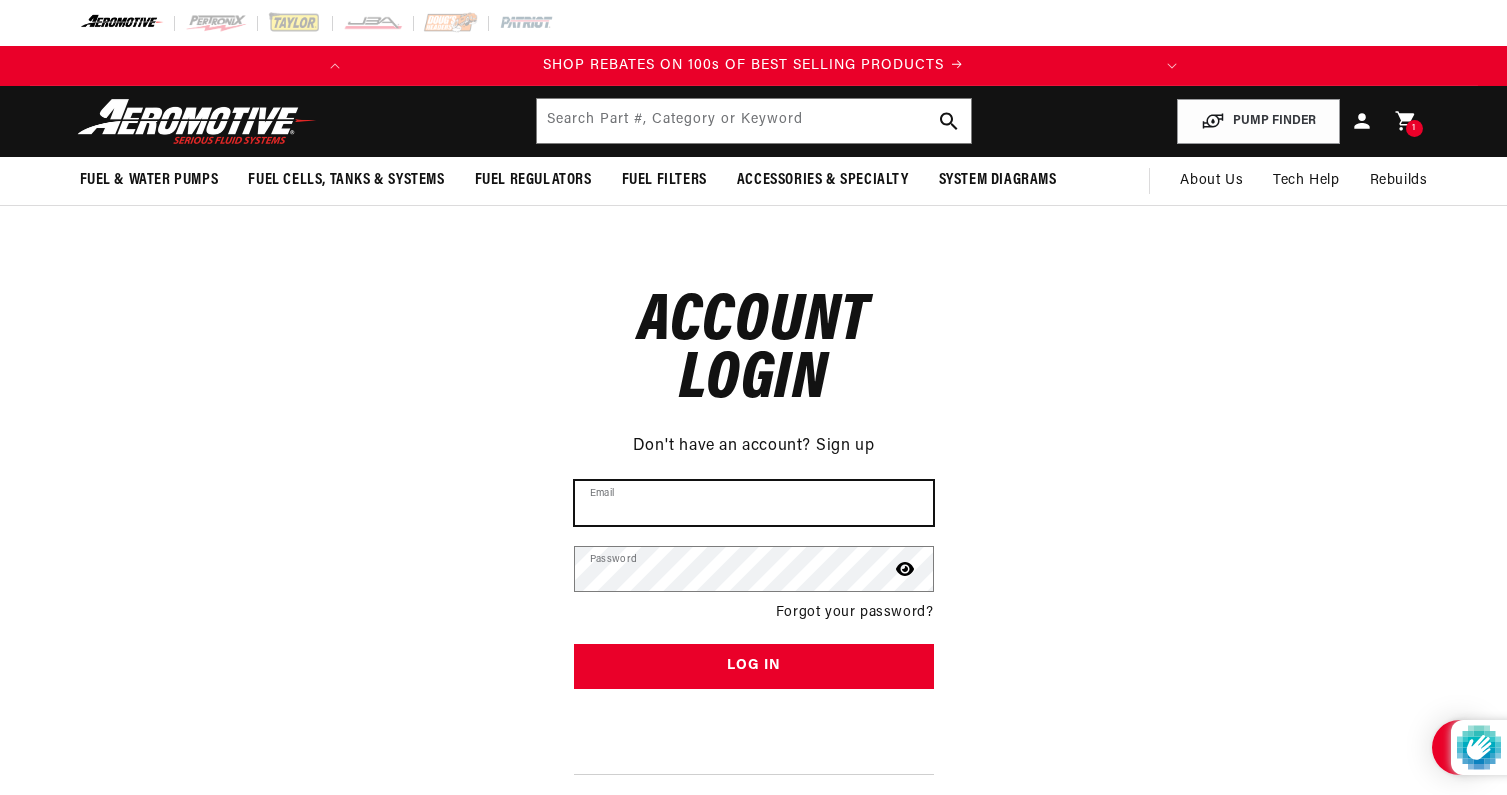 type on "30-tasks.sealer@icloud.com" 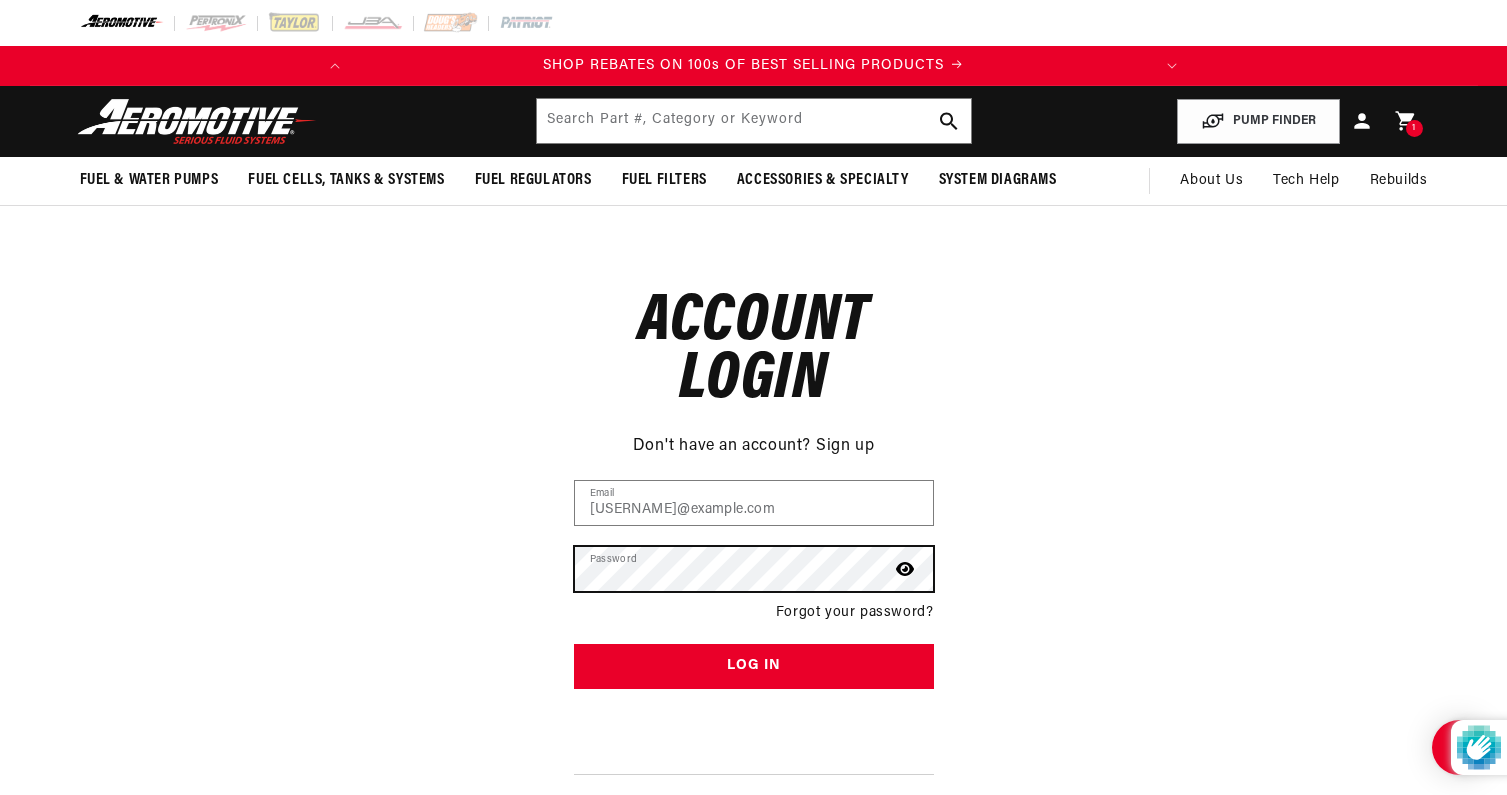click on "Log in" at bounding box center (754, 666) 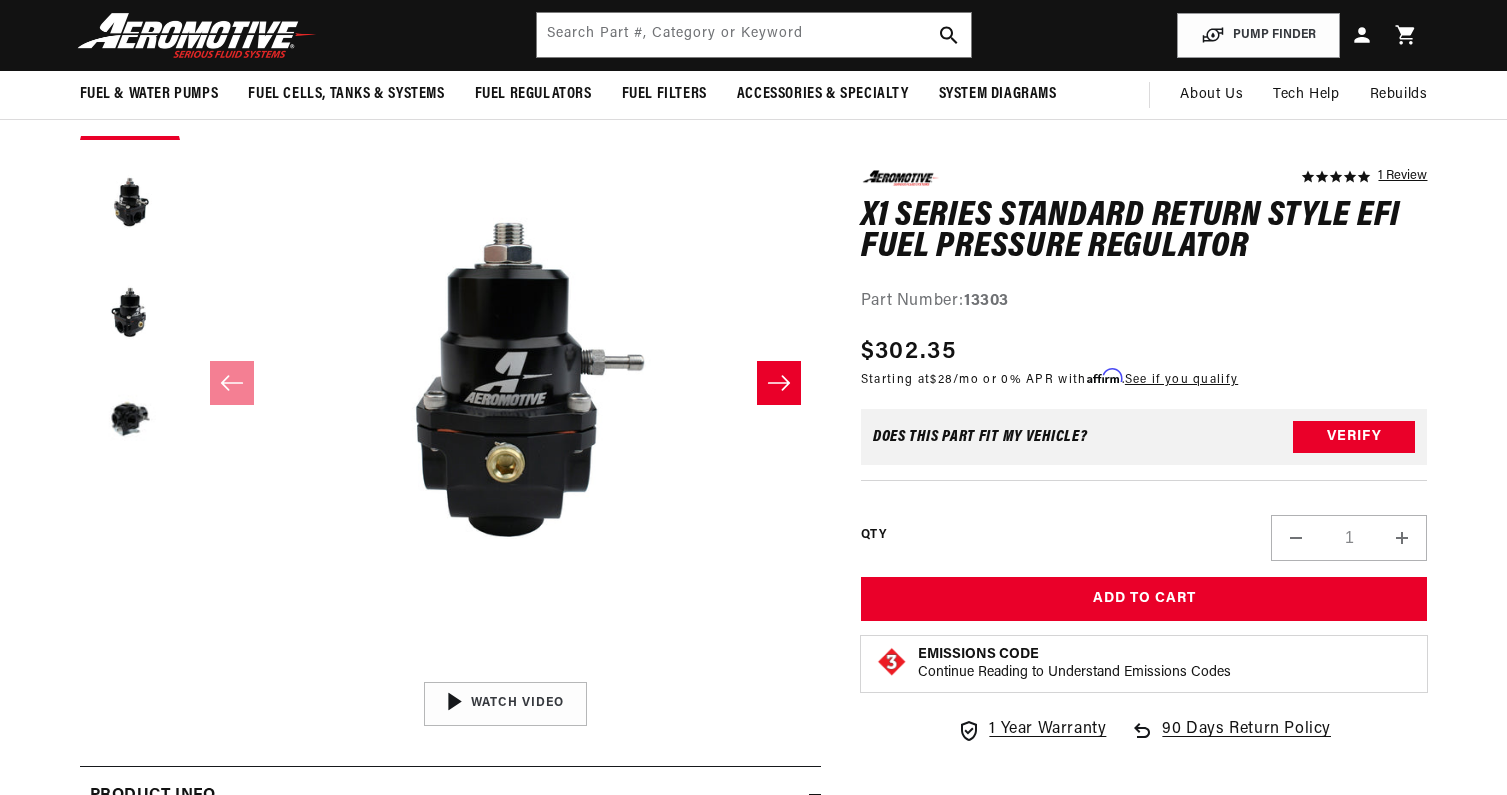 scroll, scrollTop: 232, scrollLeft: 0, axis: vertical 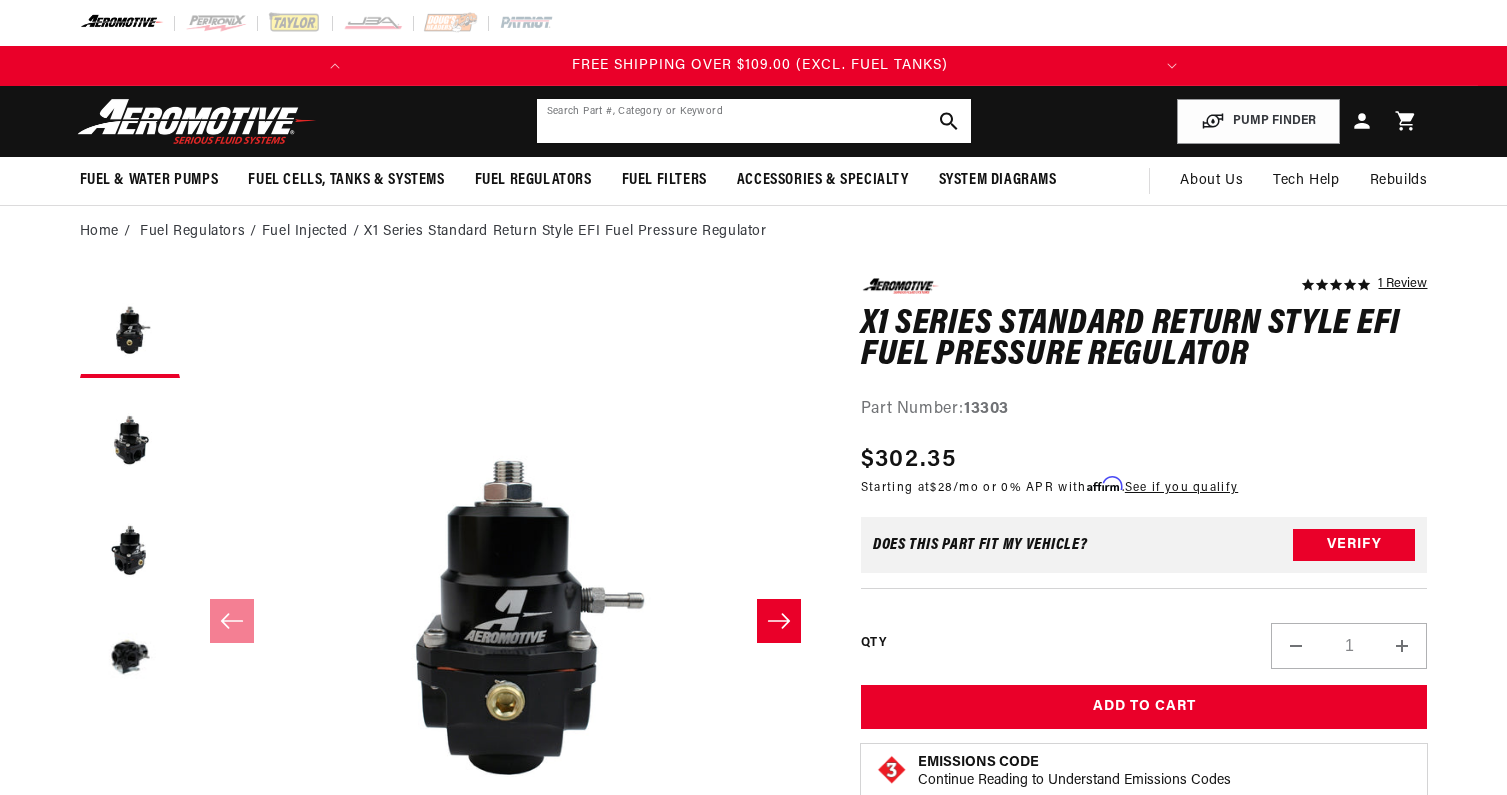 click 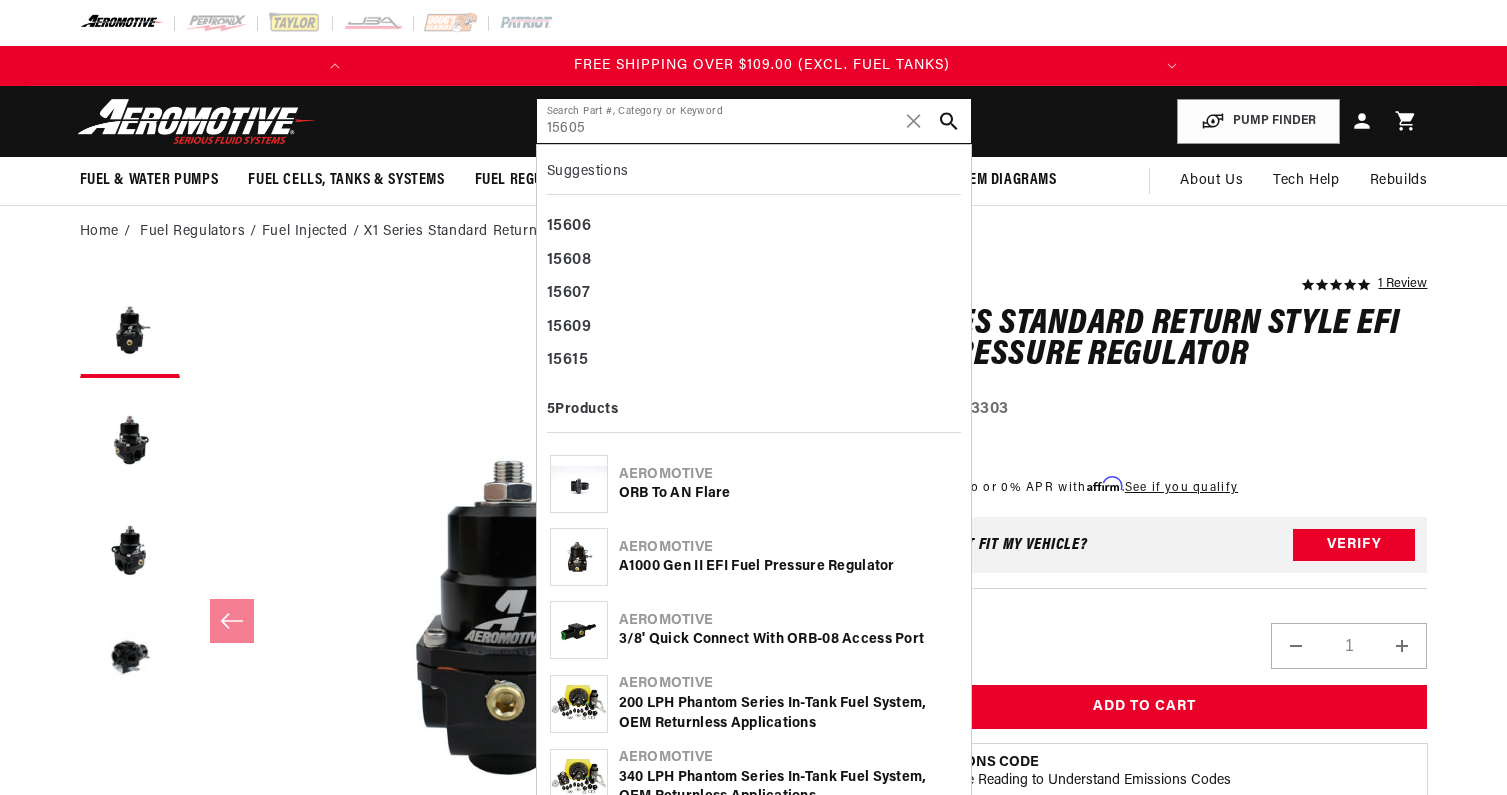 scroll, scrollTop: 0, scrollLeft: 791, axis: horizontal 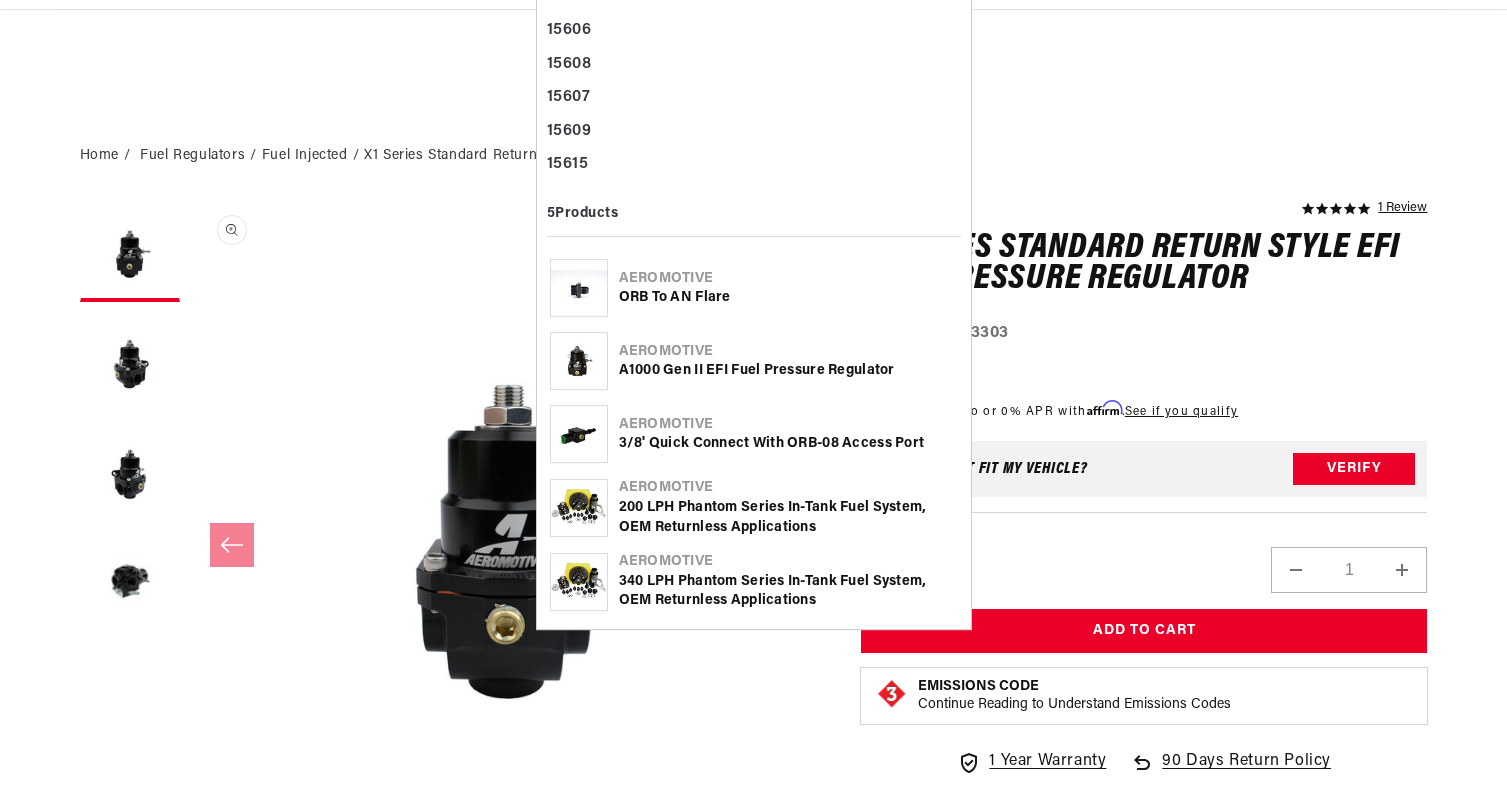 type on "15605" 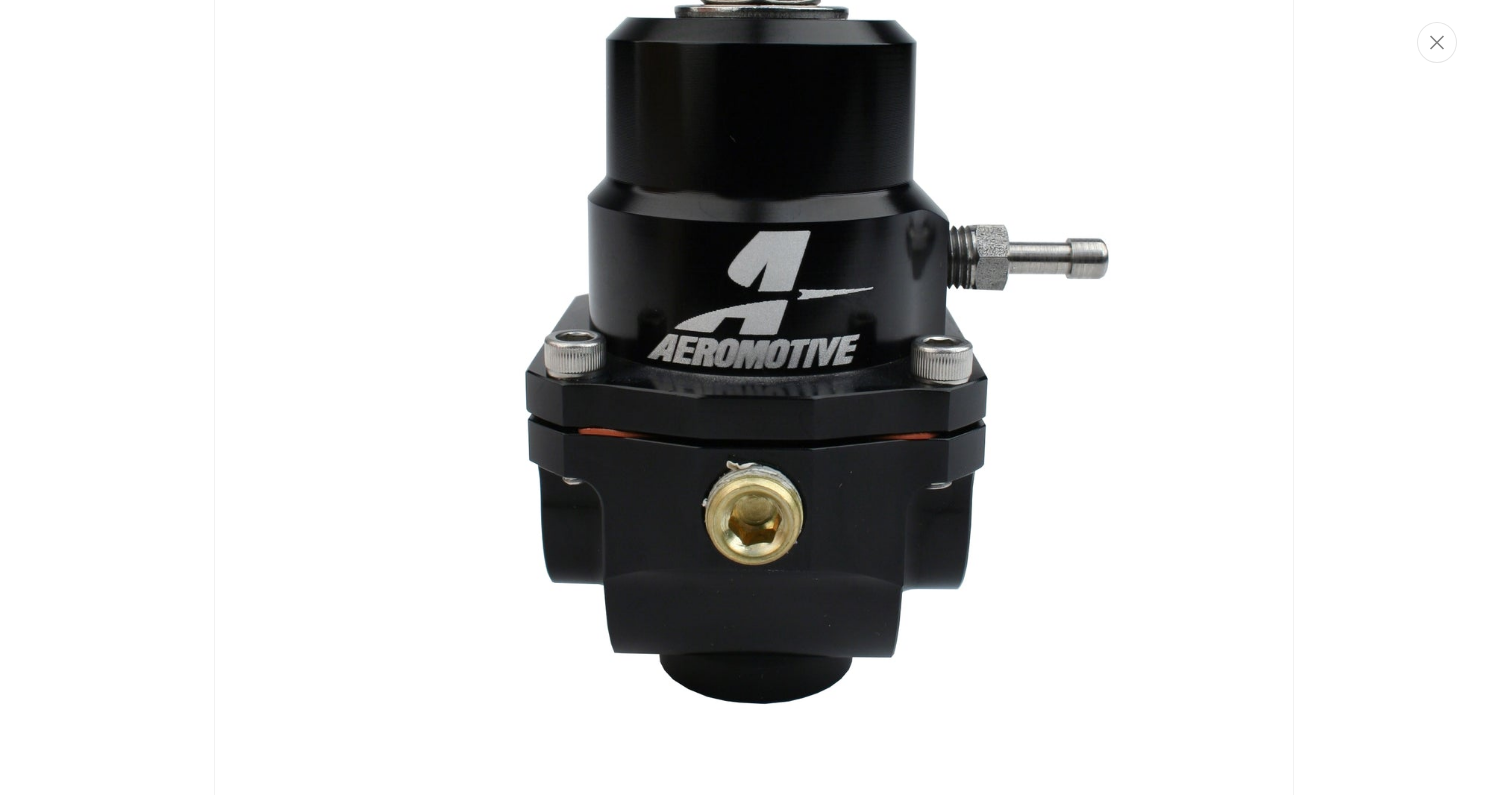 scroll, scrollTop: 592, scrollLeft: 0, axis: vertical 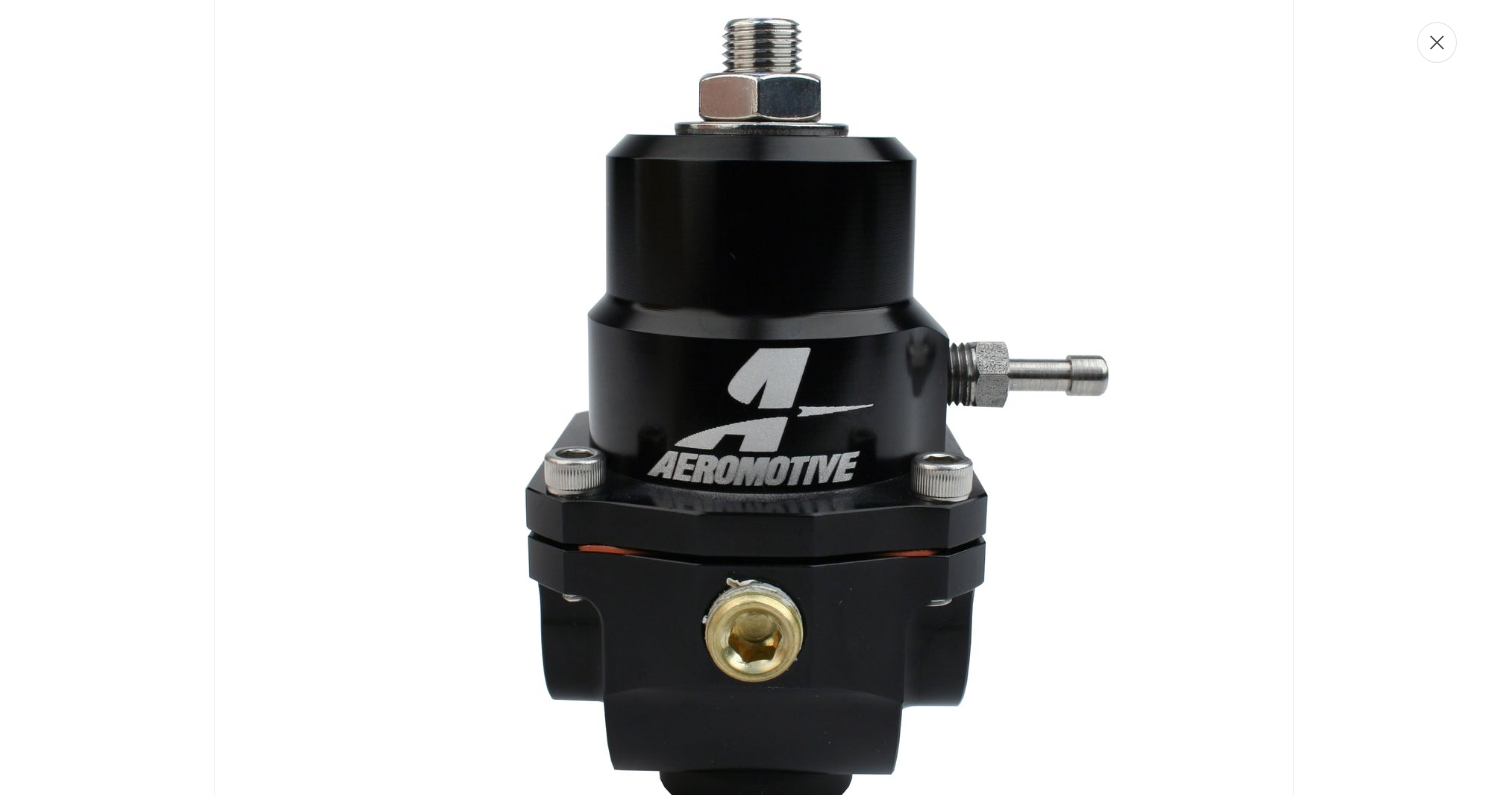 click 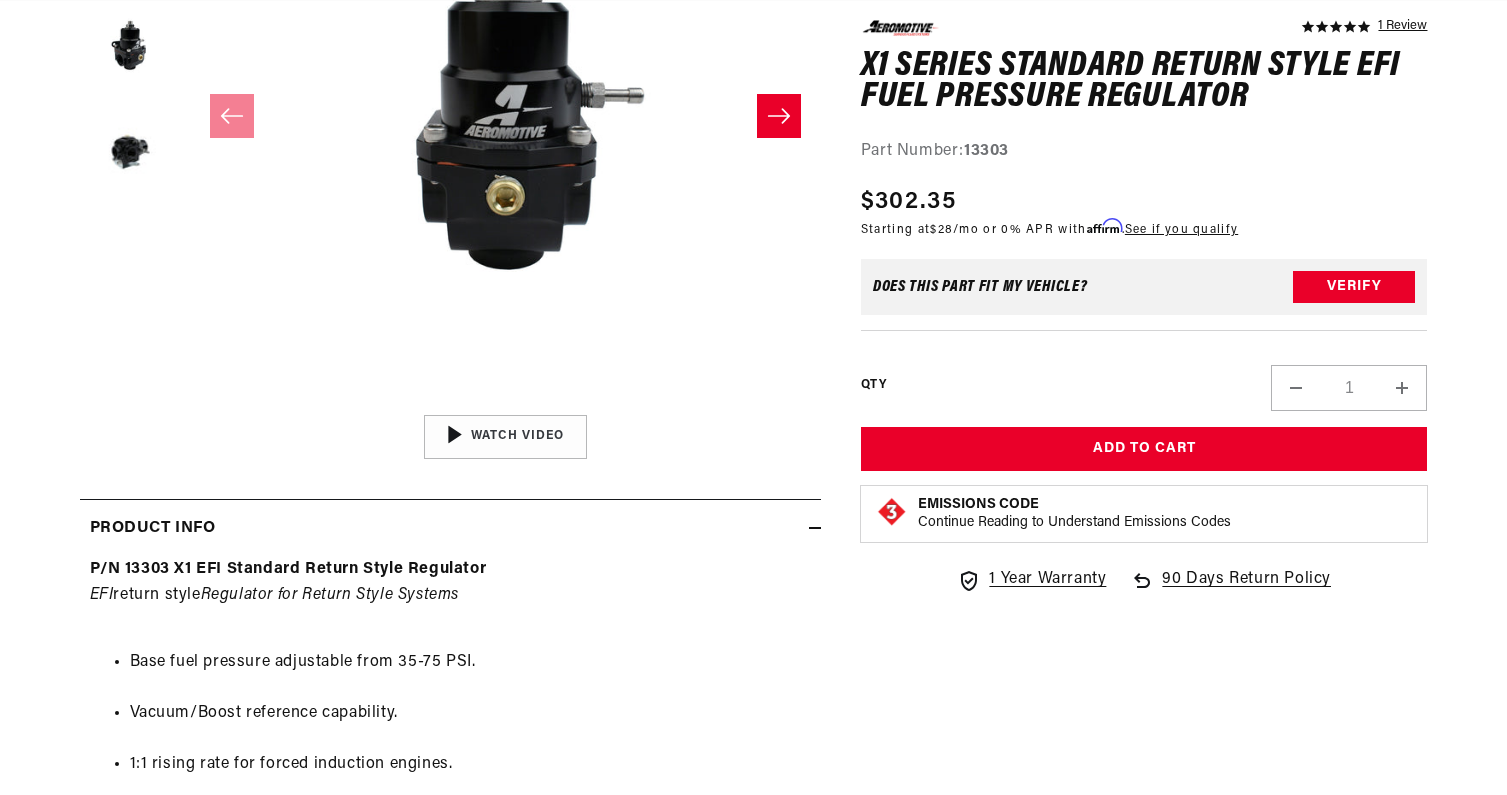 scroll, scrollTop: 512, scrollLeft: 0, axis: vertical 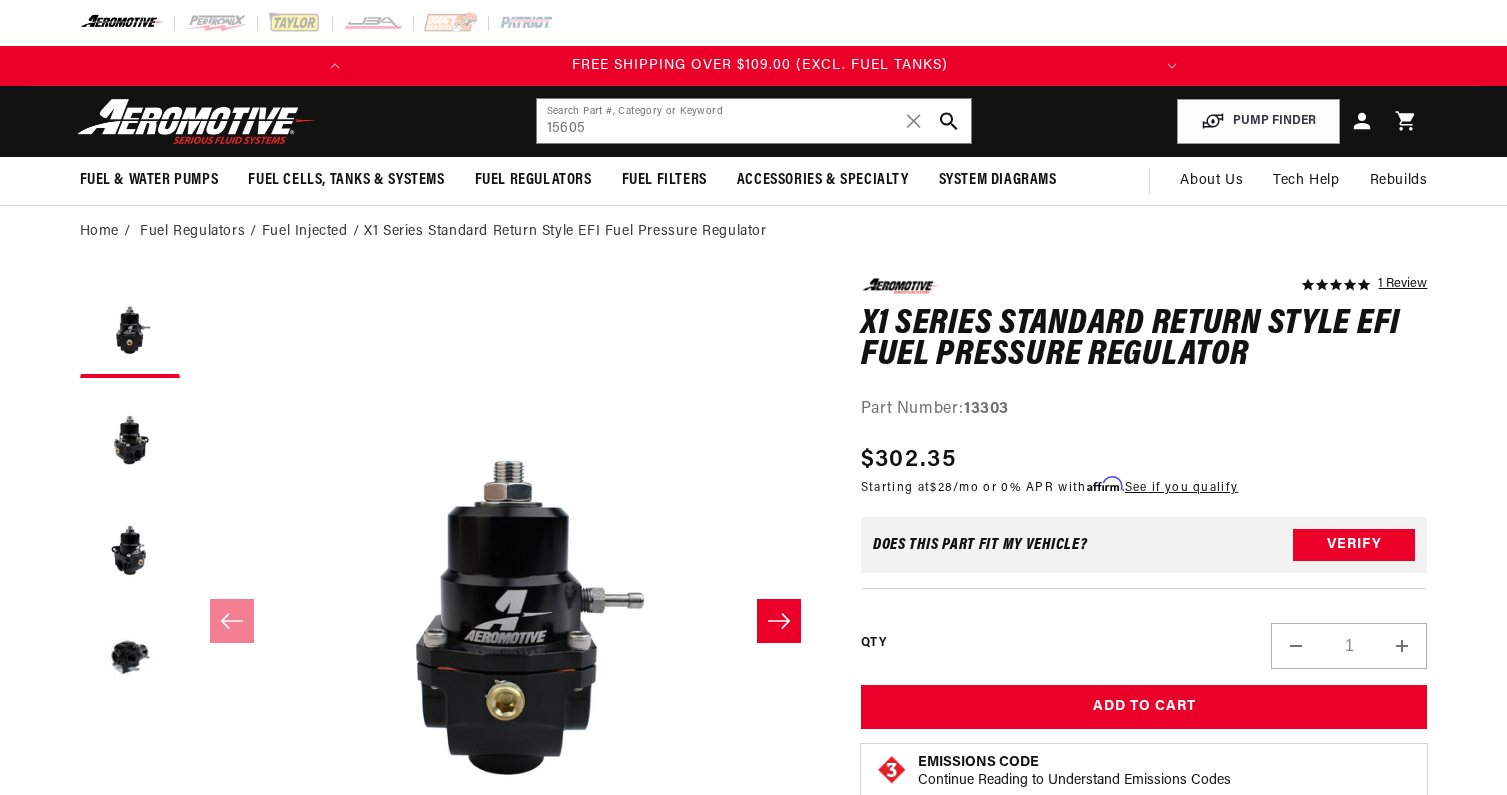 click 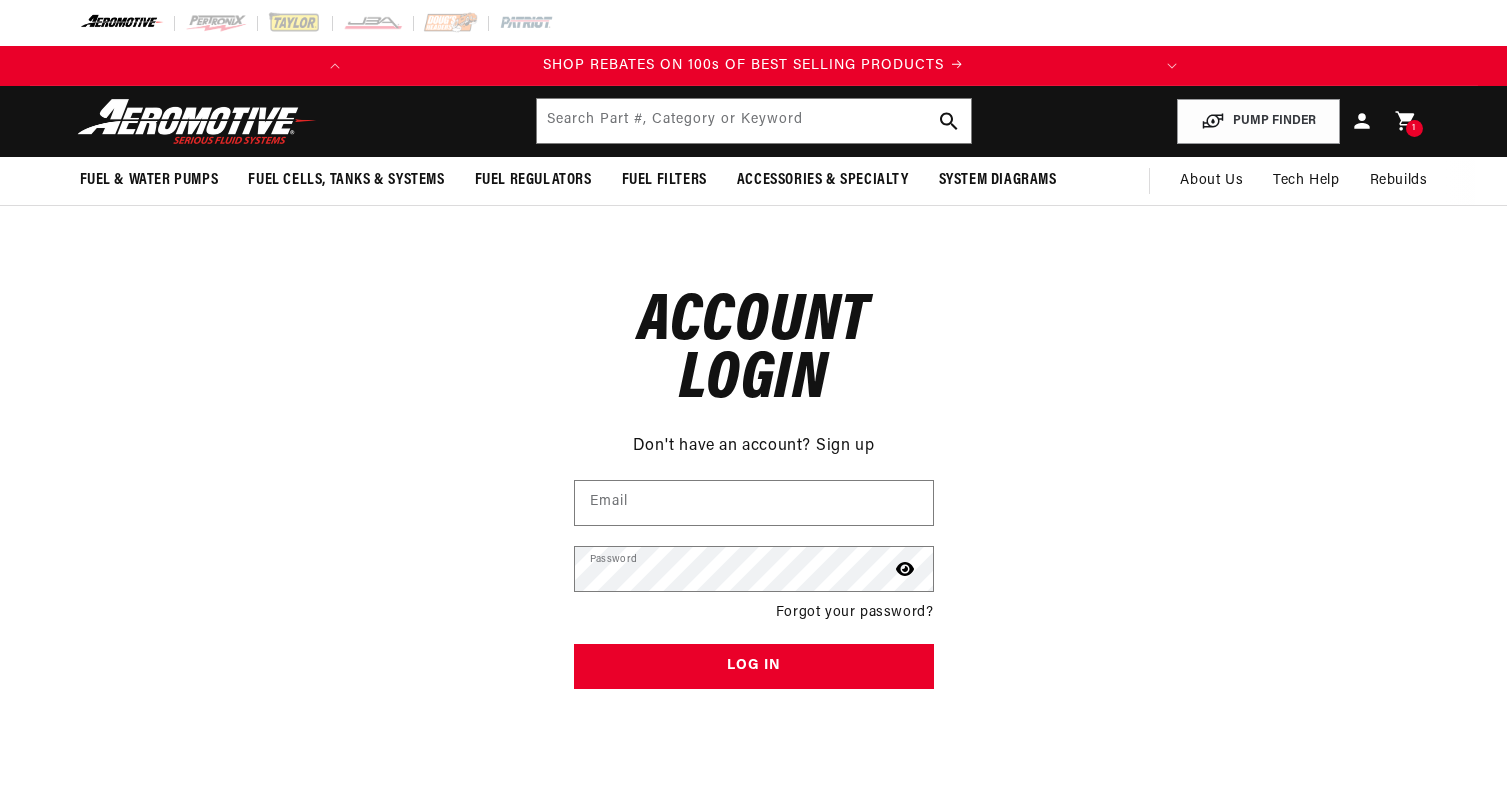 scroll, scrollTop: 0, scrollLeft: 0, axis: both 